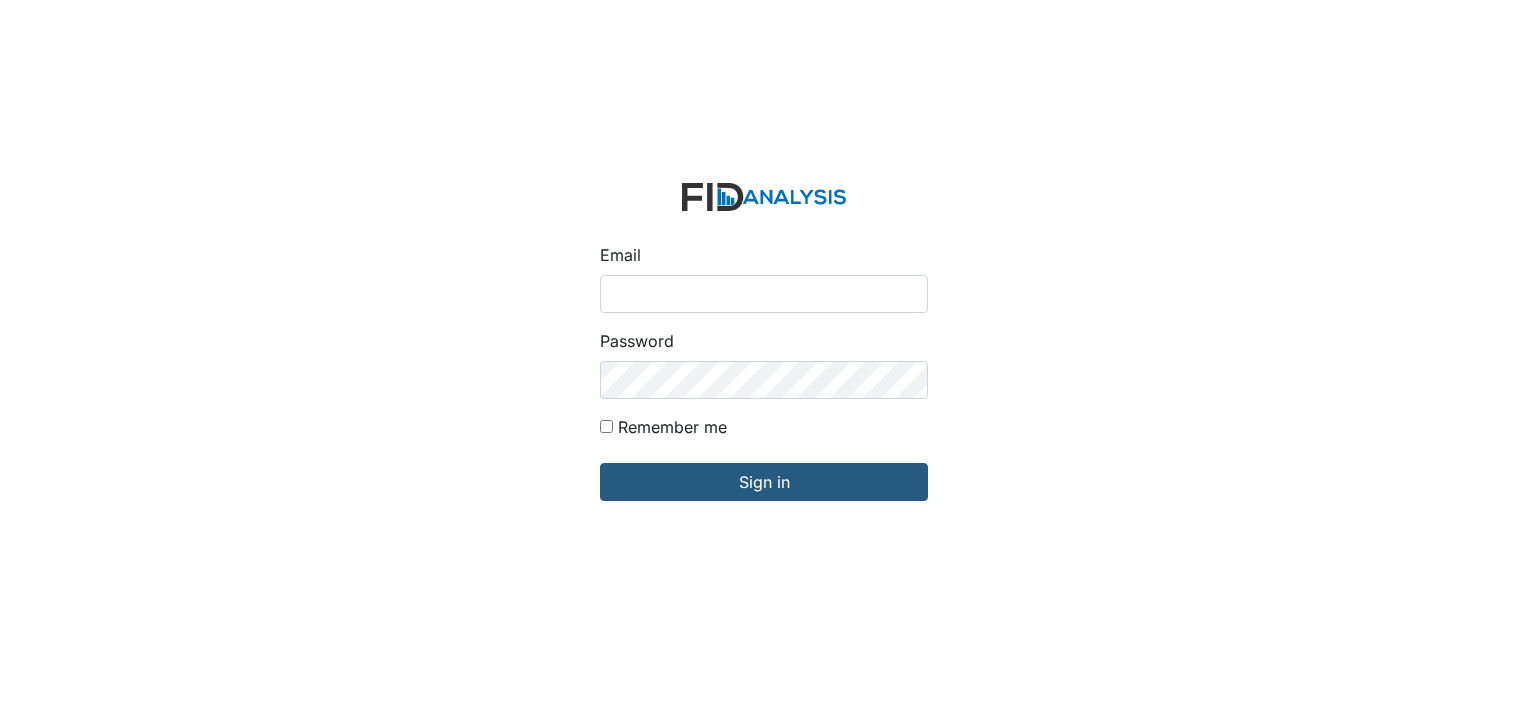 scroll, scrollTop: 0, scrollLeft: 0, axis: both 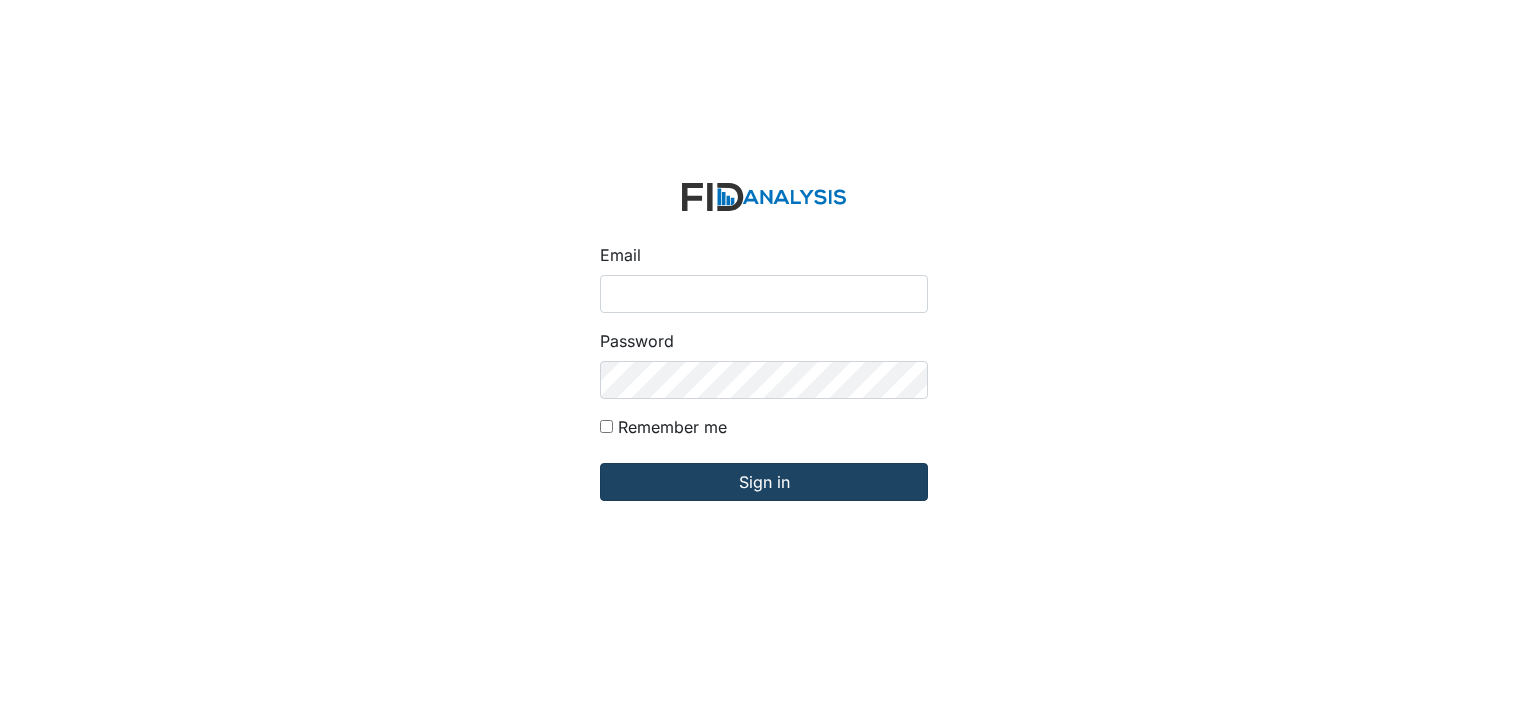 type on "[EMAIL]" 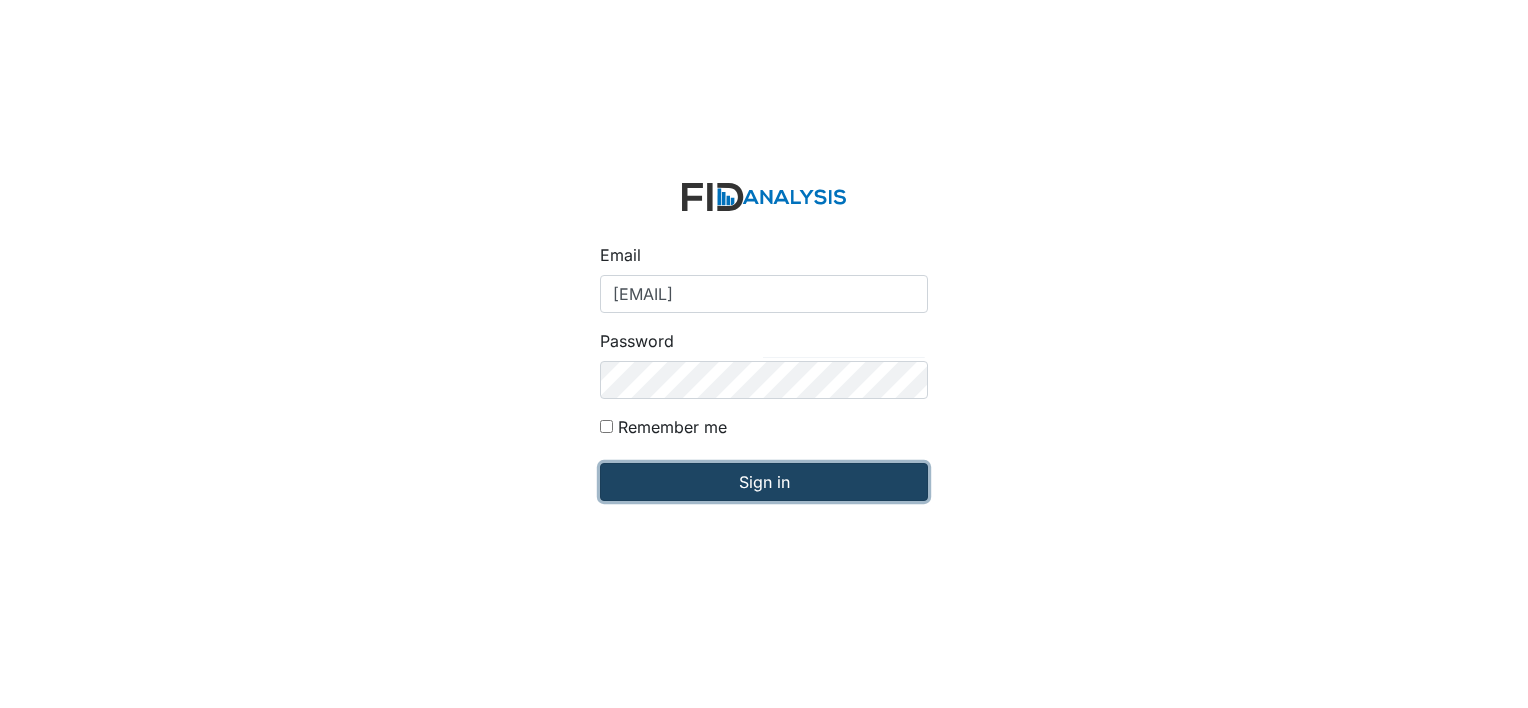 drag, startPoint x: 773, startPoint y: 488, endPoint x: 717, endPoint y: 416, distance: 91.214035 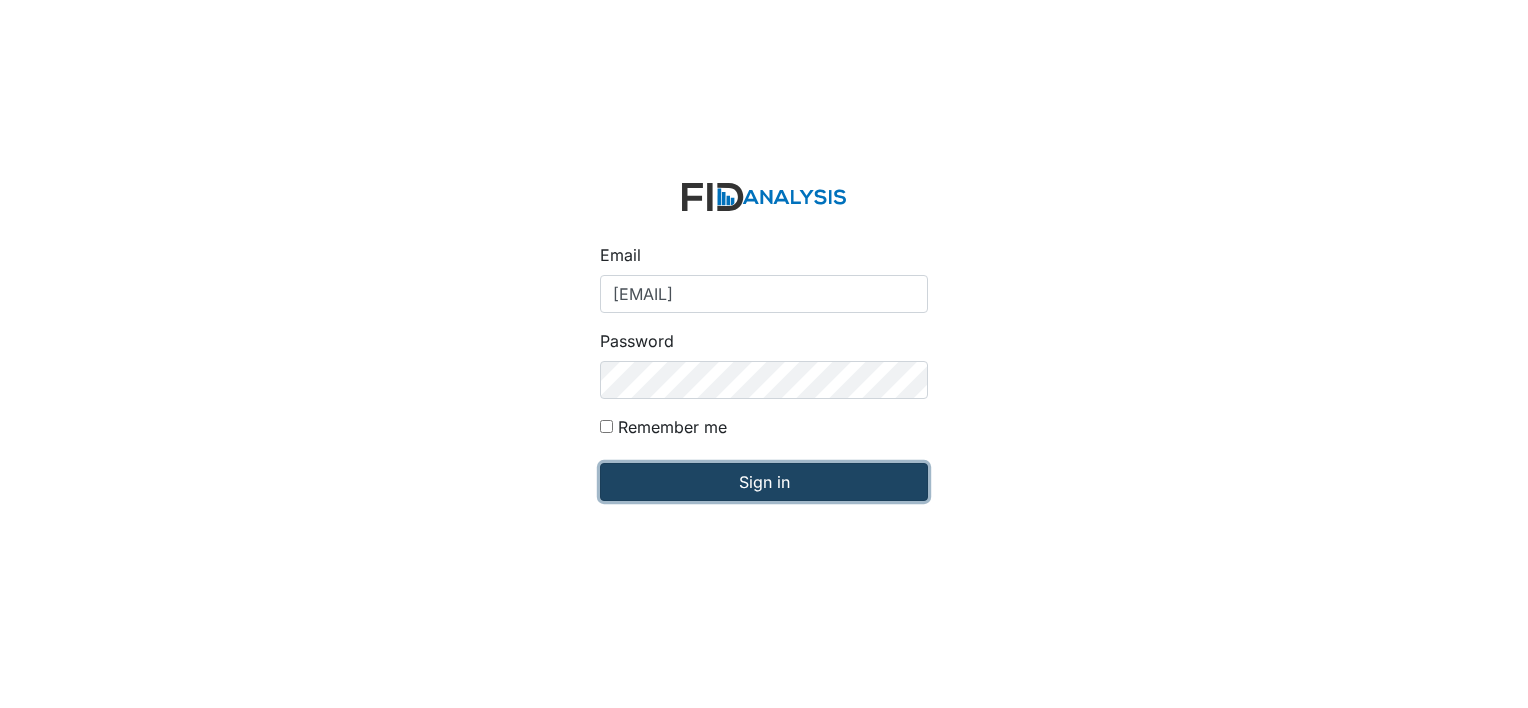click on "Sign in" at bounding box center (764, 482) 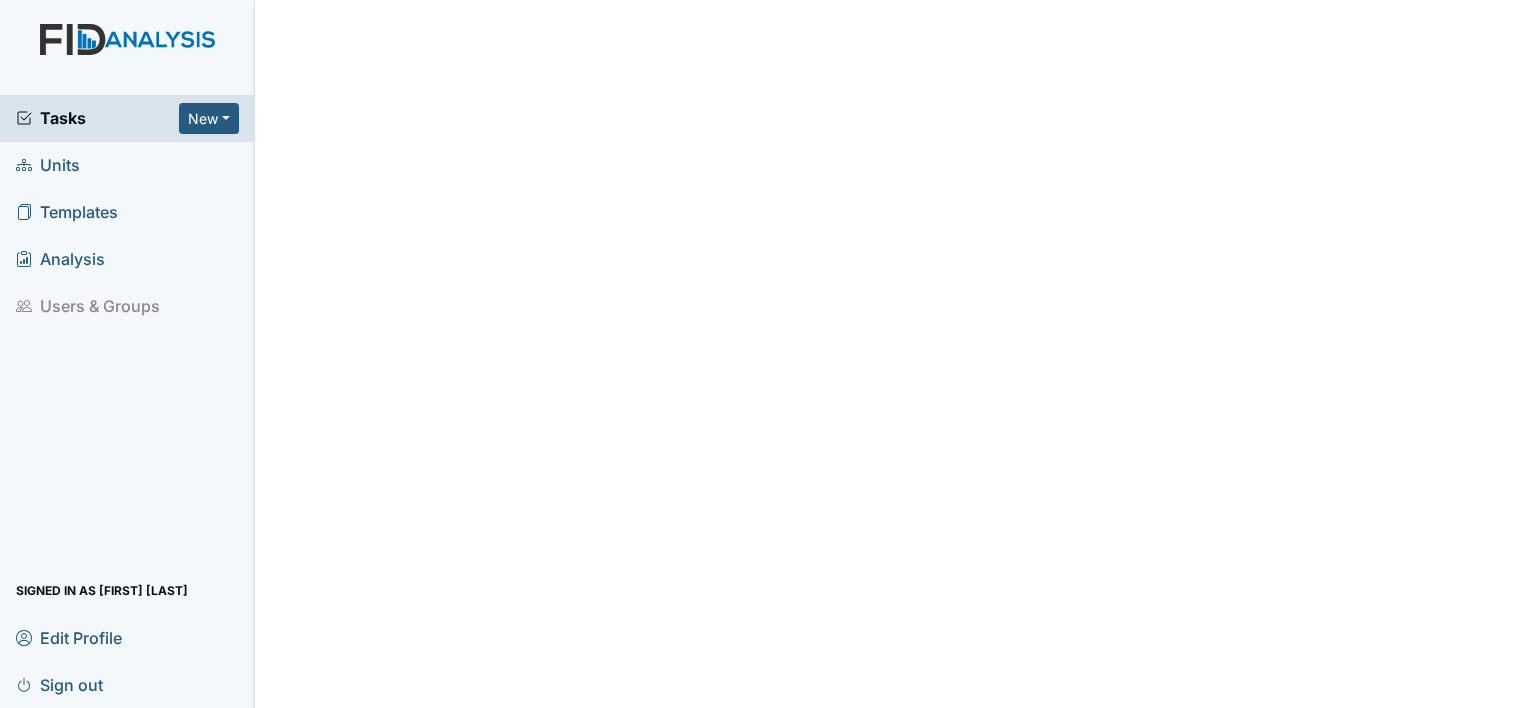 scroll, scrollTop: 0, scrollLeft: 0, axis: both 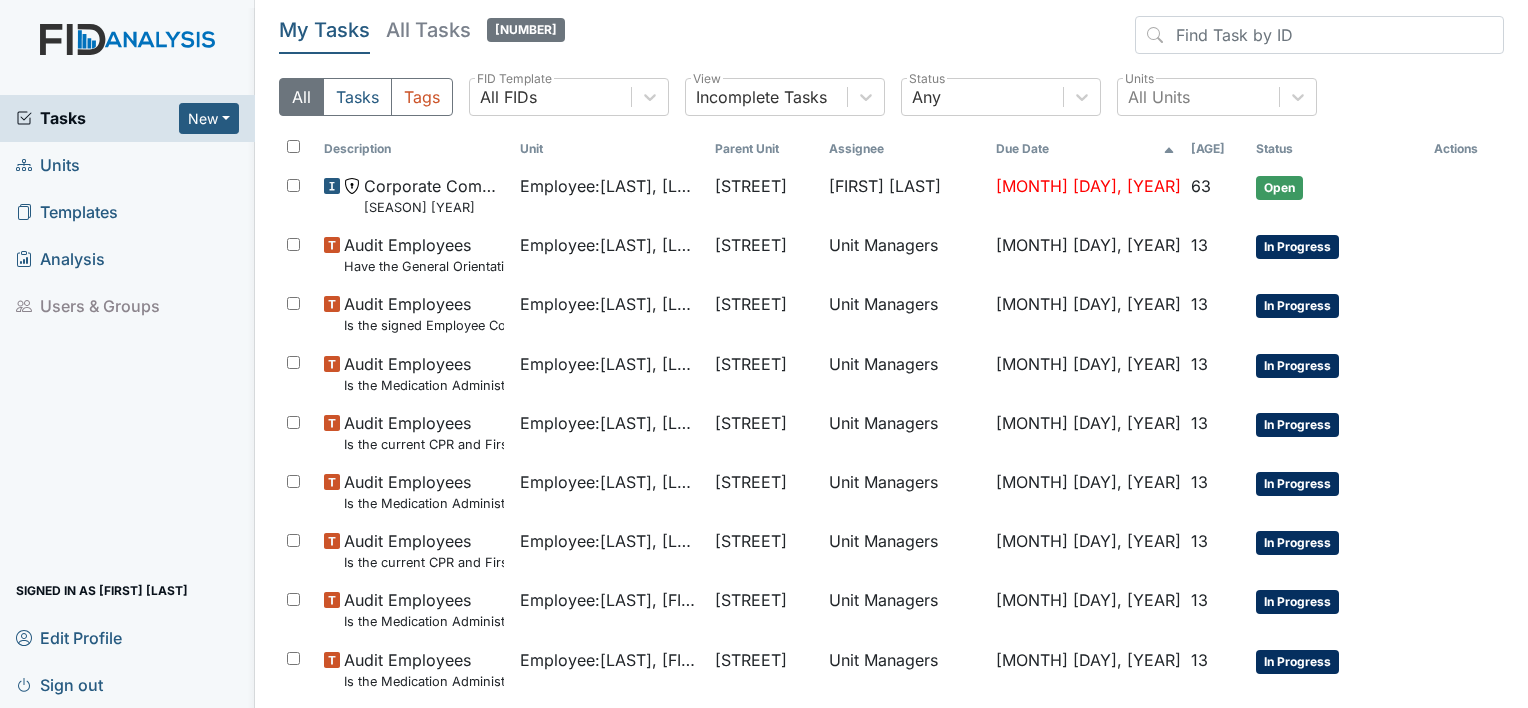 click on "Units" at bounding box center (48, 165) 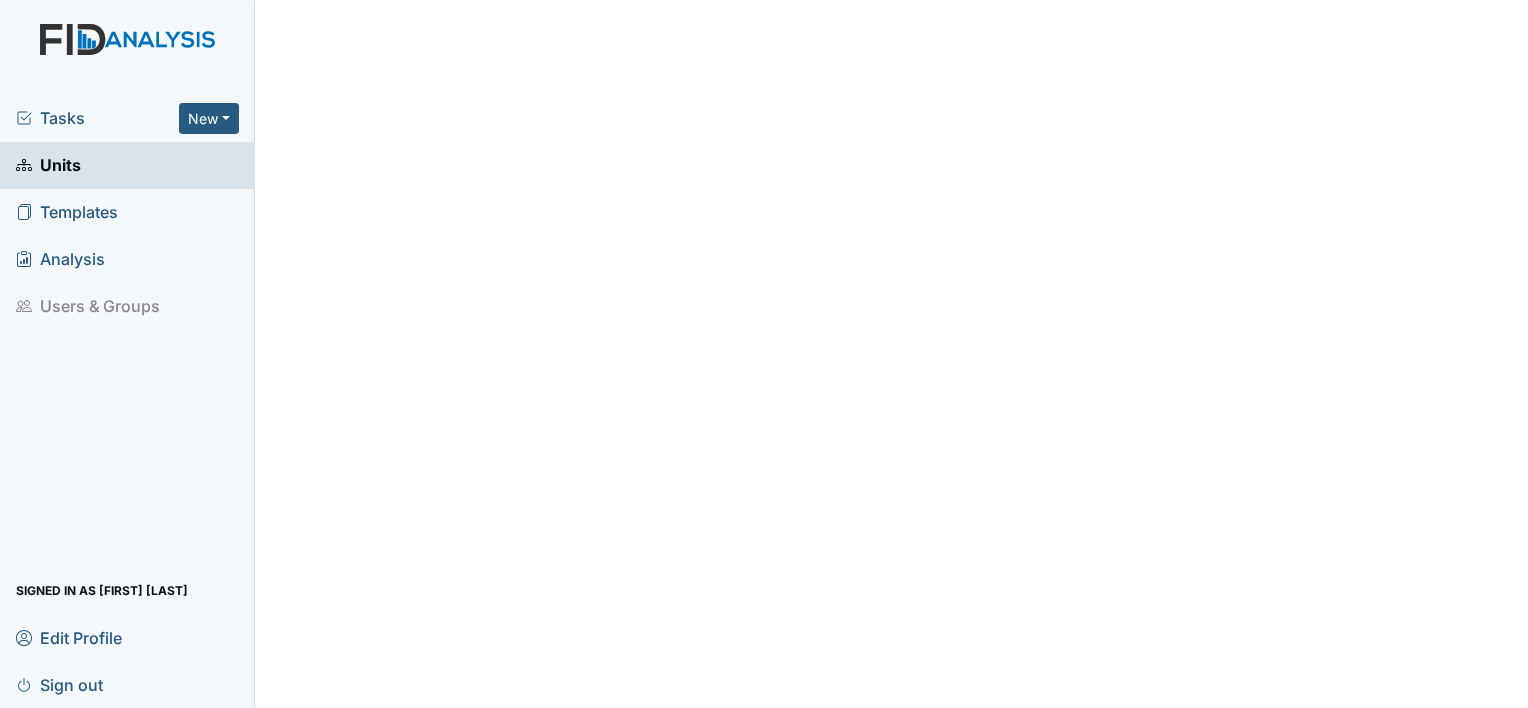 scroll, scrollTop: 0, scrollLeft: 0, axis: both 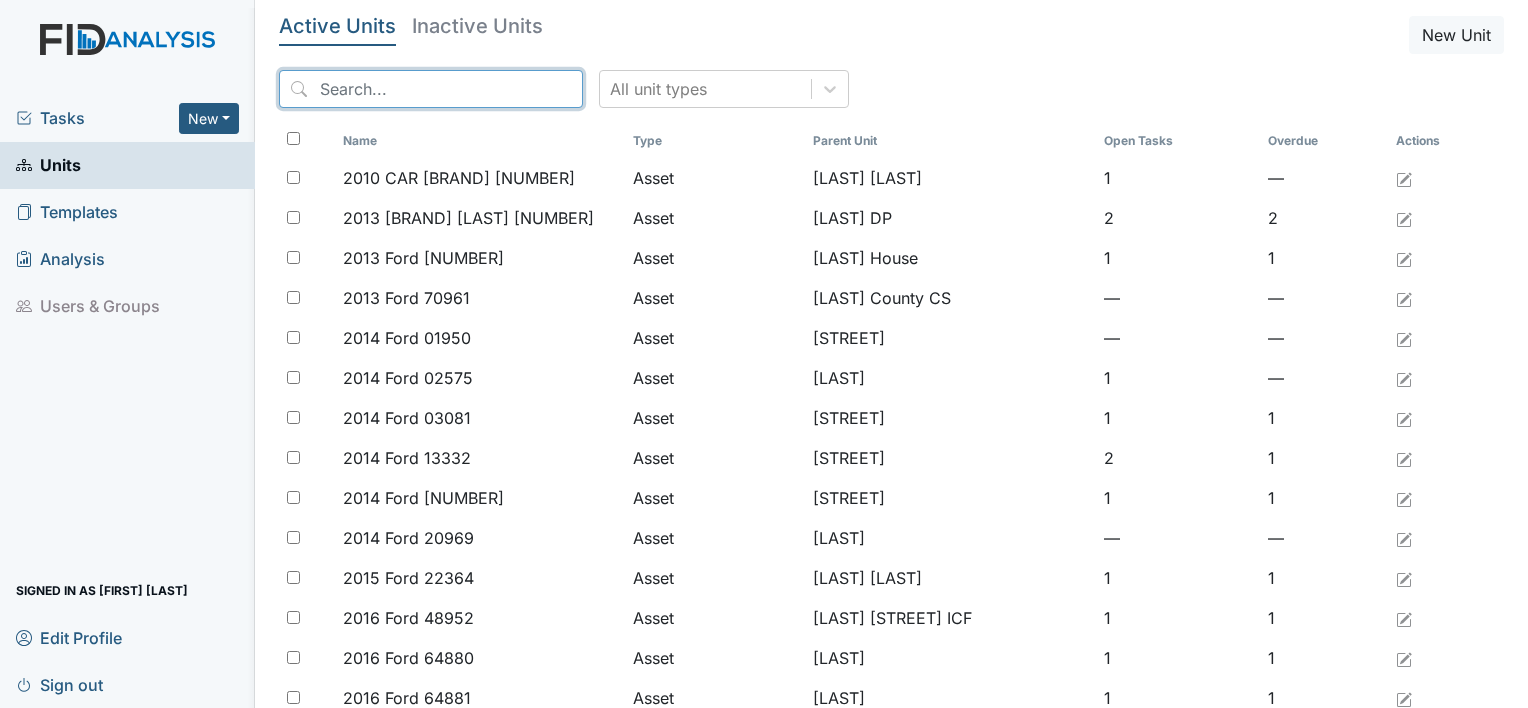 click at bounding box center [431, 89] 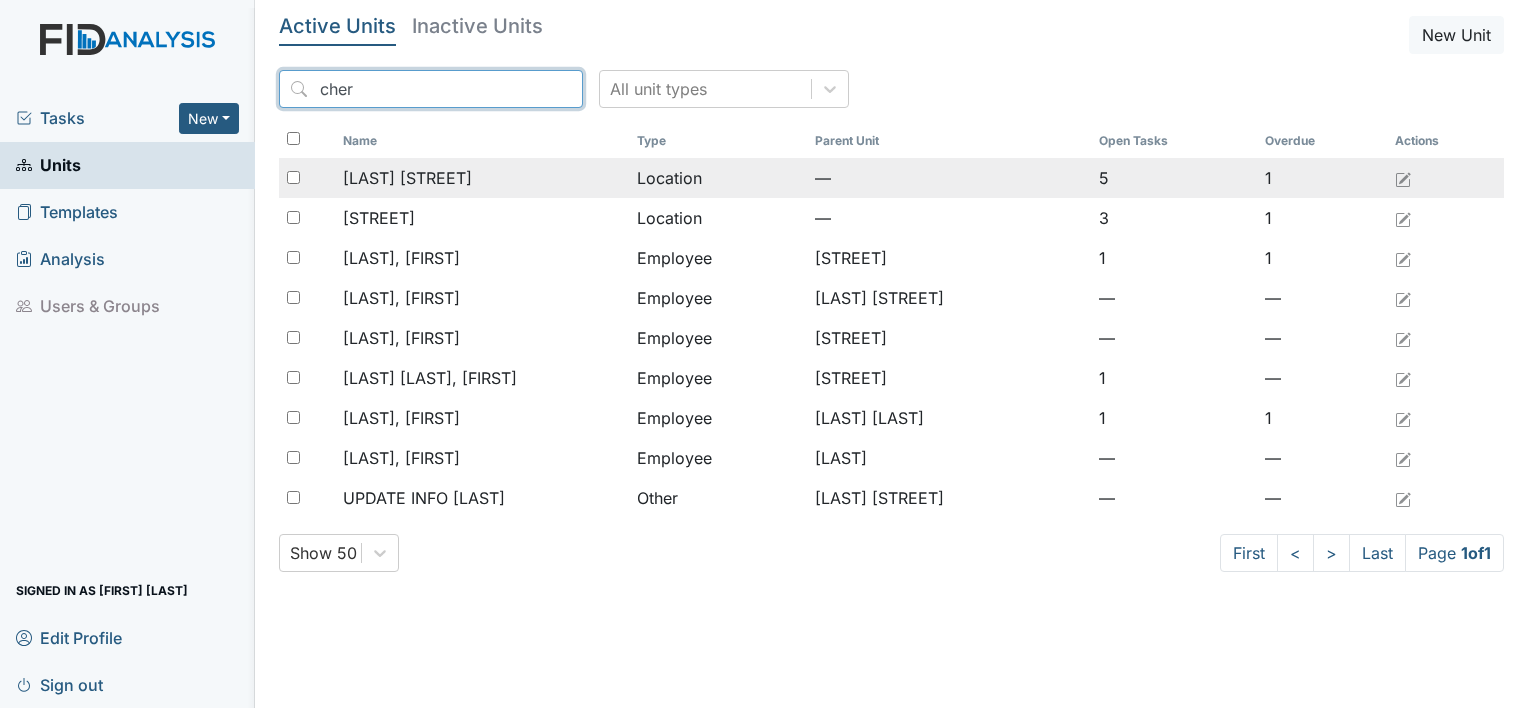 type on "cher" 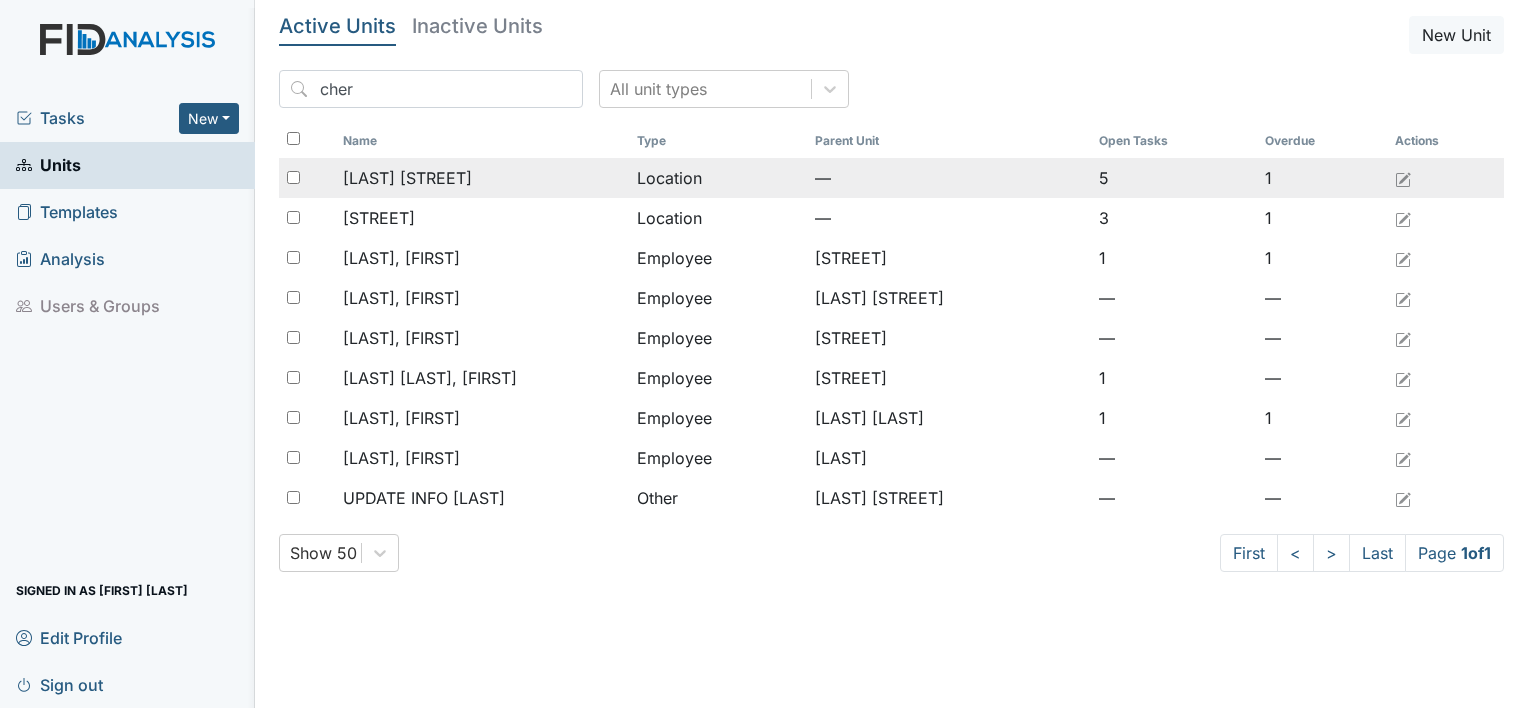 click on "[LOCATION]" at bounding box center [407, 178] 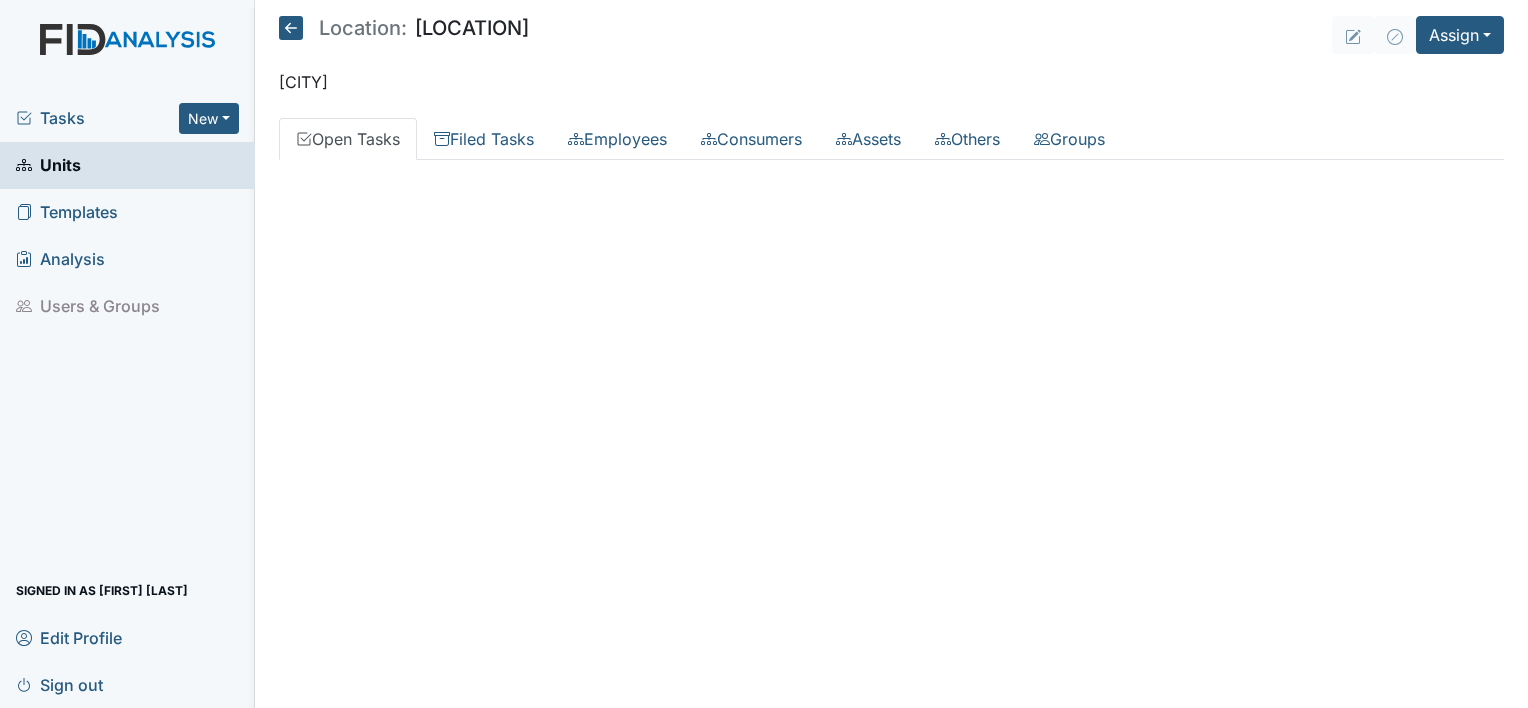 scroll, scrollTop: 0, scrollLeft: 0, axis: both 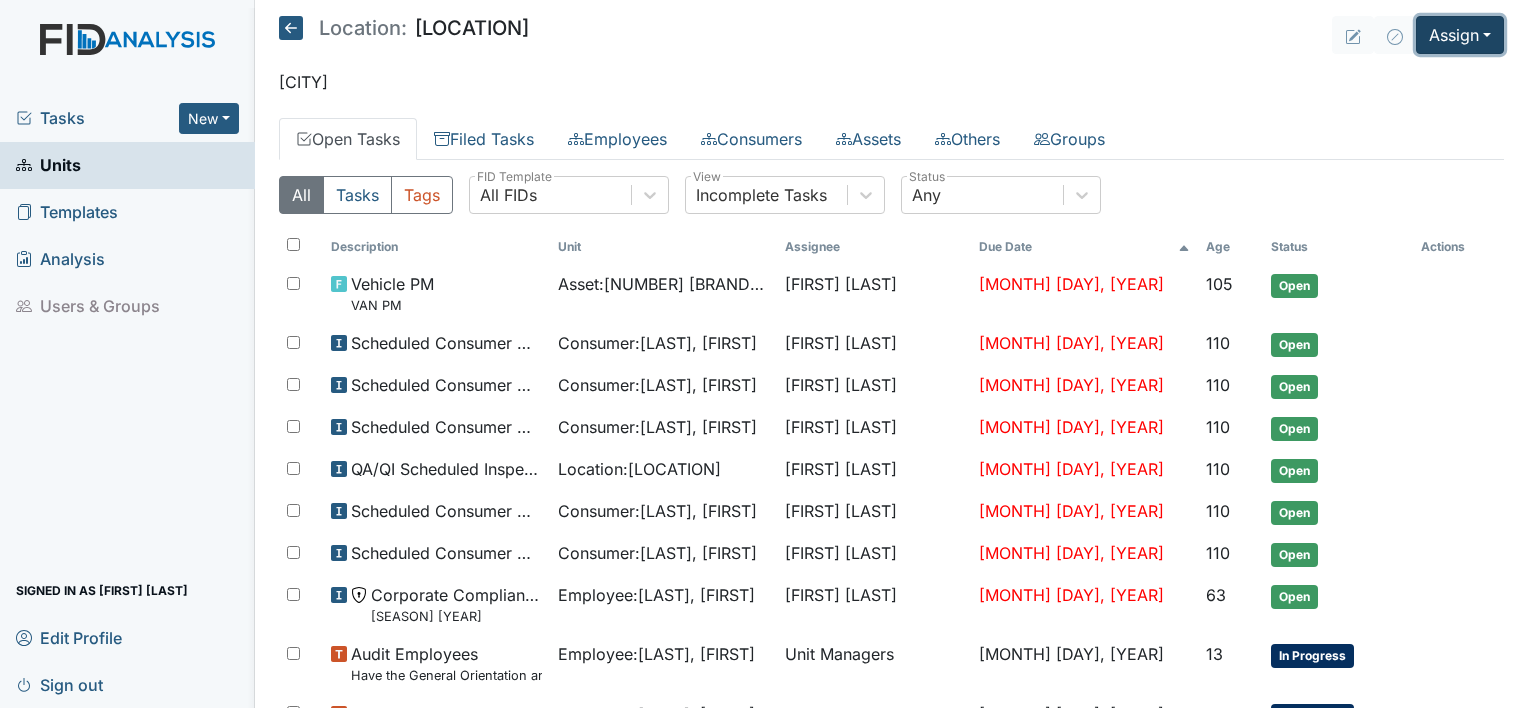 click on "Assign" at bounding box center [1460, 35] 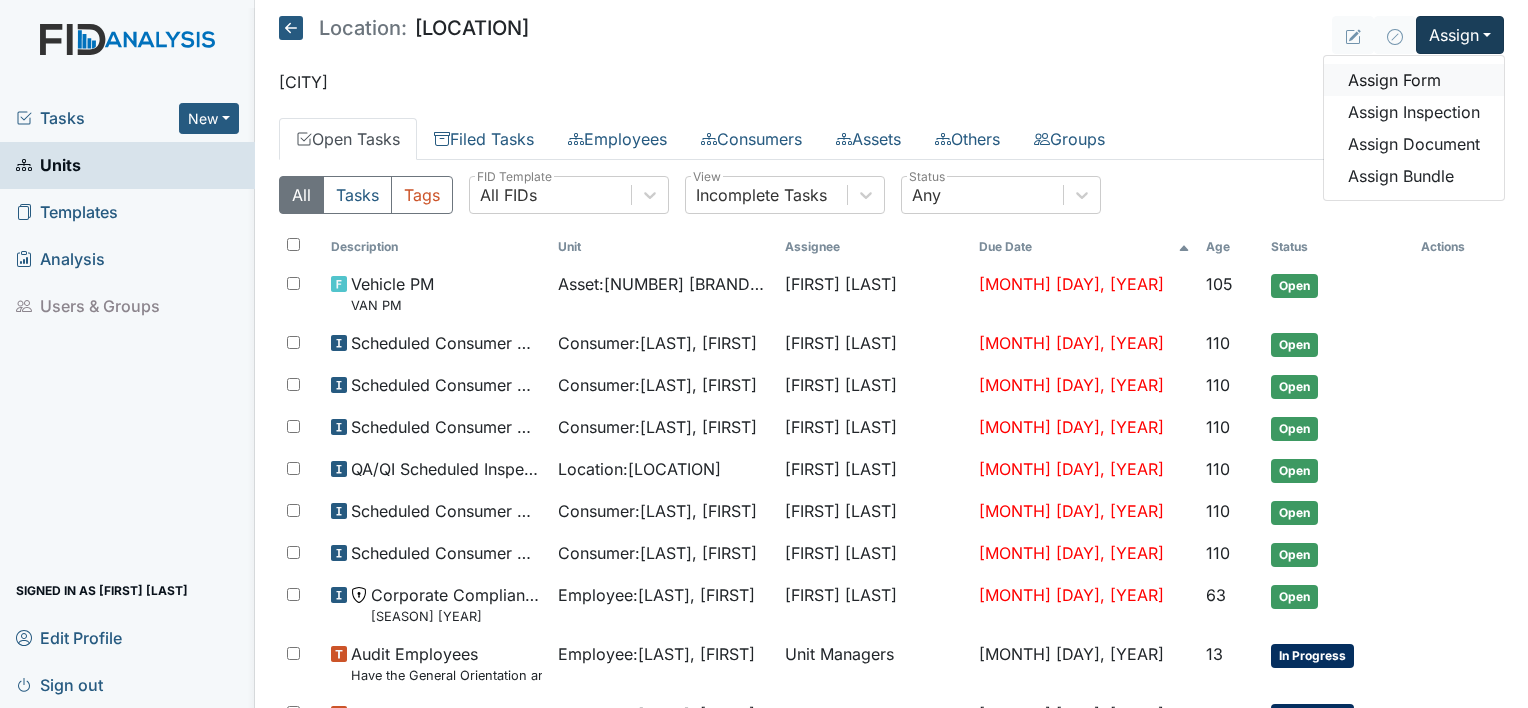 click on "Assign Form" at bounding box center (1414, 80) 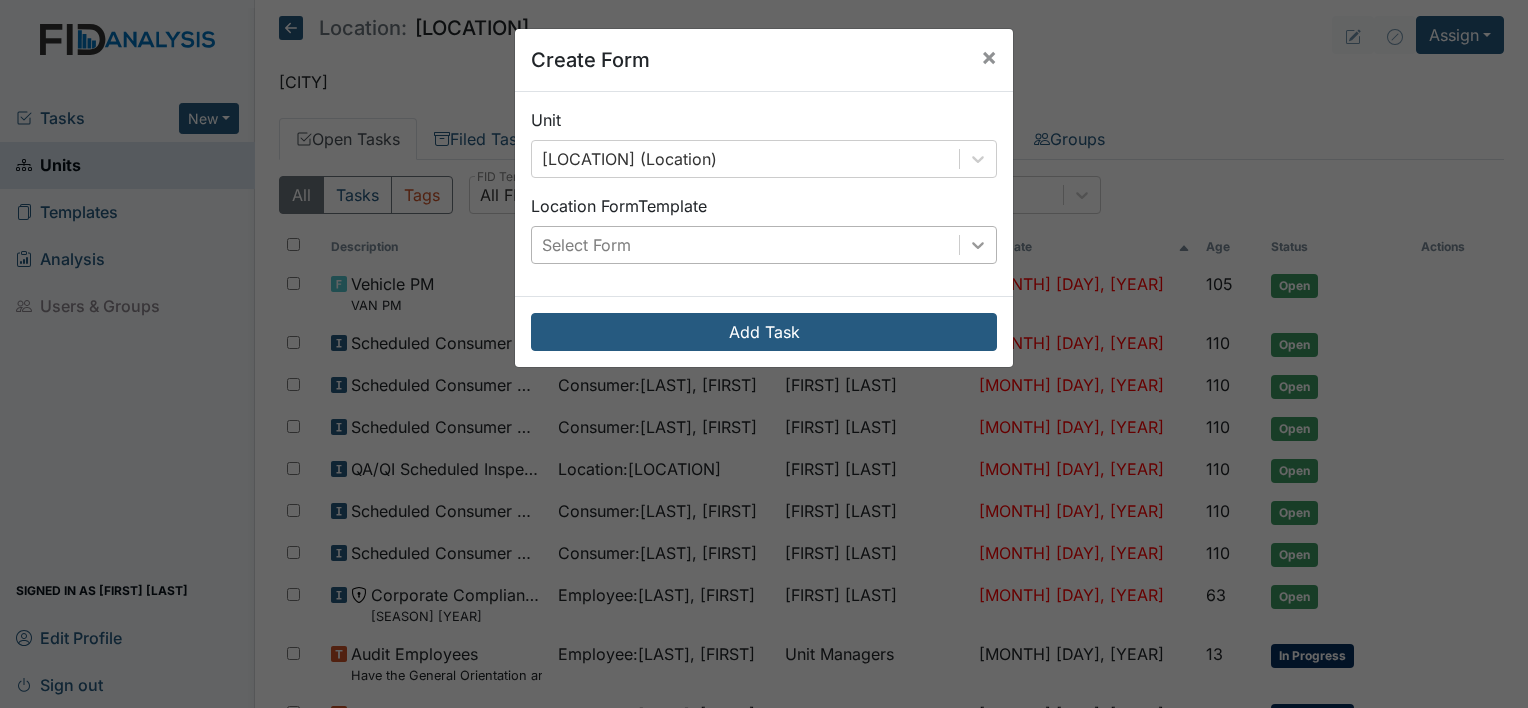 click at bounding box center (978, 159) 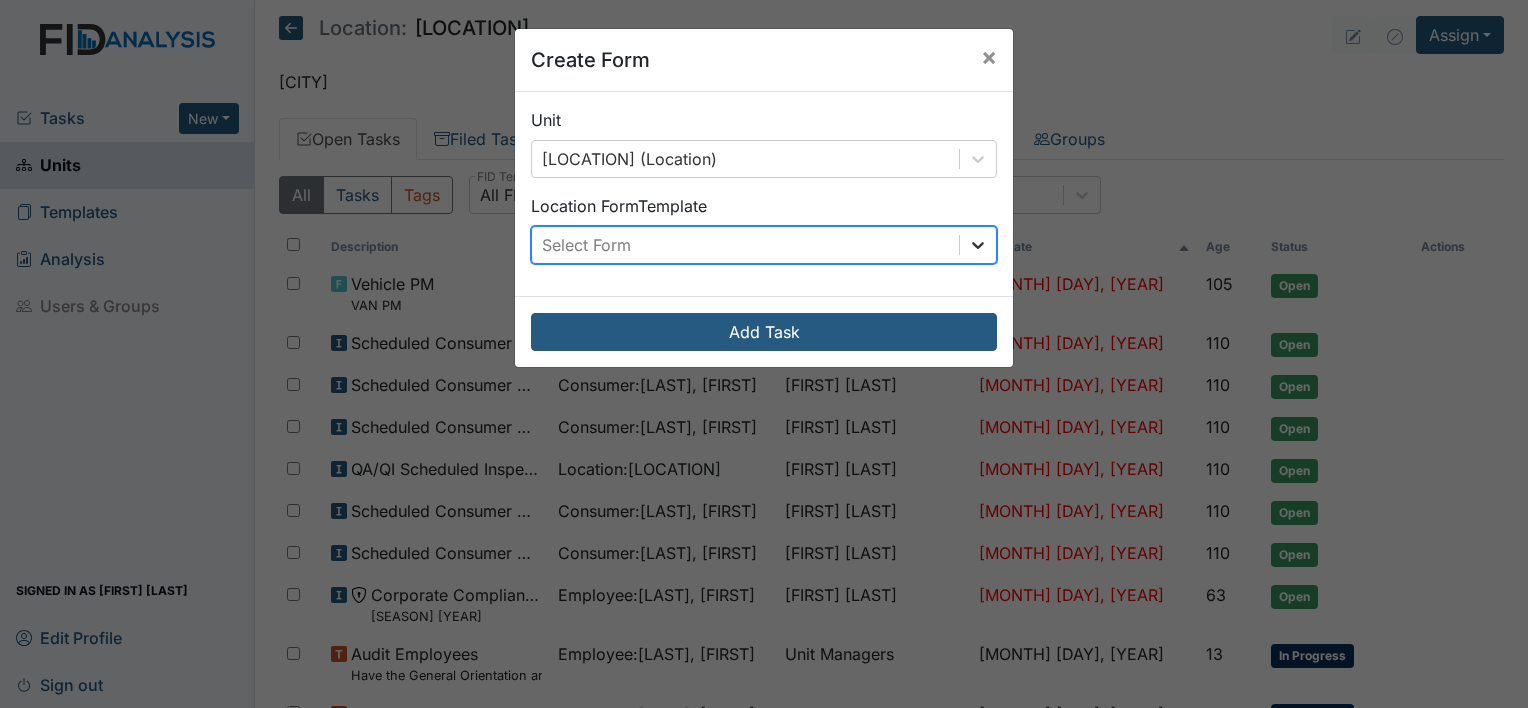 click at bounding box center (978, 245) 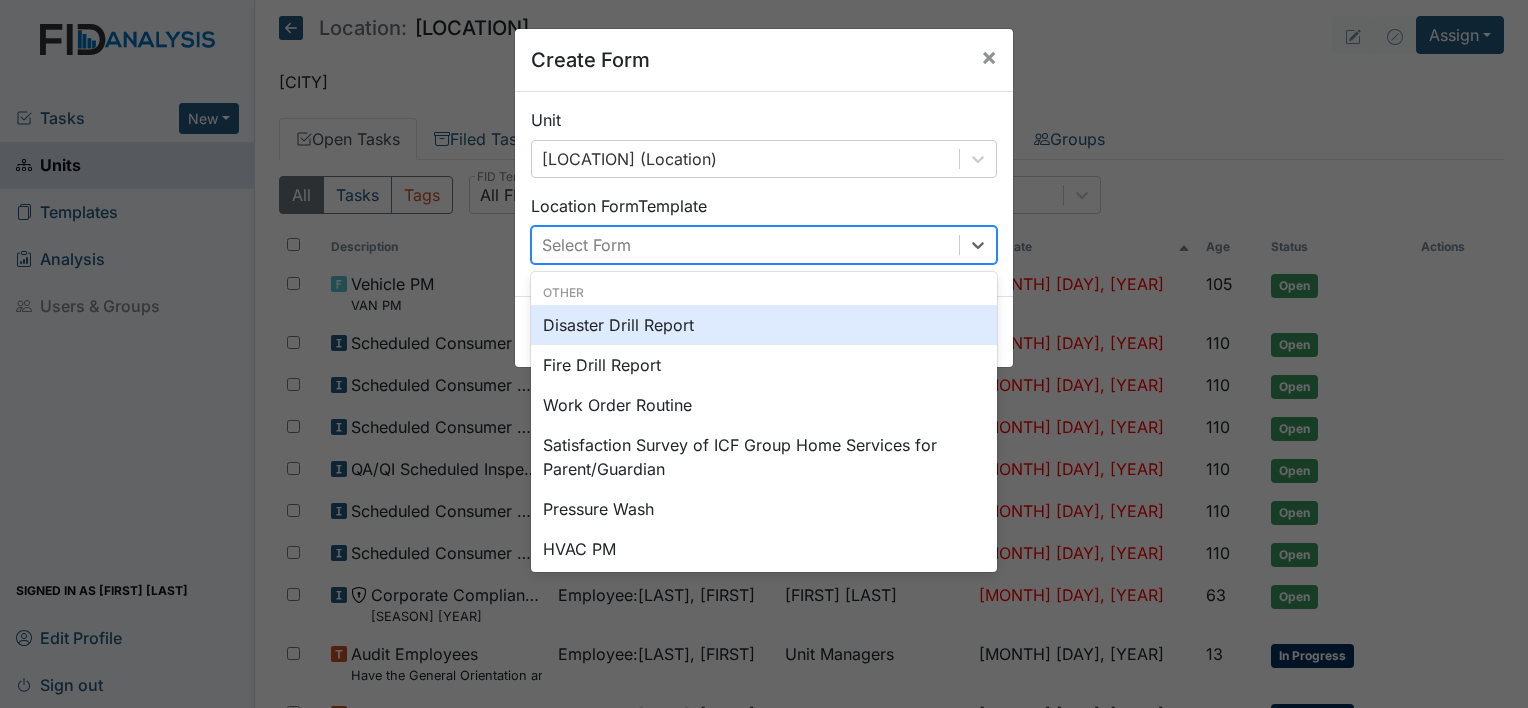 click on "Disaster Drill Report" at bounding box center (764, 325) 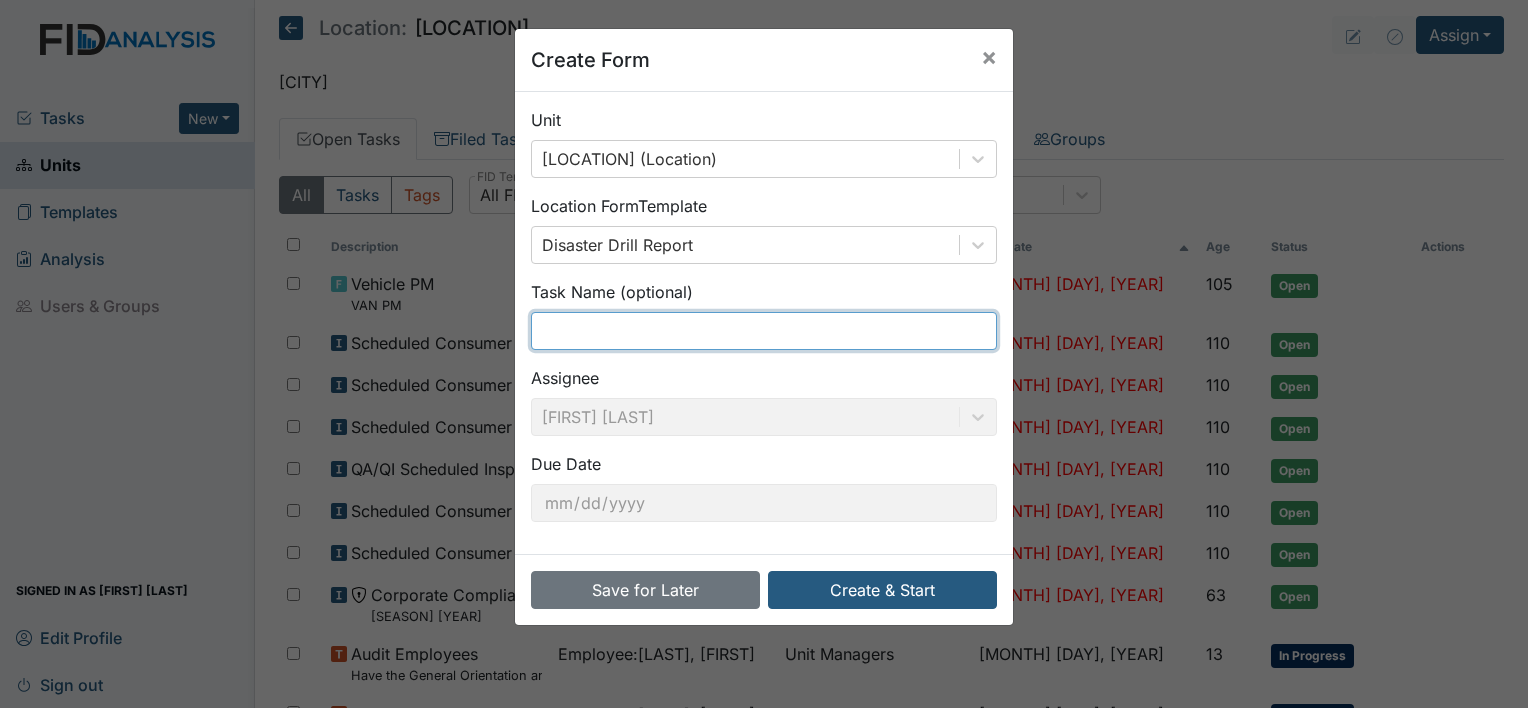 click at bounding box center [764, 331] 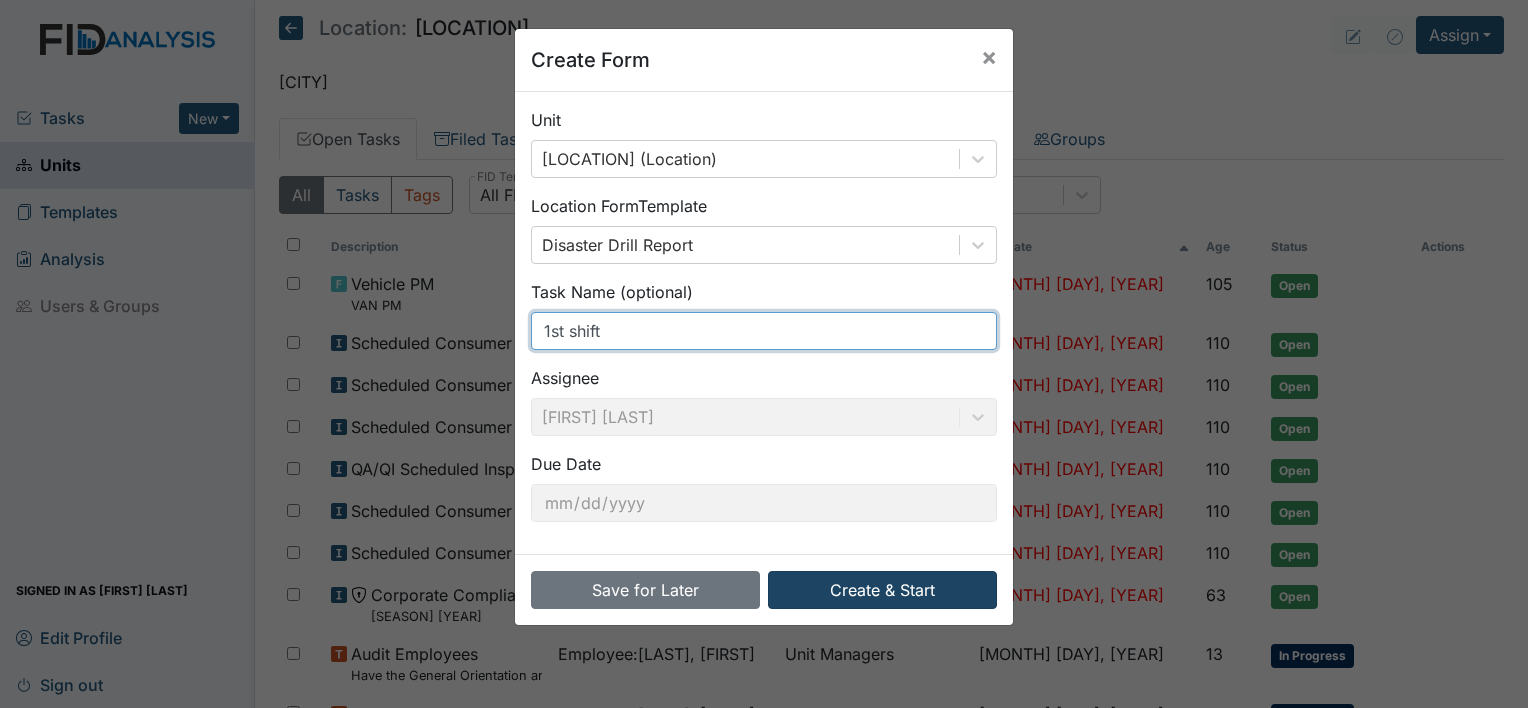 type on "1st shift" 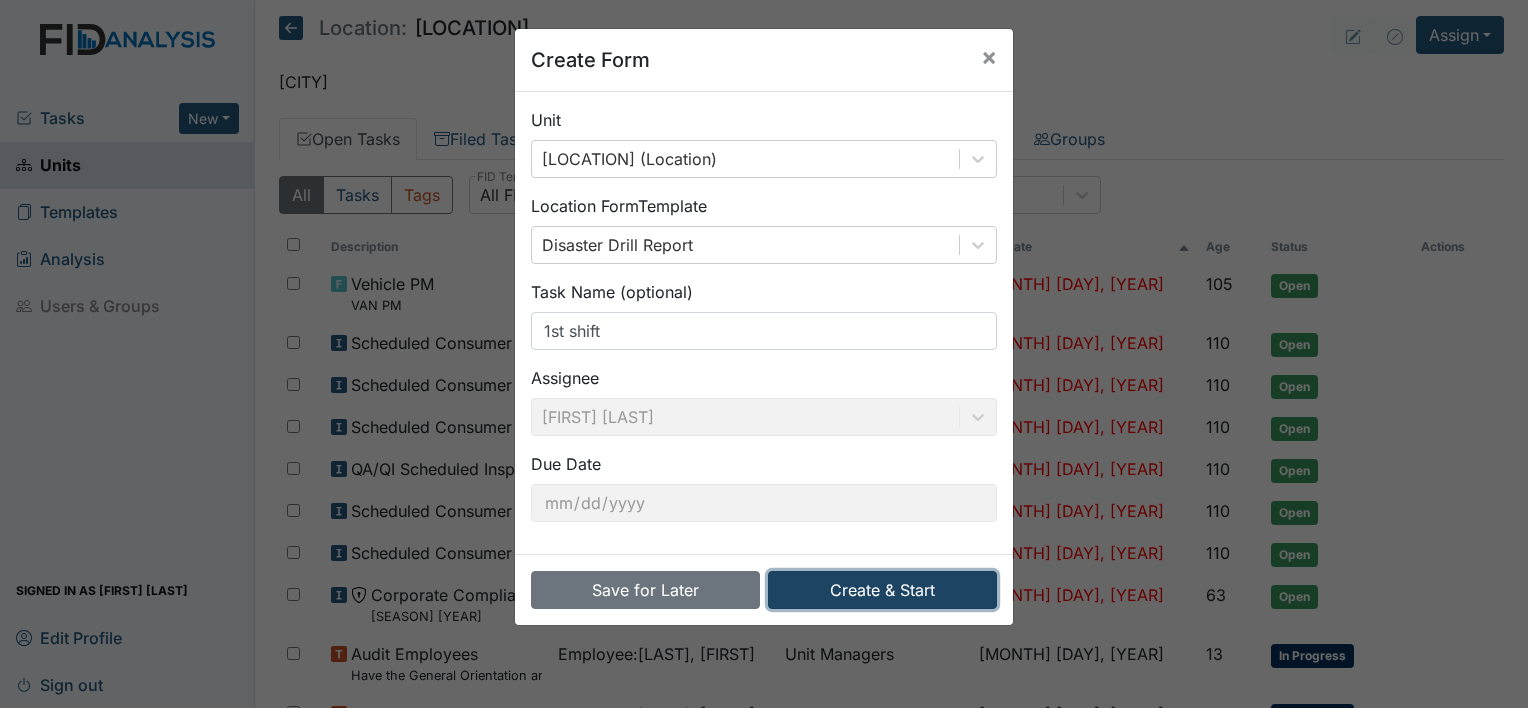 click on "Create & Start" at bounding box center [882, 590] 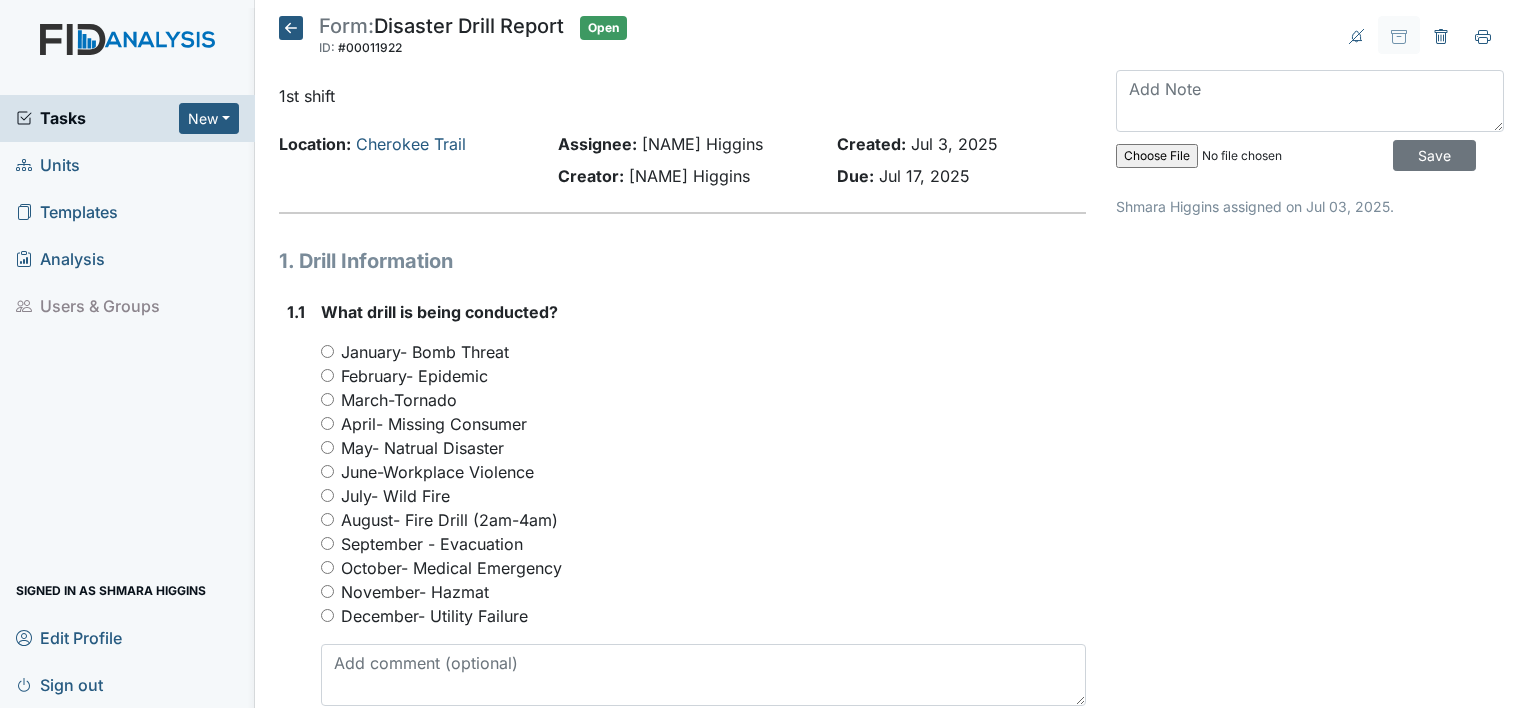 scroll, scrollTop: 0, scrollLeft: 0, axis: both 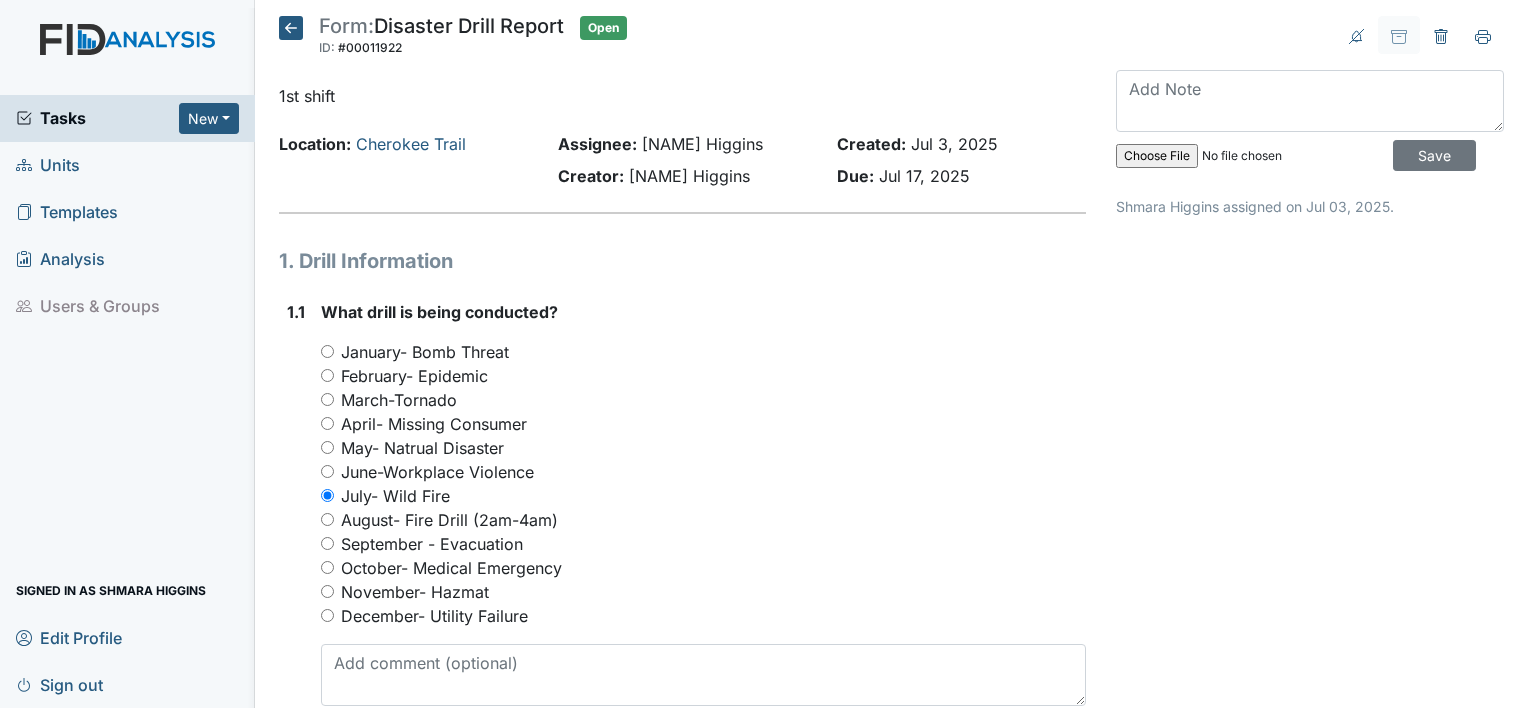 click on "August- Fire Drill (2am-4am)" at bounding box center [327, 519] 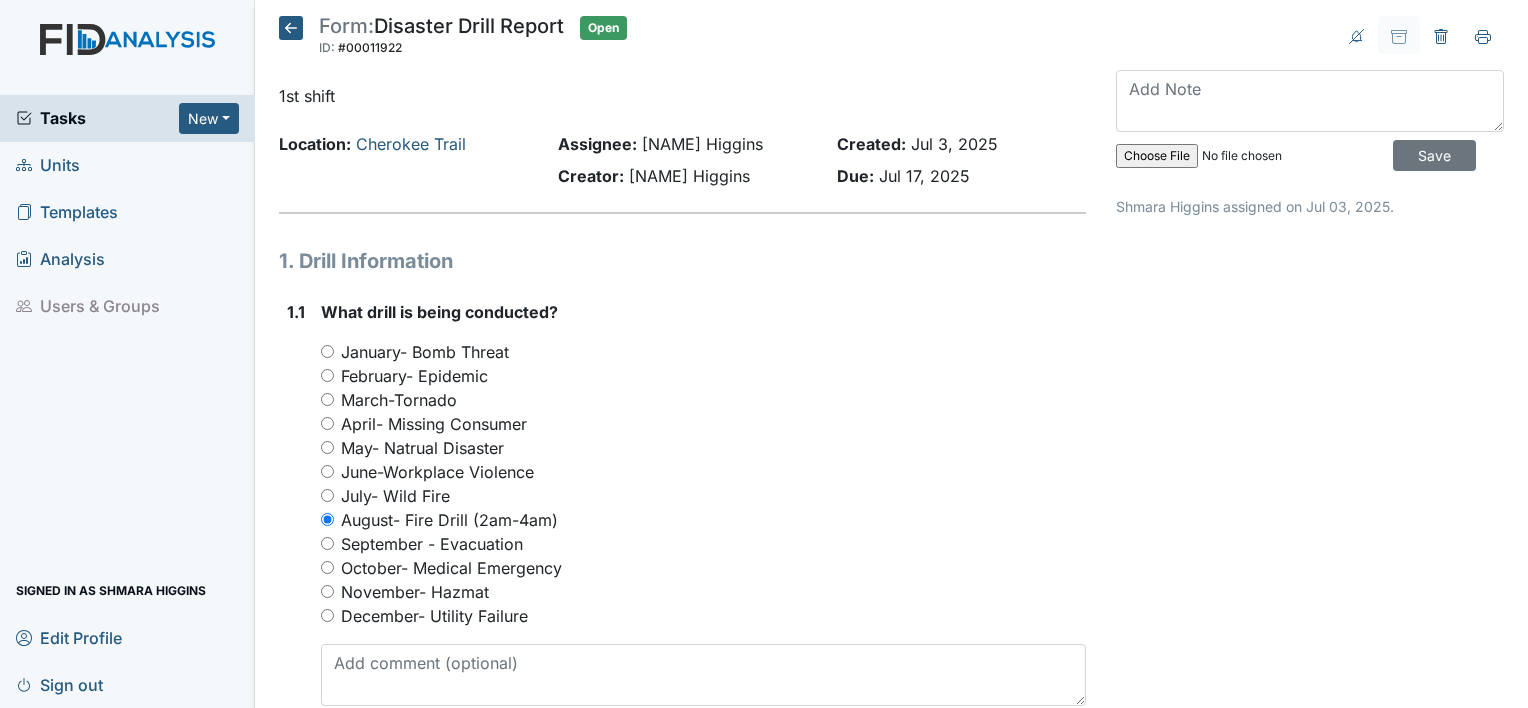 click on "July- Wild Fire" at bounding box center [327, 495] 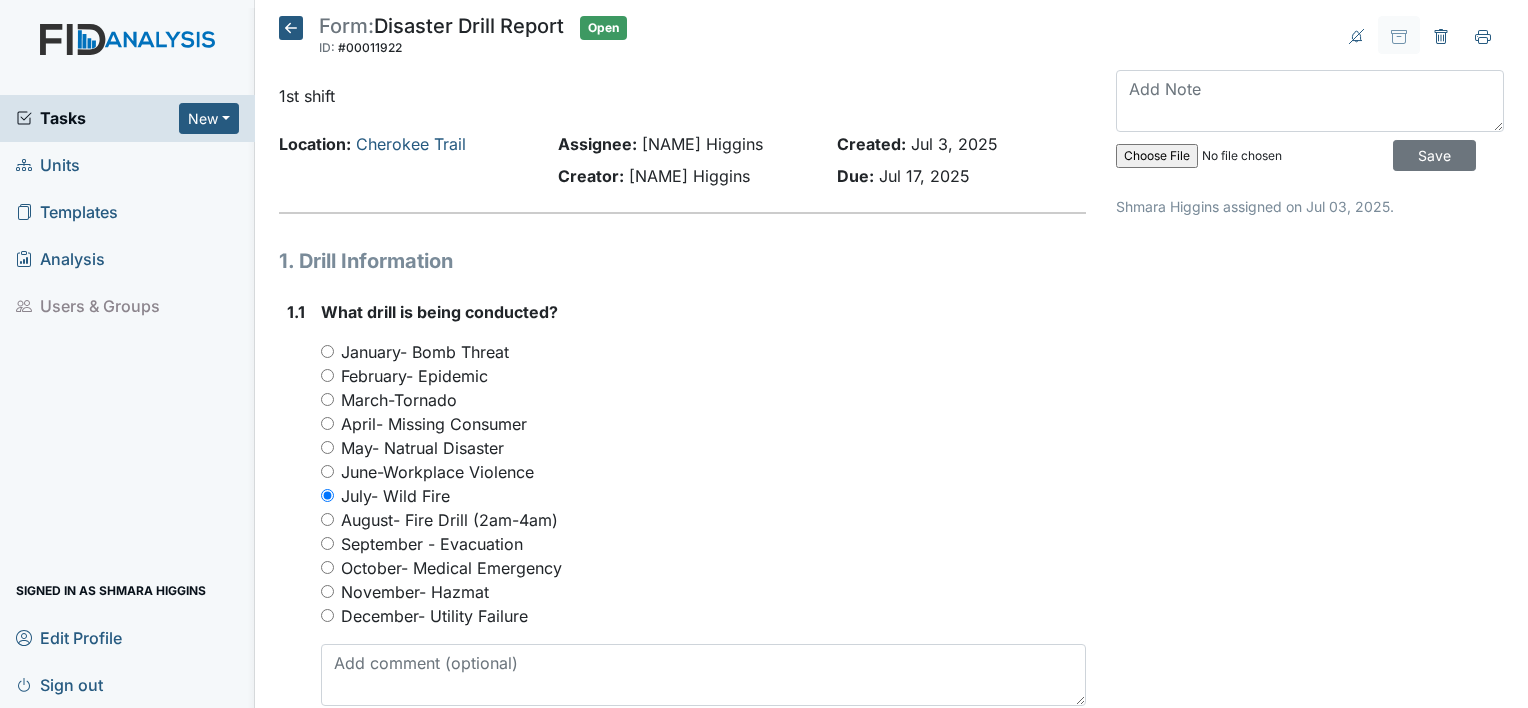 scroll, scrollTop: 619, scrollLeft: 0, axis: vertical 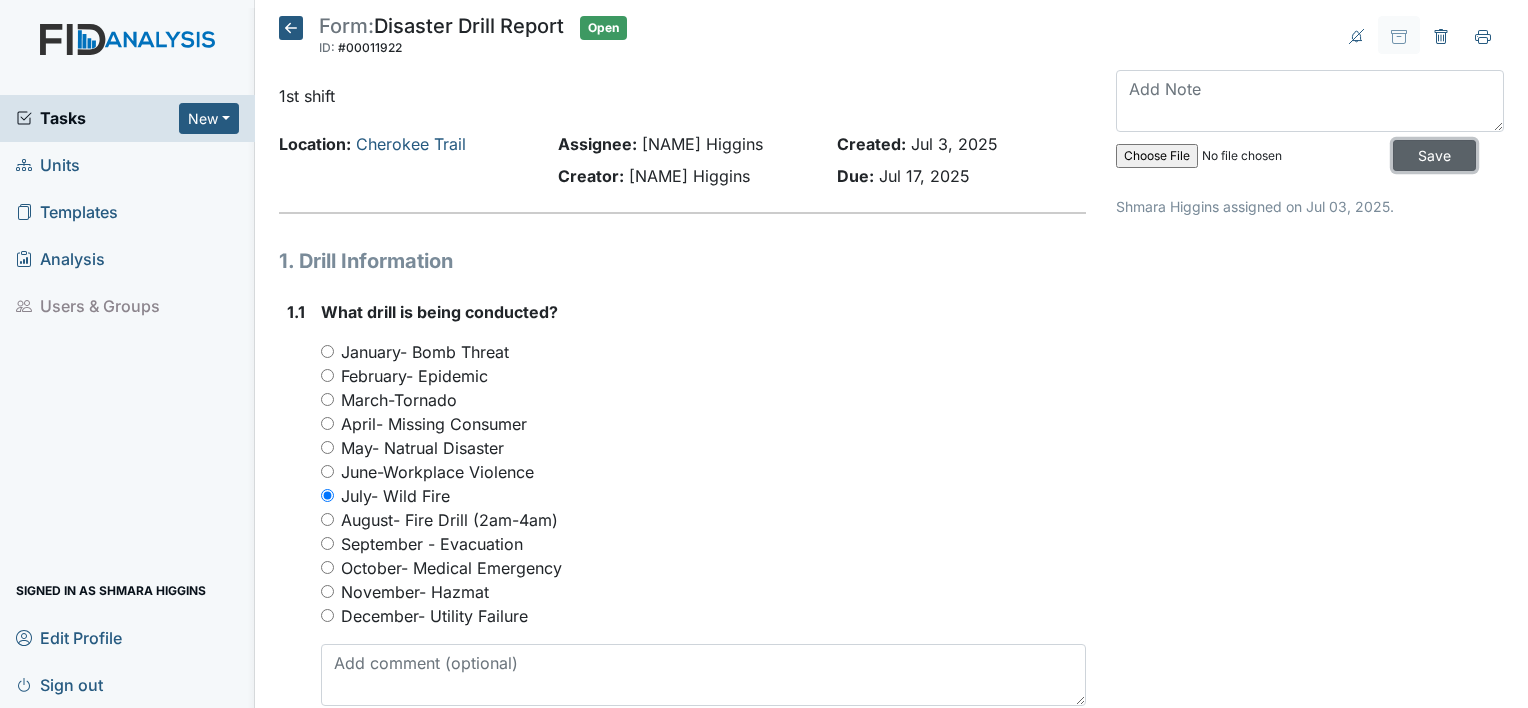 click on "Save" at bounding box center [1434, 155] 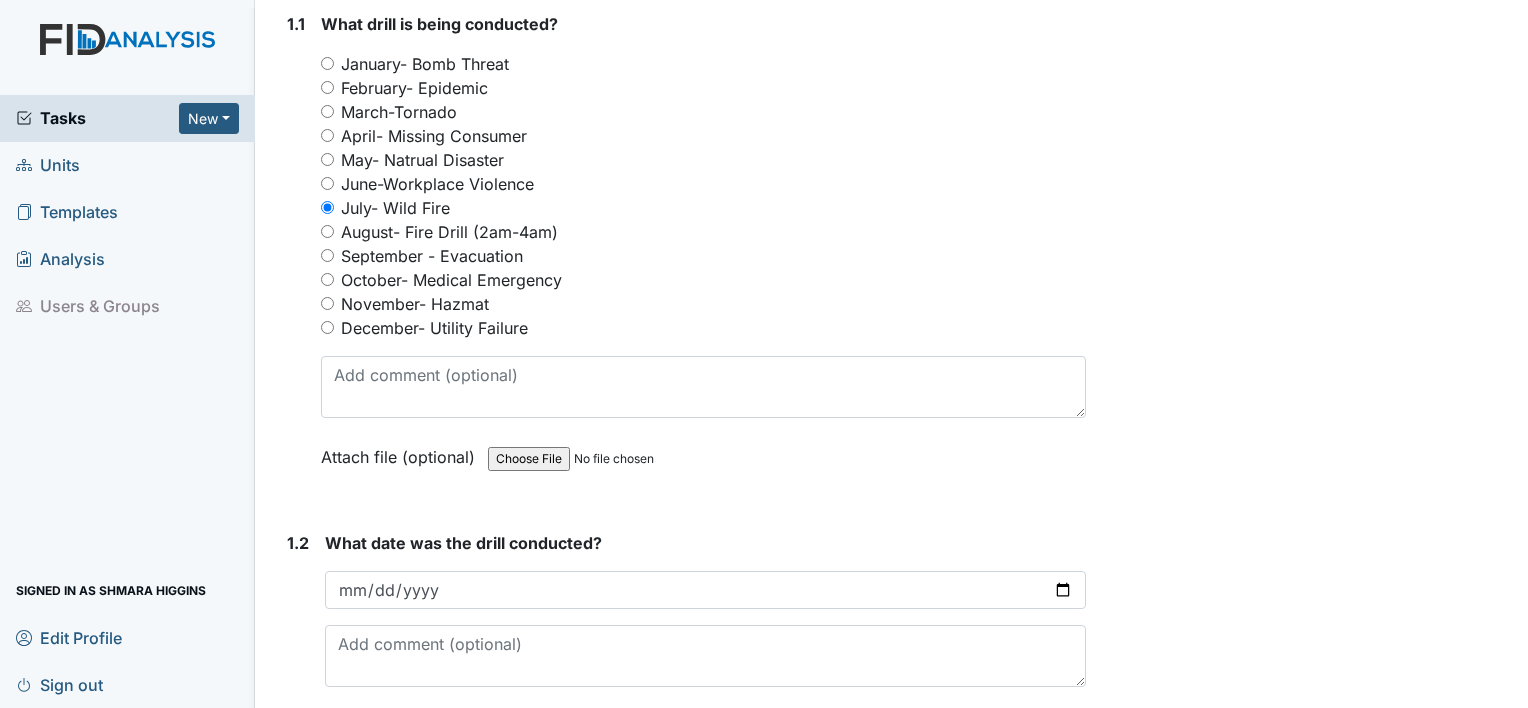 scroll, scrollTop: 360, scrollLeft: 0, axis: vertical 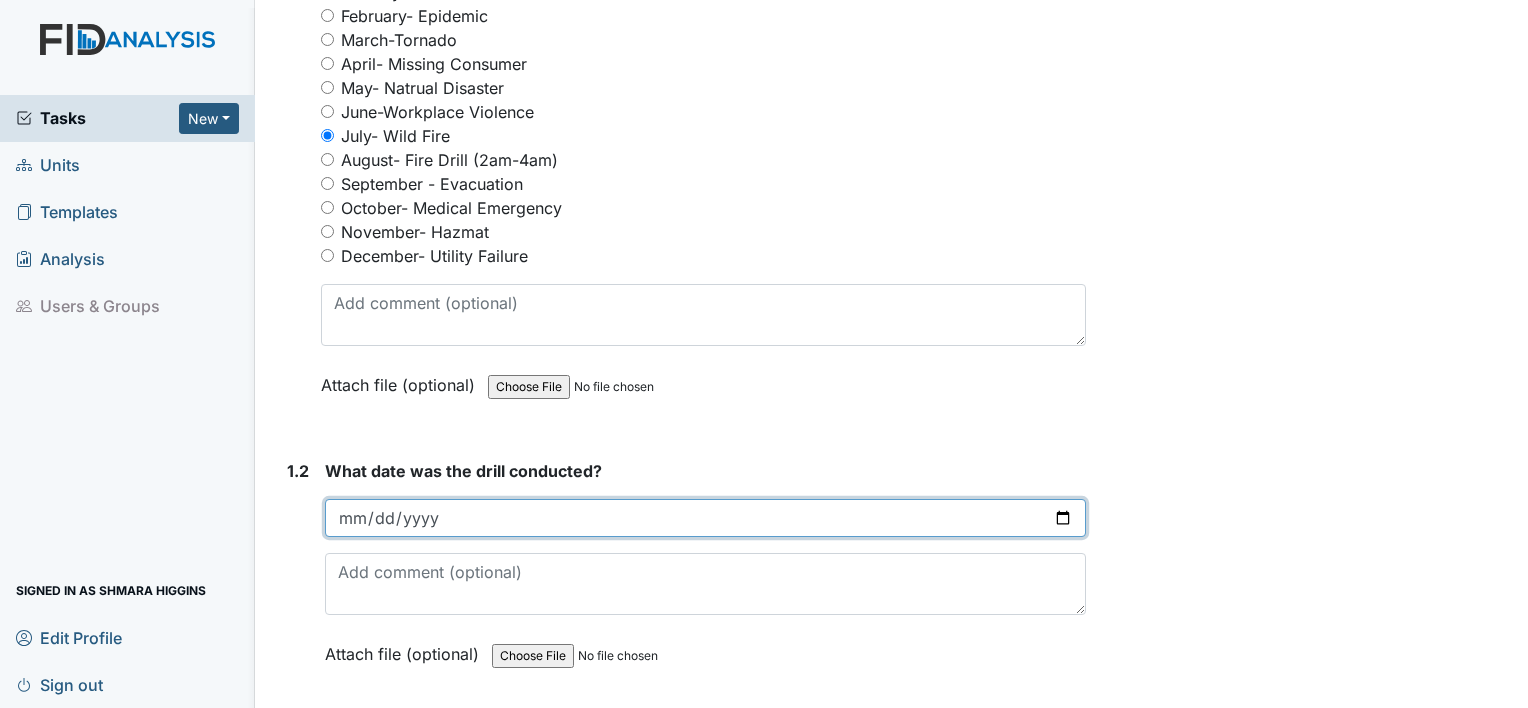 click at bounding box center [705, 518] 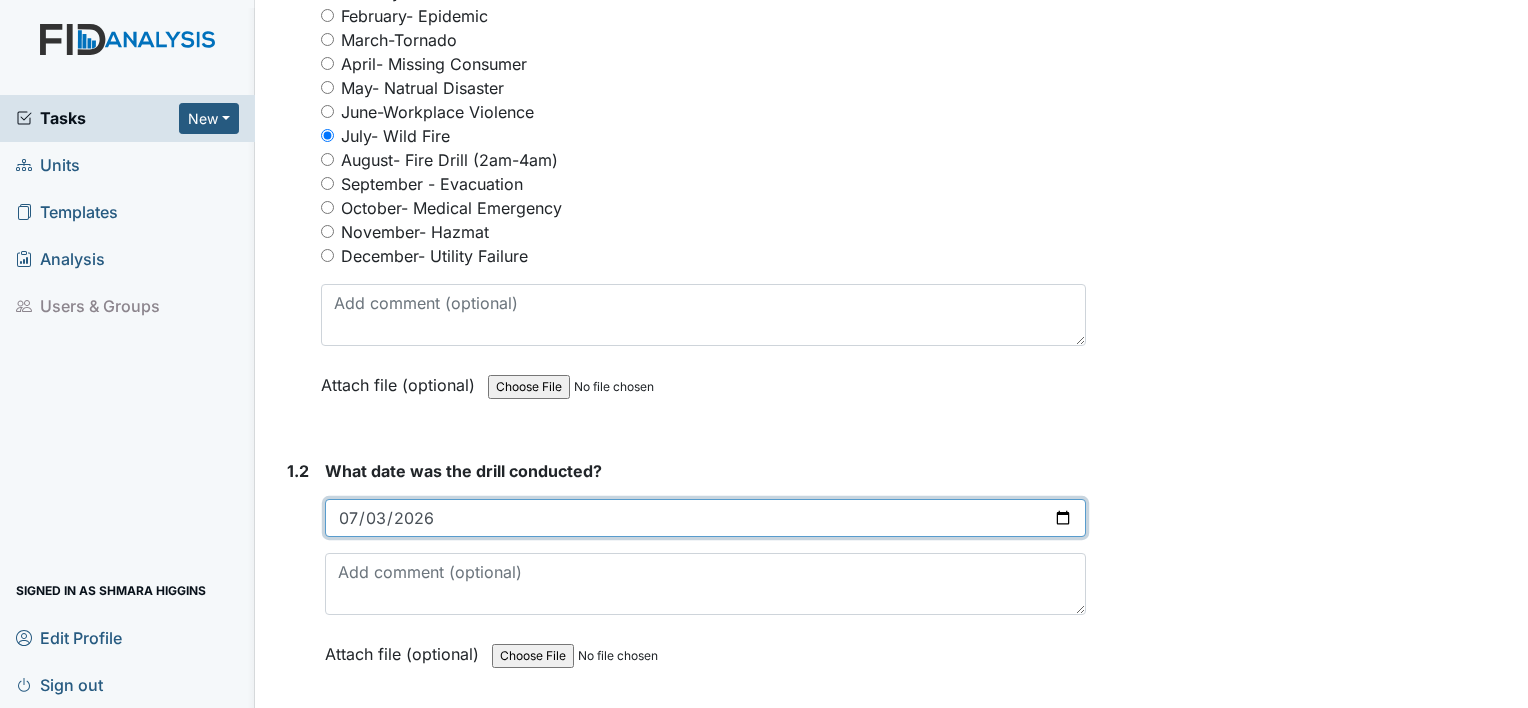 type on "20265-07-03" 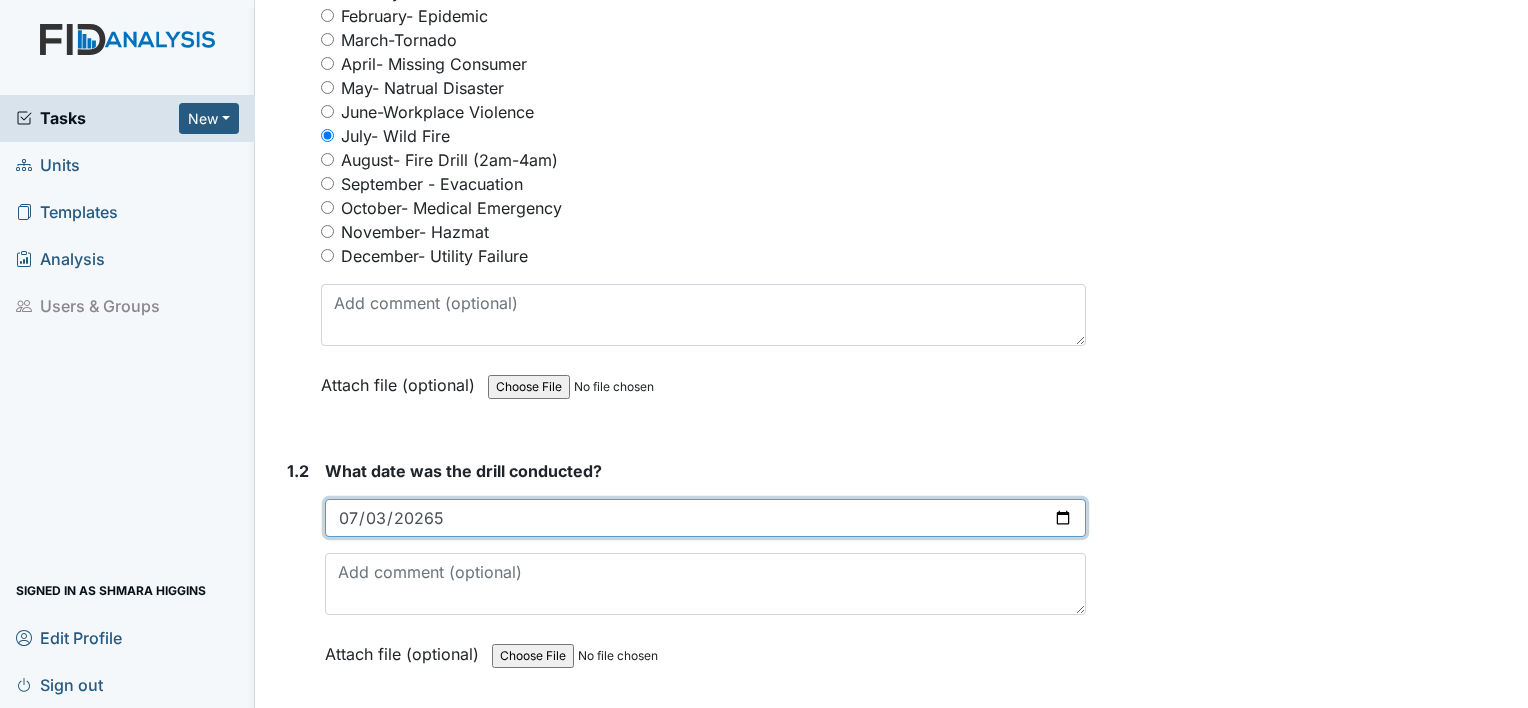 type 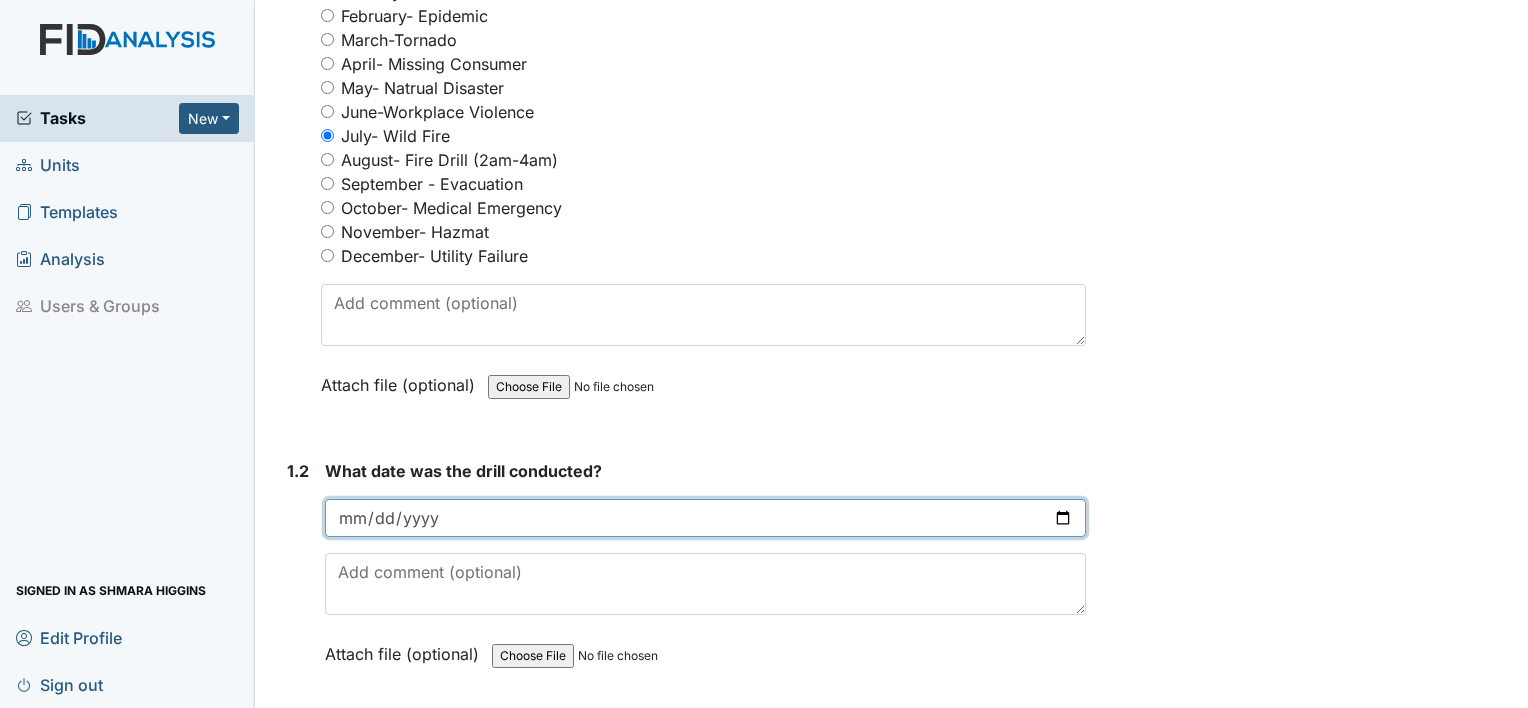 click at bounding box center [705, 518] 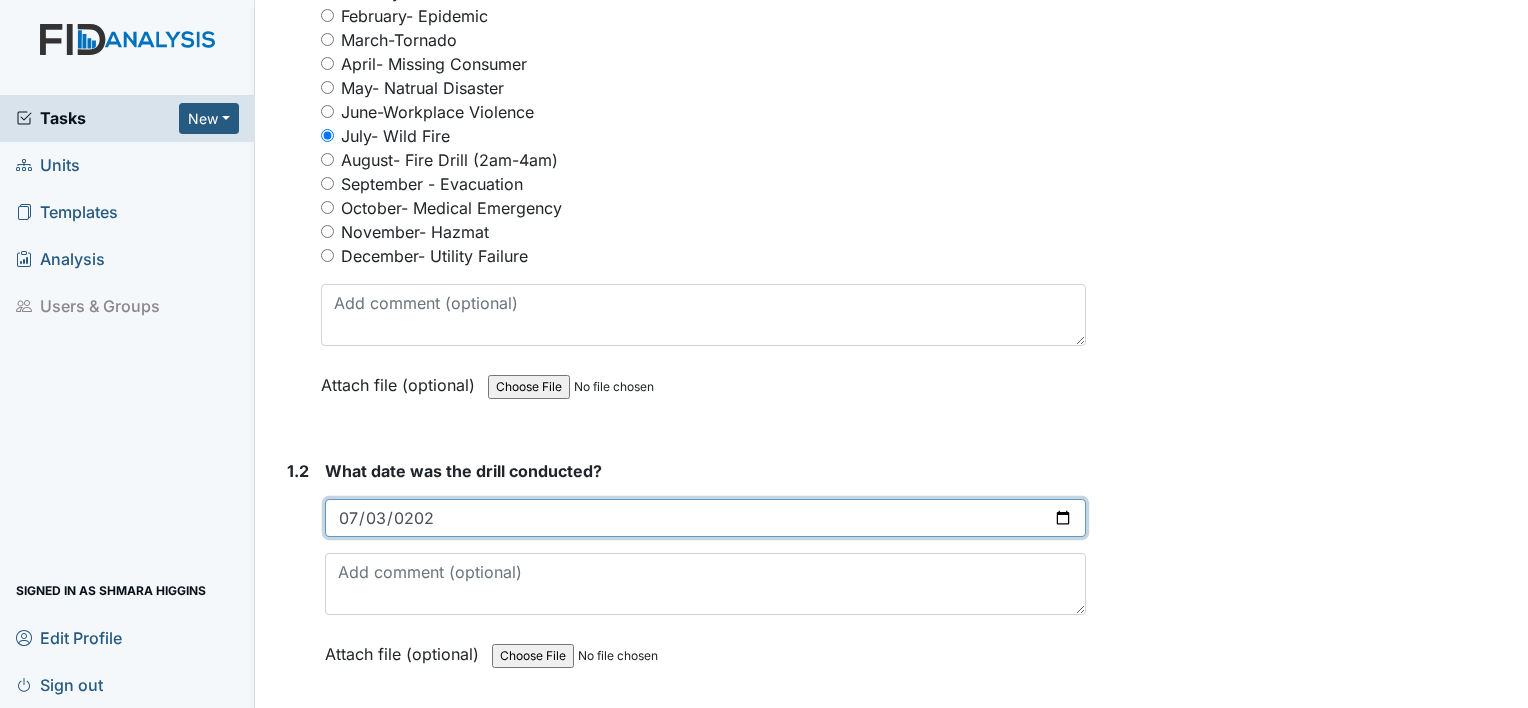type on "2025-07-03" 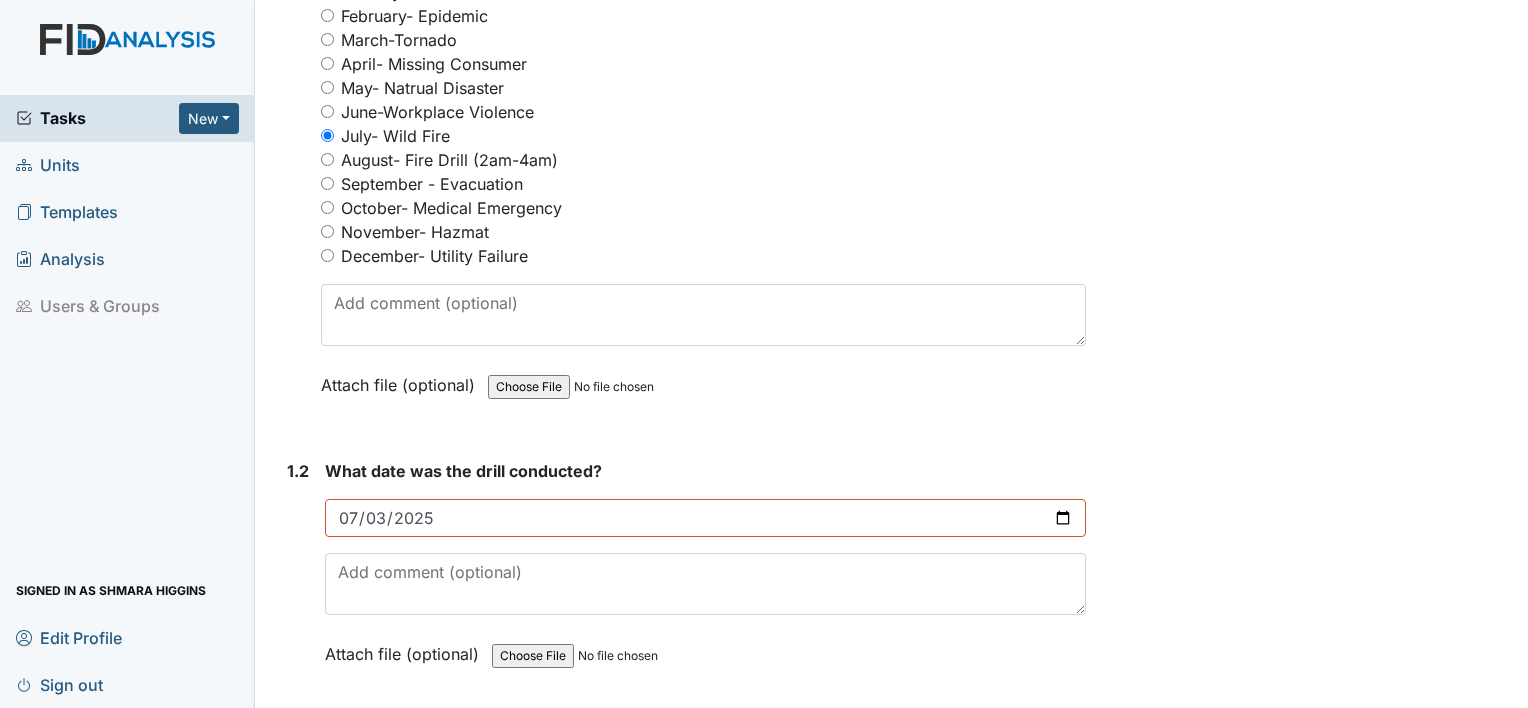 click on "Form:
Disaster Drill Report
ID:
#00011922
Open
Autosaving...
1st shift
Location:
Cherokee Trail
Assignee:
Shmara Higgins
Creator:
Shmara Higgins
Created:
Jul 3, 2025
Due:
Jul 17, 2025
1. Drill Information
1.1
What drill is being conducted?
You must select one of the below options.
January- Bomb Threat
February- Epidemic
March-Tornado
April- Missing Consumer
May- Natrual Disaster
June-Workplace Violence
July- Wild Fire
August- Fire Drill (2am-4am)
September - Evacuation
October- Medical Emergency
November- Hazmat
December- Utility Failure
Attach file (optional)
You can upload .pdf, .txt, .jpg, .jpeg, .png, .csv, .xls, or .doc files under 100MB.
1.2
What date was the drill conducted?
2025-07-03" at bounding box center (682, 1586) 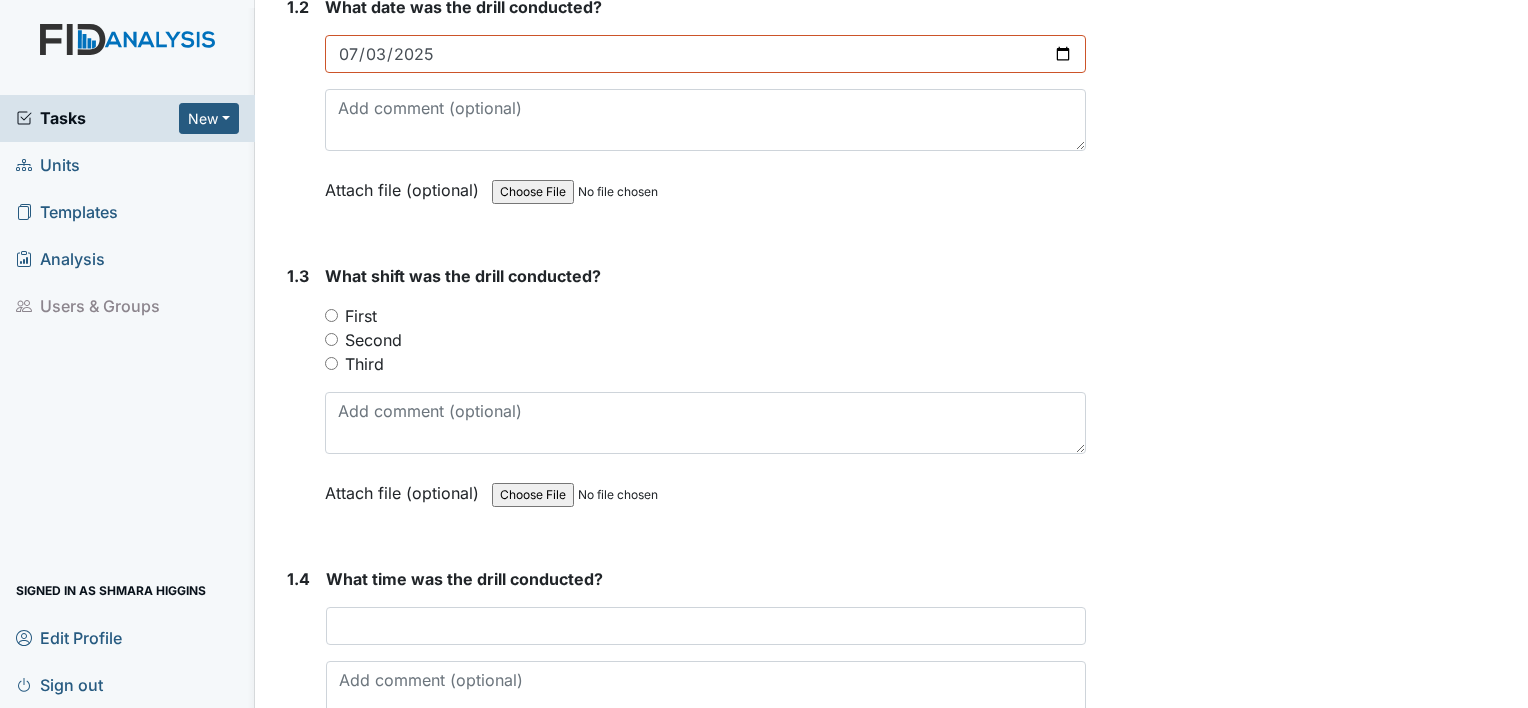 scroll, scrollTop: 880, scrollLeft: 0, axis: vertical 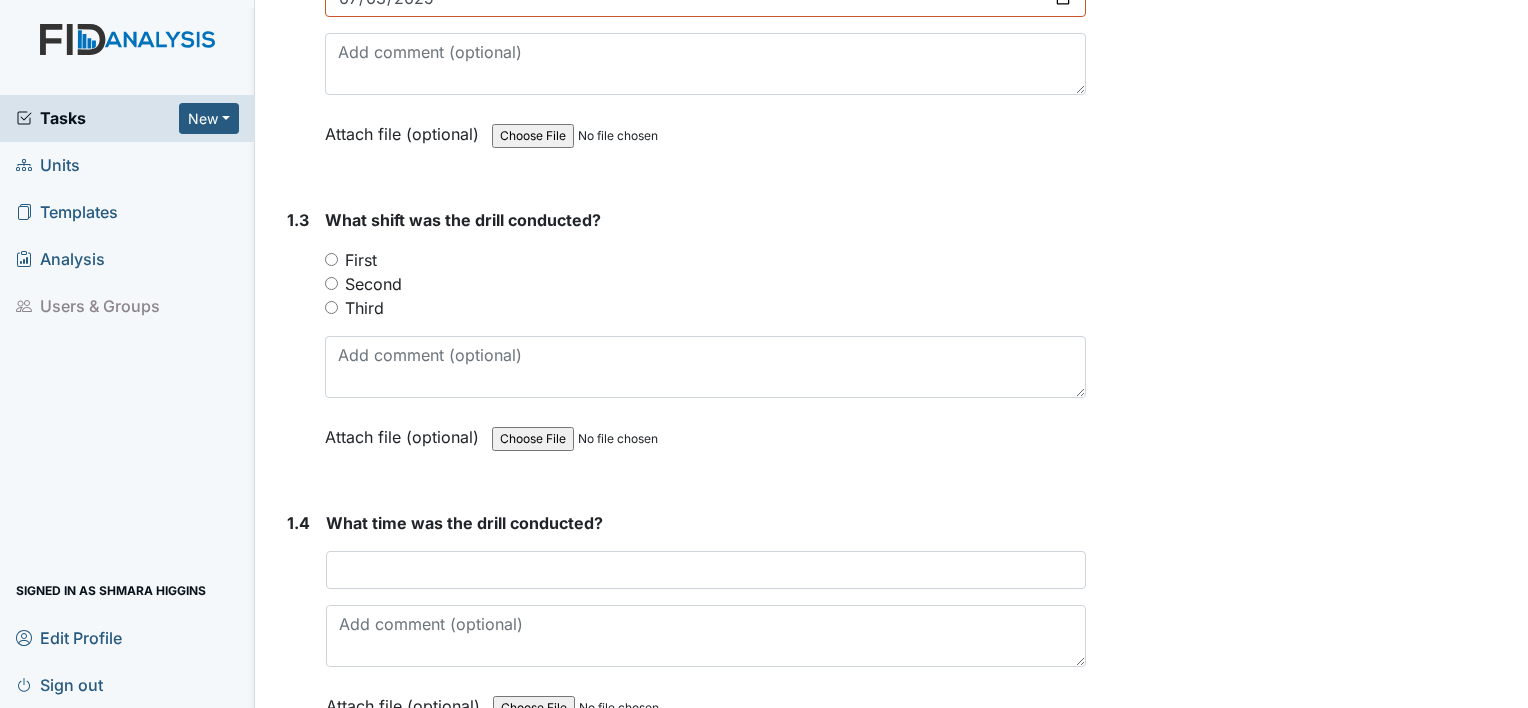 click on "First" at bounding box center (331, 259) 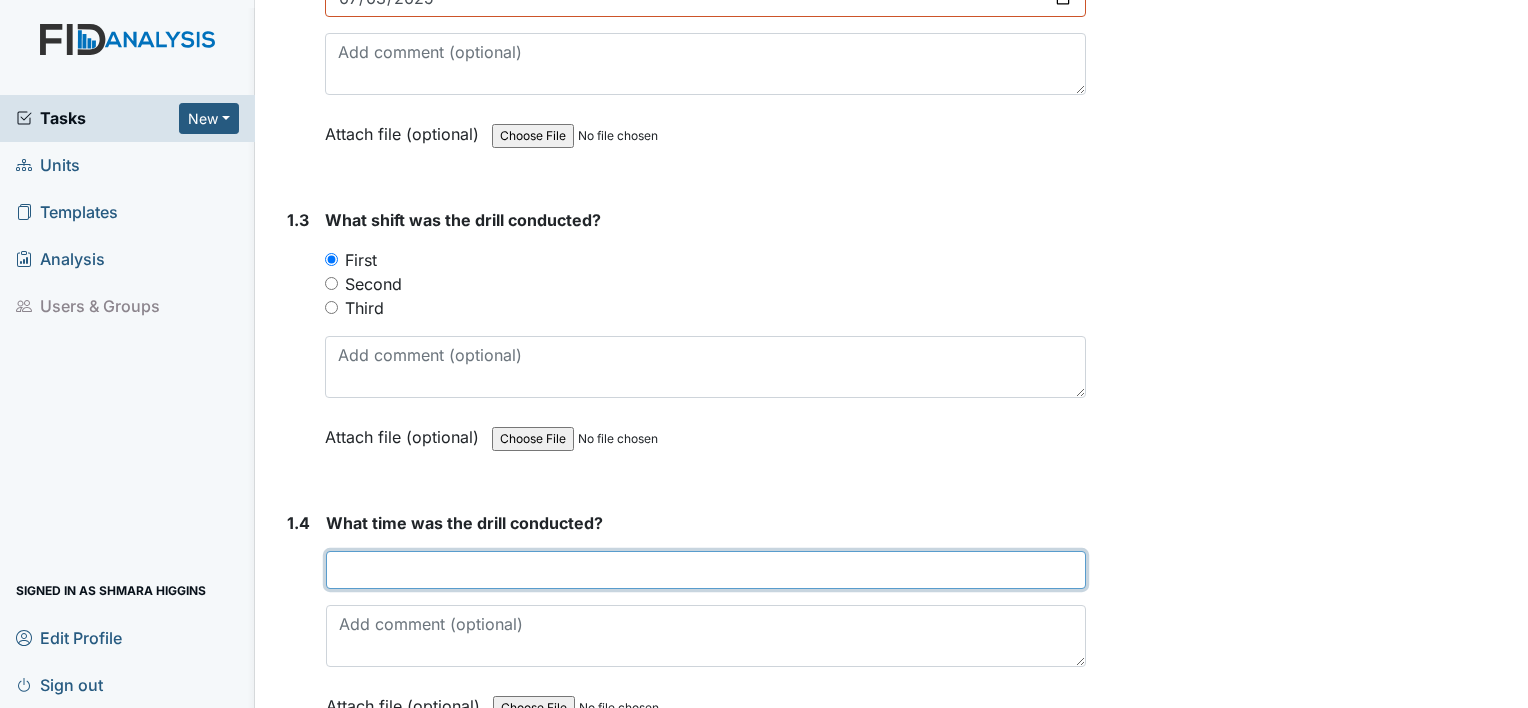 click at bounding box center [706, 570] 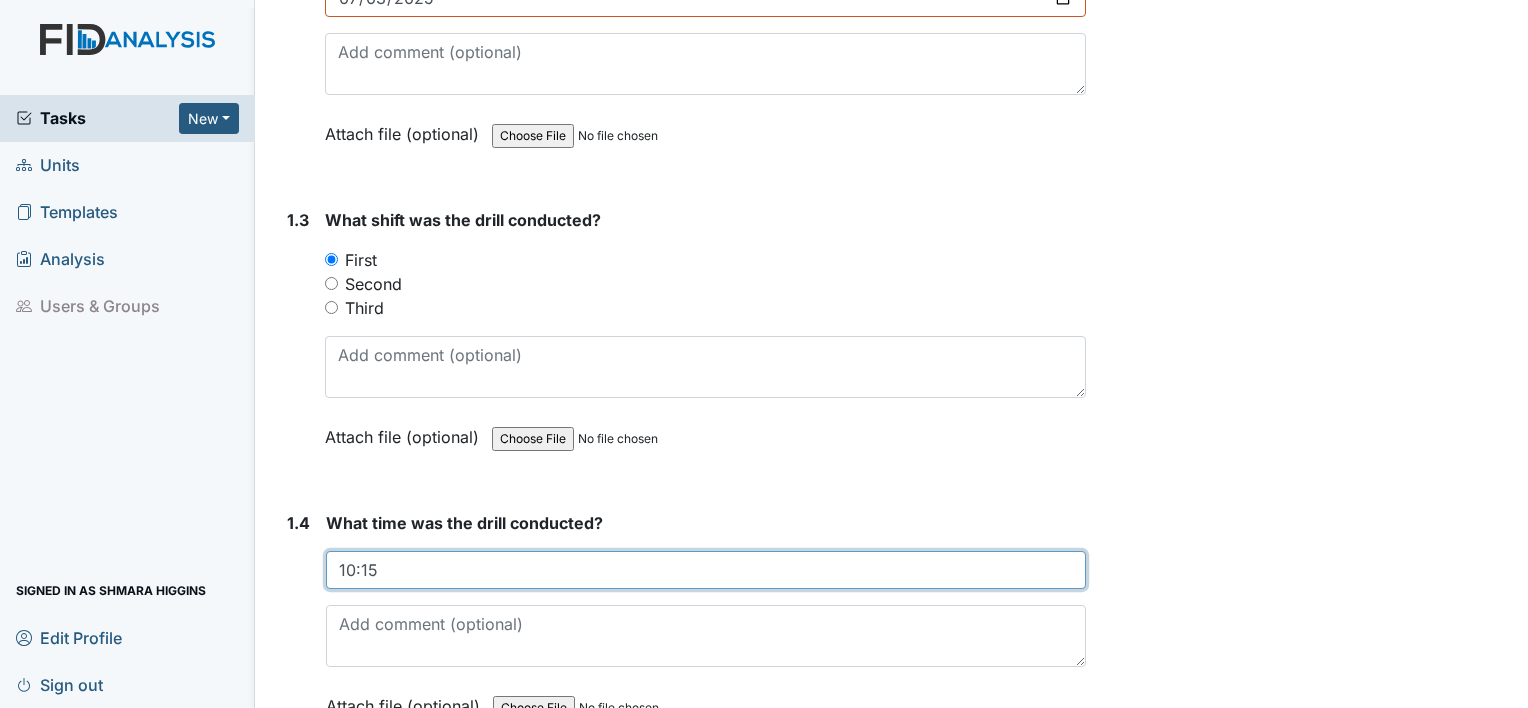type on "10:15" 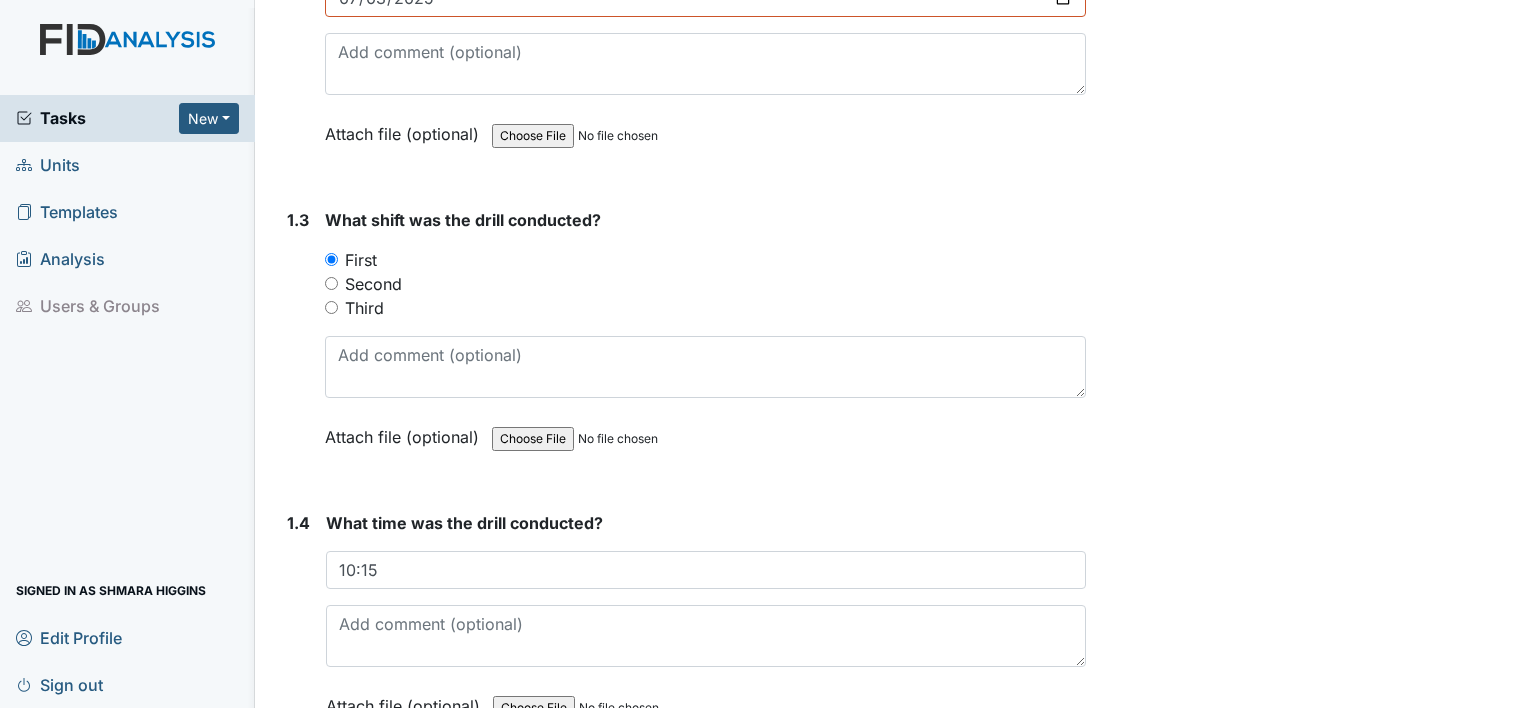 click on "1.4
What time was the drill conducted?
10:15
This field is required.
Attach file (optional)
You can upload .pdf, .txt, .jpg, .jpeg, .png, .csv, .xls, or .doc files under 100MB." at bounding box center (682, 629) 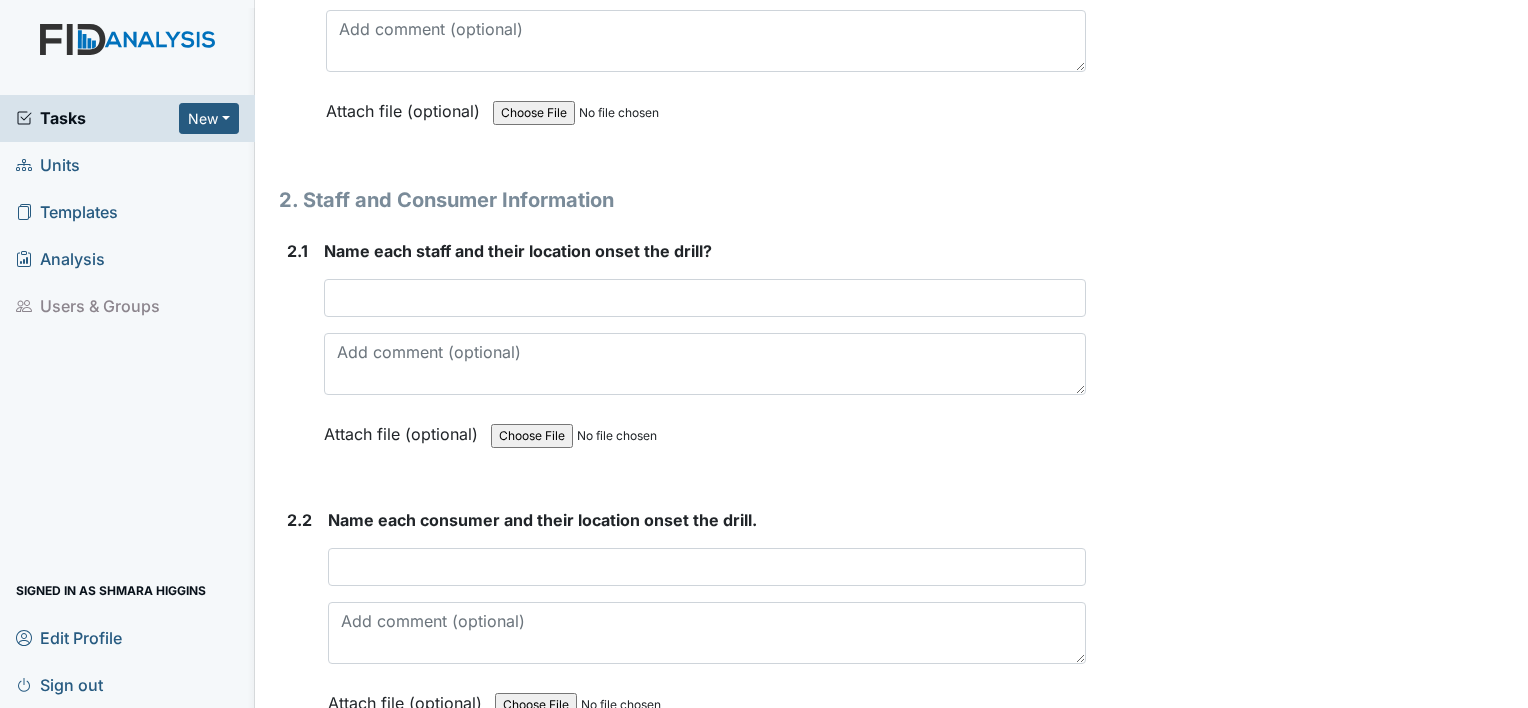 scroll, scrollTop: 1480, scrollLeft: 0, axis: vertical 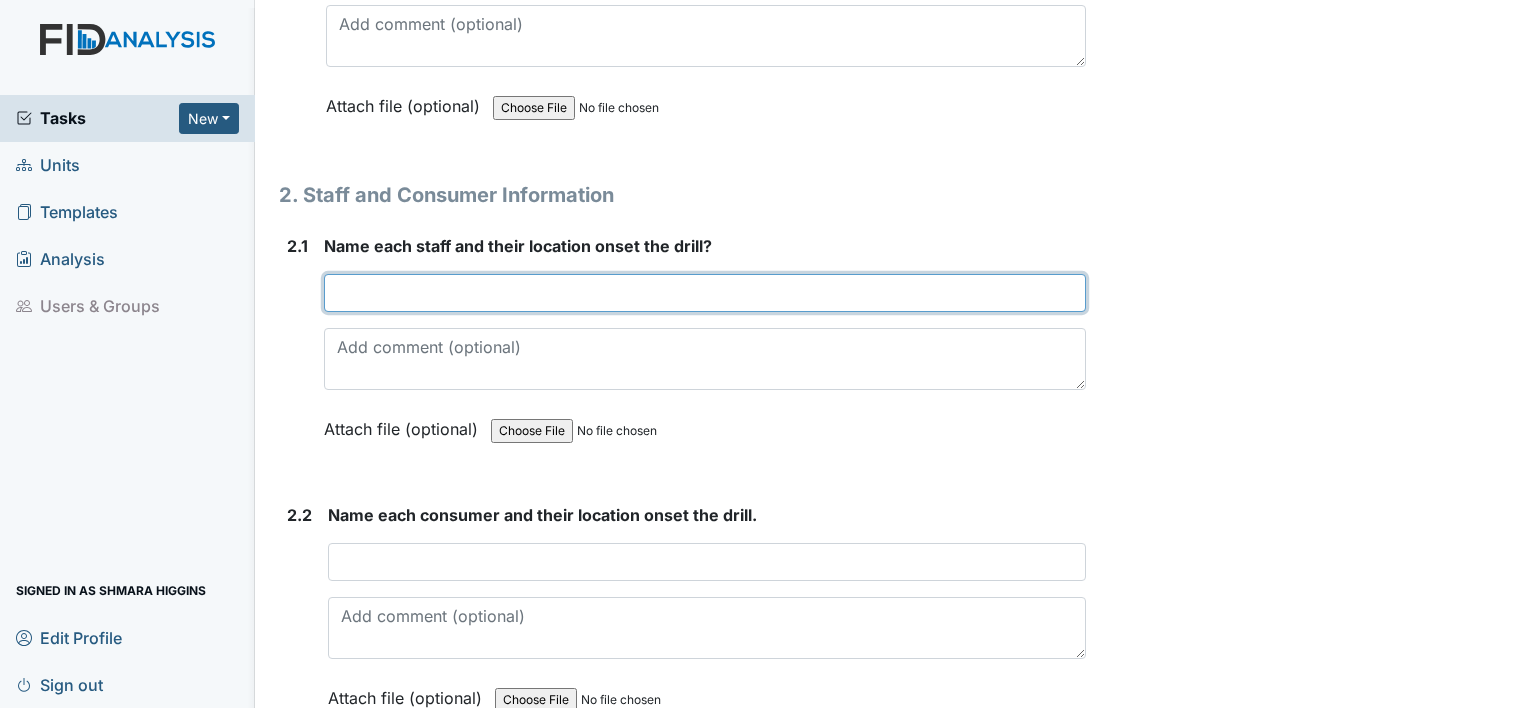 click at bounding box center (705, 293) 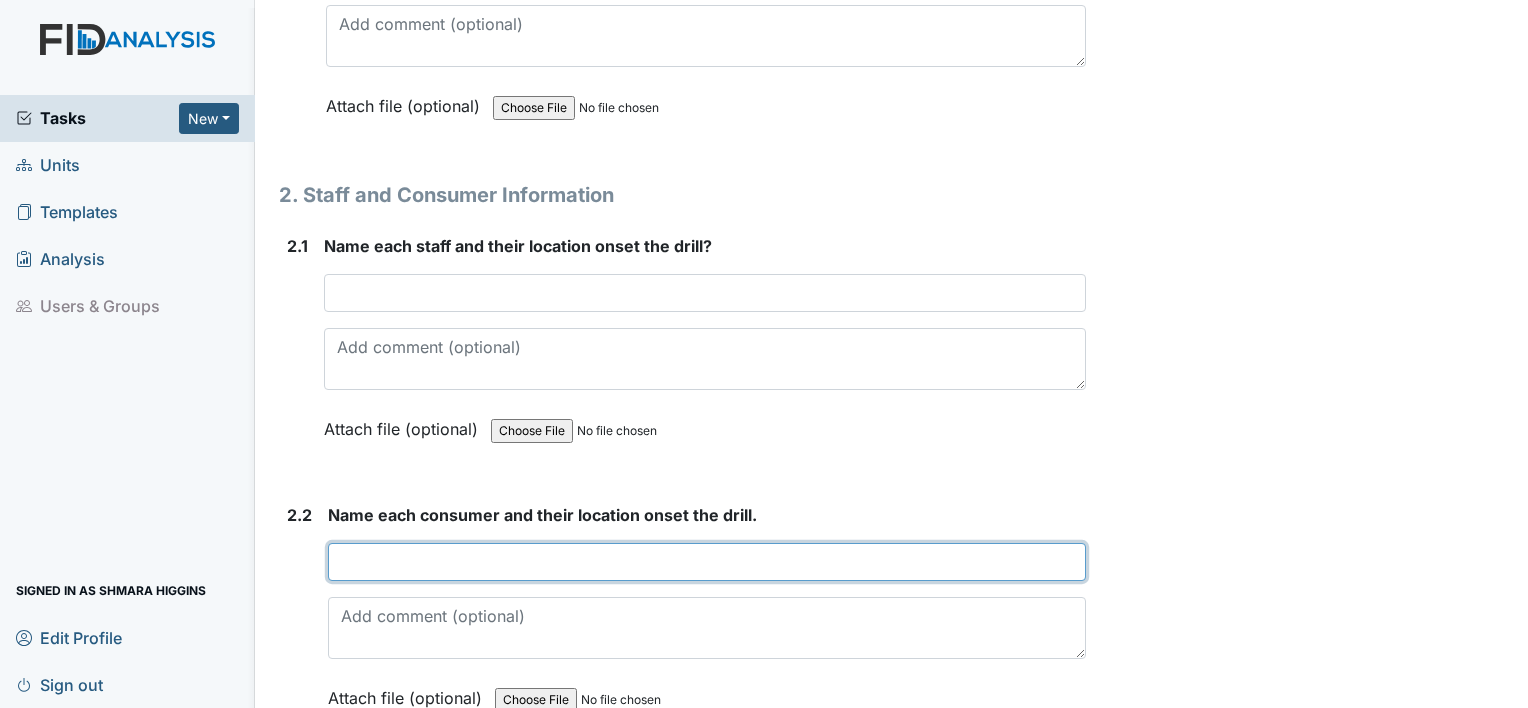 click at bounding box center (707, 562) 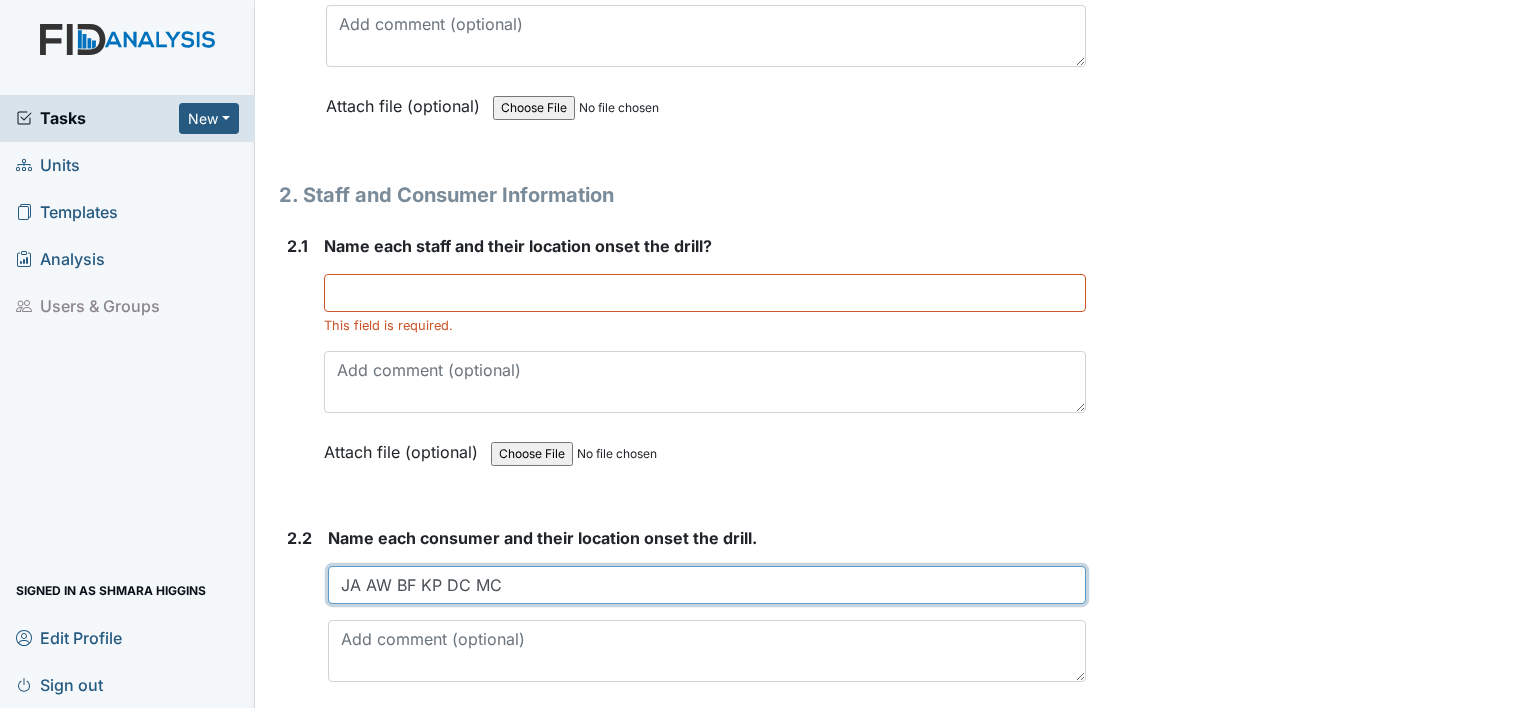 type on "JA AW BF KP DC MC" 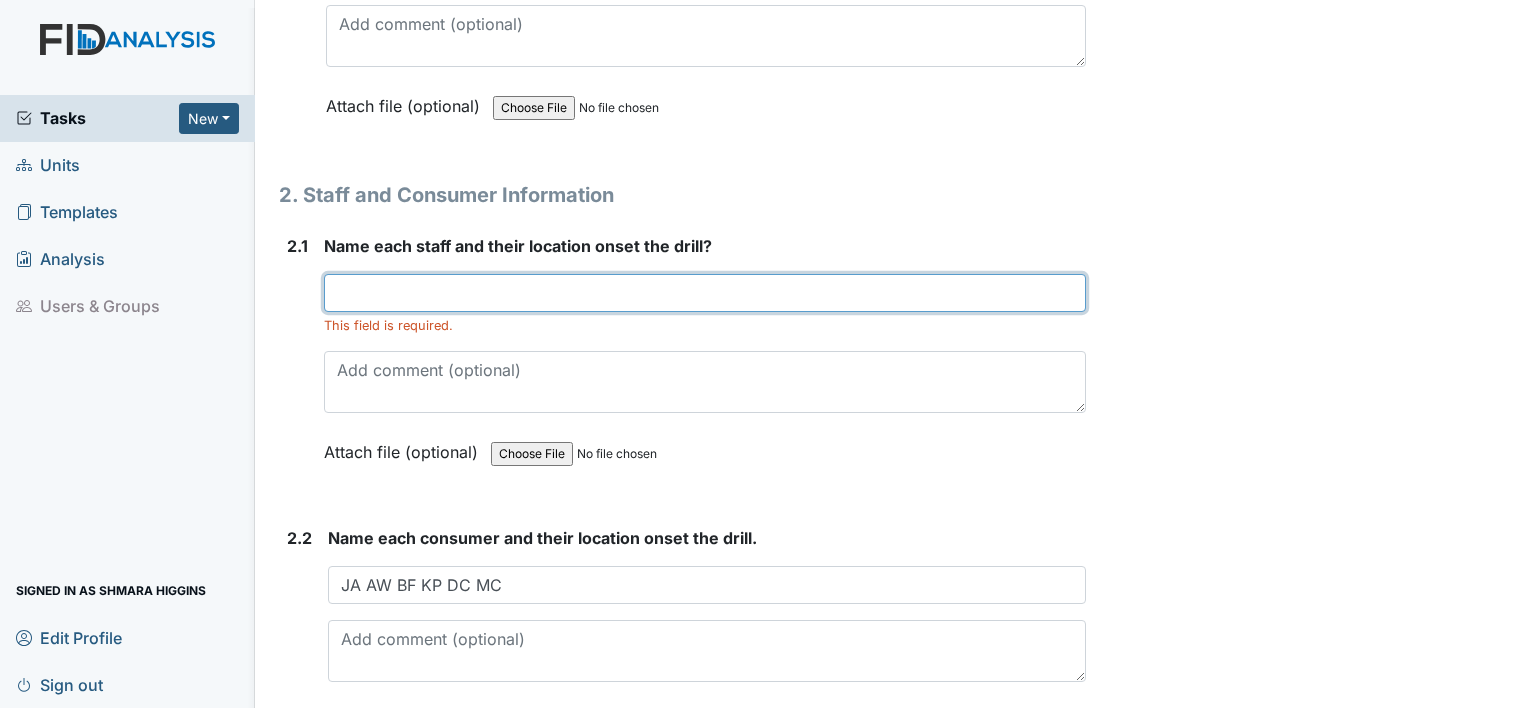 click at bounding box center (705, 293) 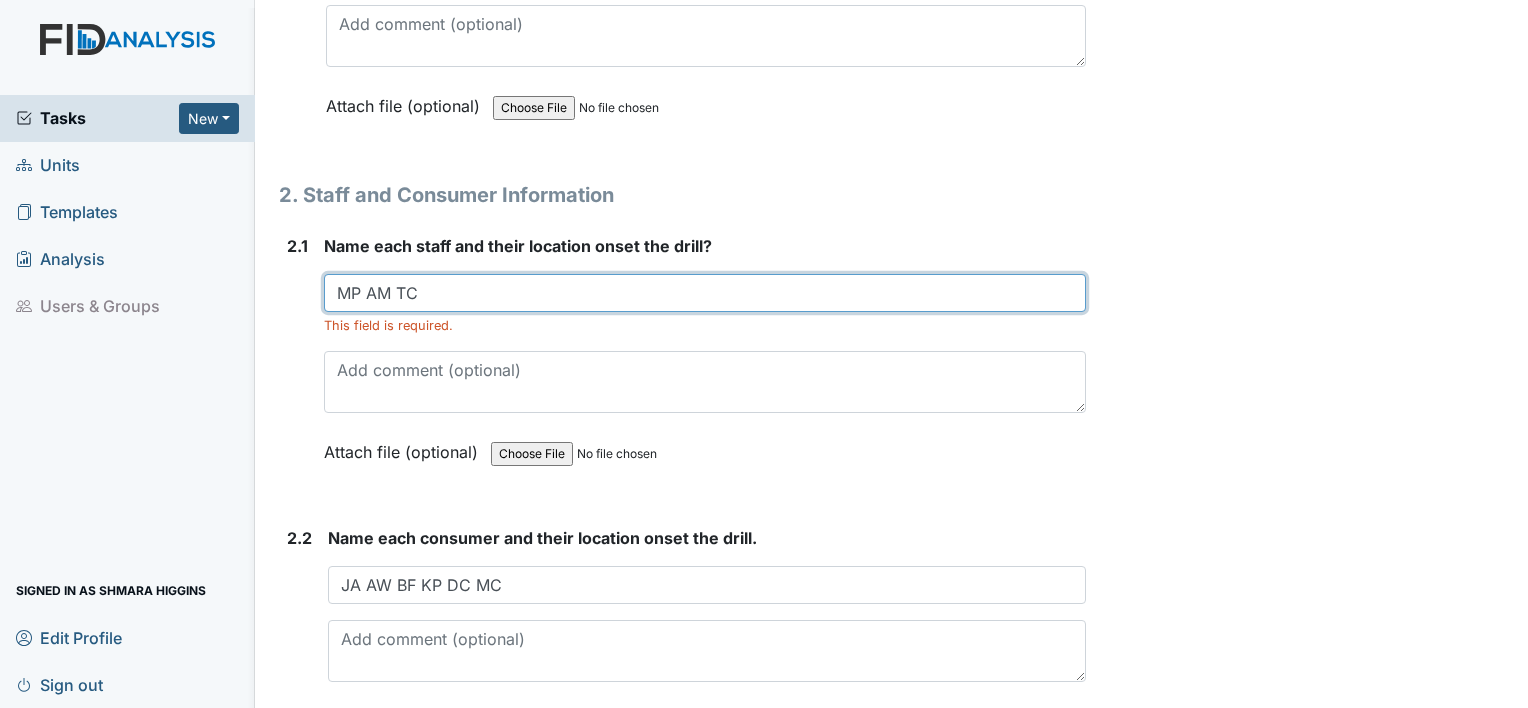 type on "MP AM TC" 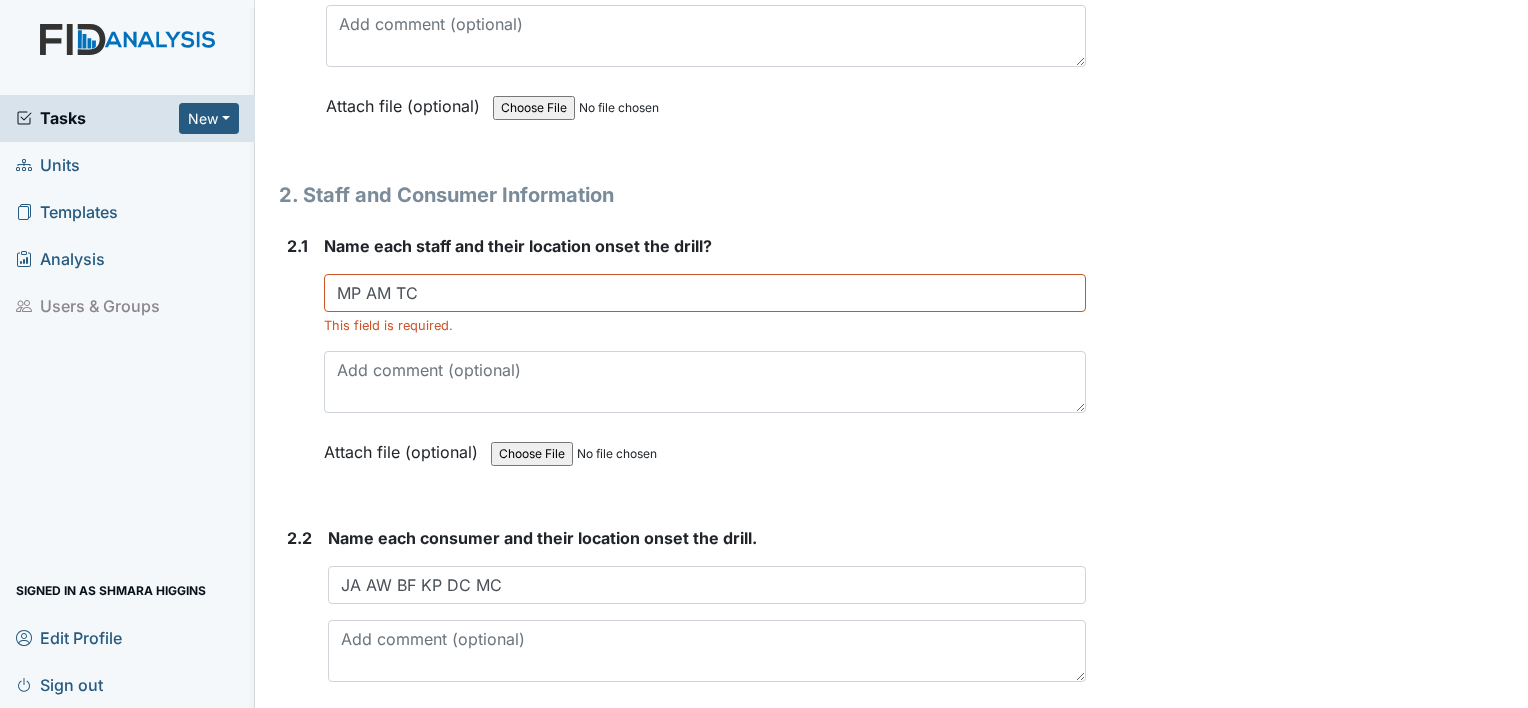 click on "Form:
Disaster Drill Report
ID:
#00011922
Open
Autosaving...
1st shift
Location:
Cherokee Trail
Assignee:
Shmara Higgins
Creator:
Shmara Higgins
Created:
Jul 3, 2025
Due:
Jul 17, 2025
1. Drill Information
1.1
What drill is being conducted?
You must select one of the below options.
January- Bomb Threat
February- Epidemic
March-Tornado
April- Missing Consumer
May- Natrual Disaster
June-Workplace Violence
July- Wild Fire
August- Fire Drill (2am-4am)
September - Evacuation
October- Medical Emergency
November- Hazmat
December- Utility Failure
Attach file (optional)
You can upload .pdf, .txt, .jpg, .jpeg, .png, .csv, .xls, or .doc files under 100MB.
1.2
What date was the drill conducted?
2025-07-03" at bounding box center (682, 478) 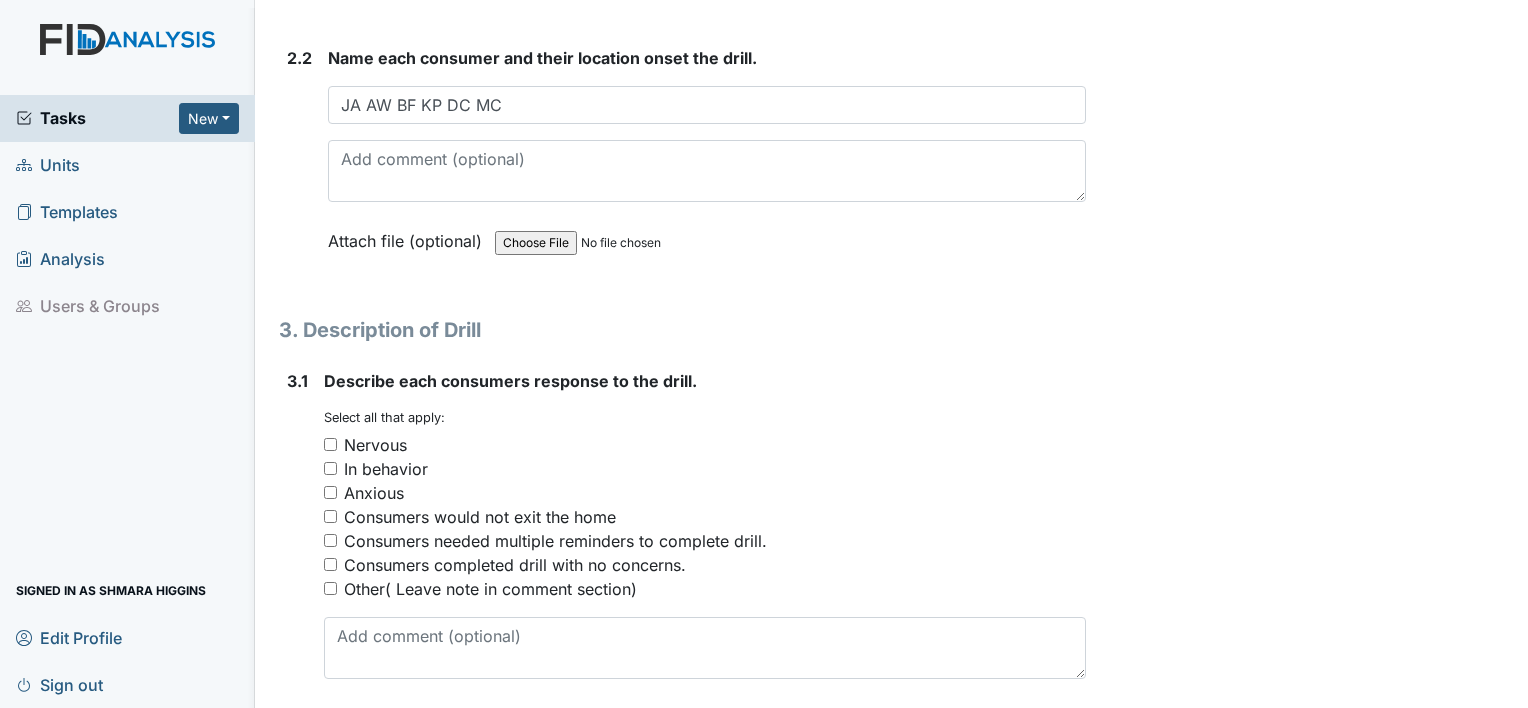 scroll, scrollTop: 2000, scrollLeft: 0, axis: vertical 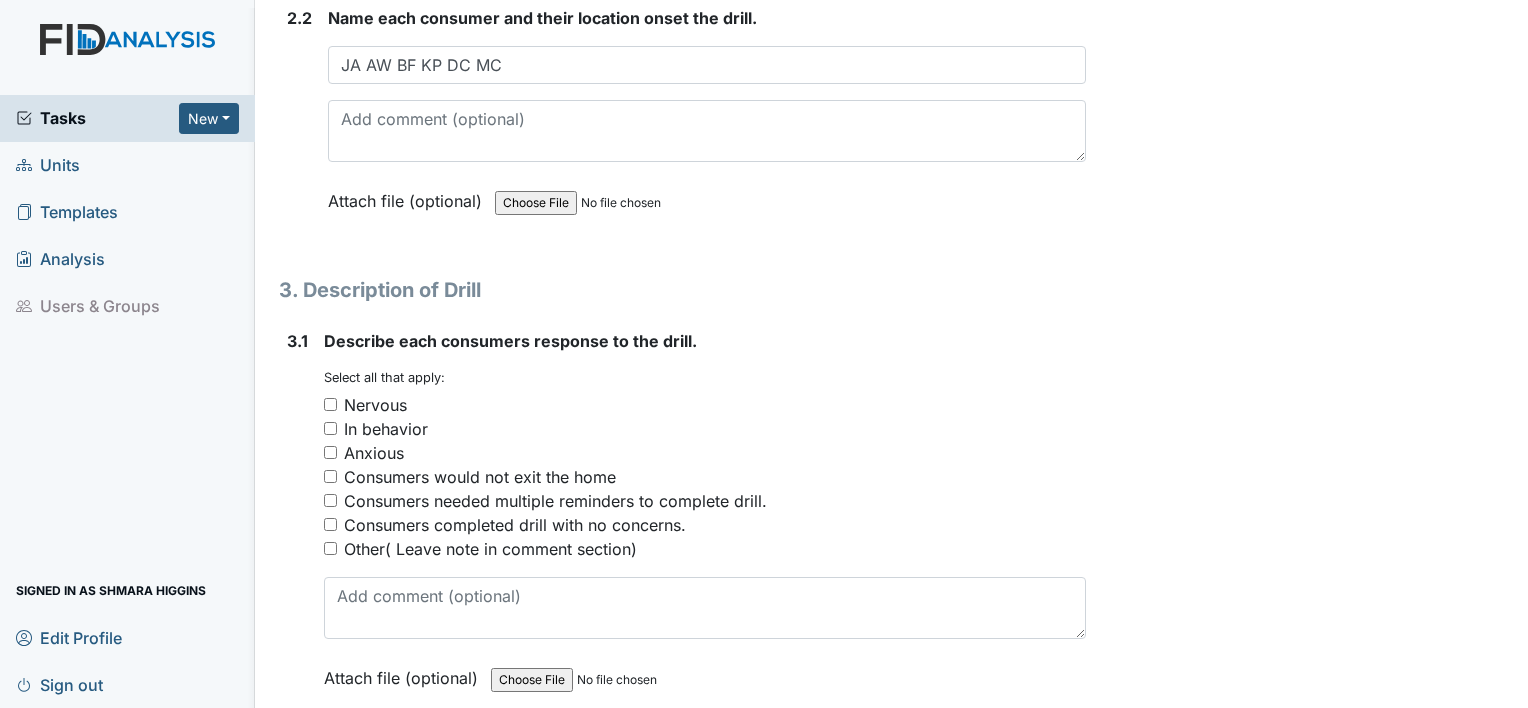 click on "Consumers completed drill with no concerns." at bounding box center [330, 524] 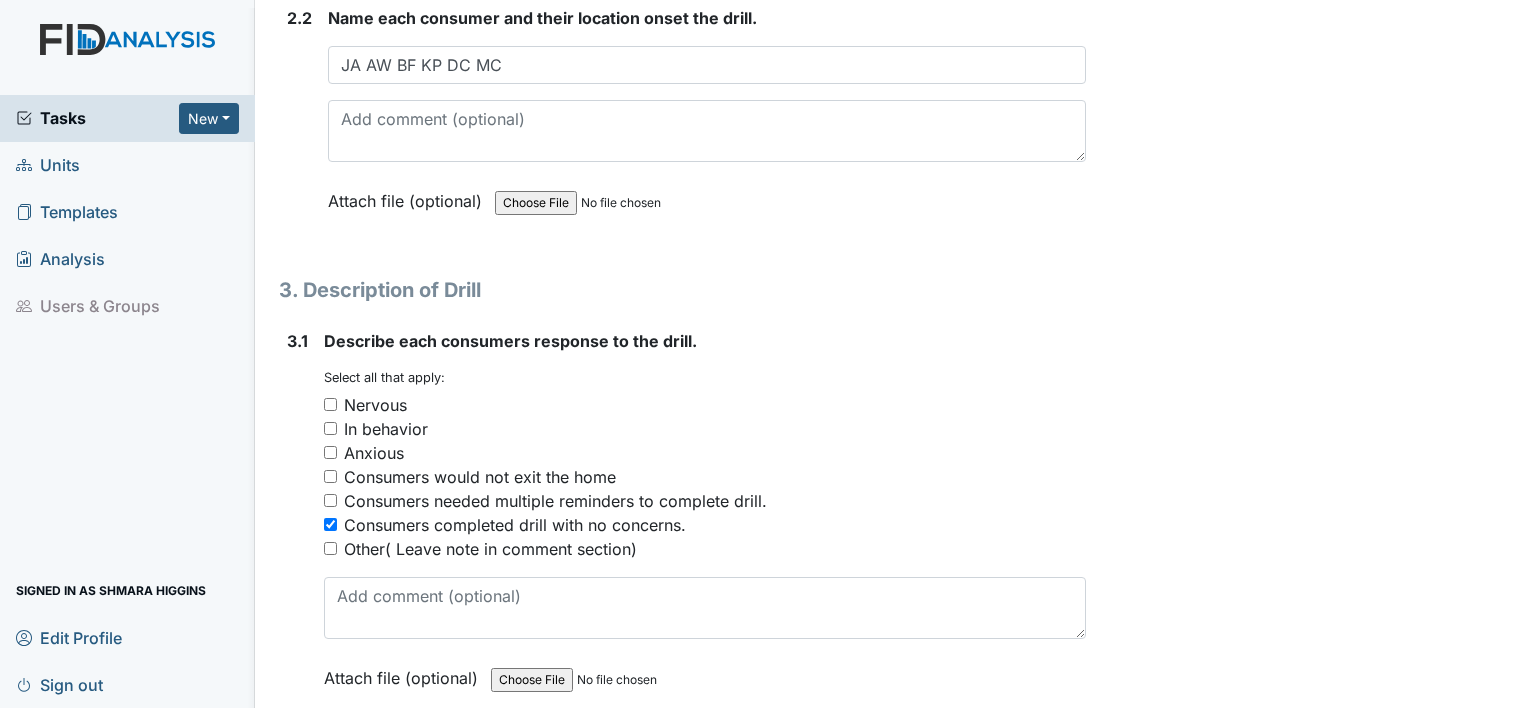 click on "3.1" at bounding box center (297, 524) 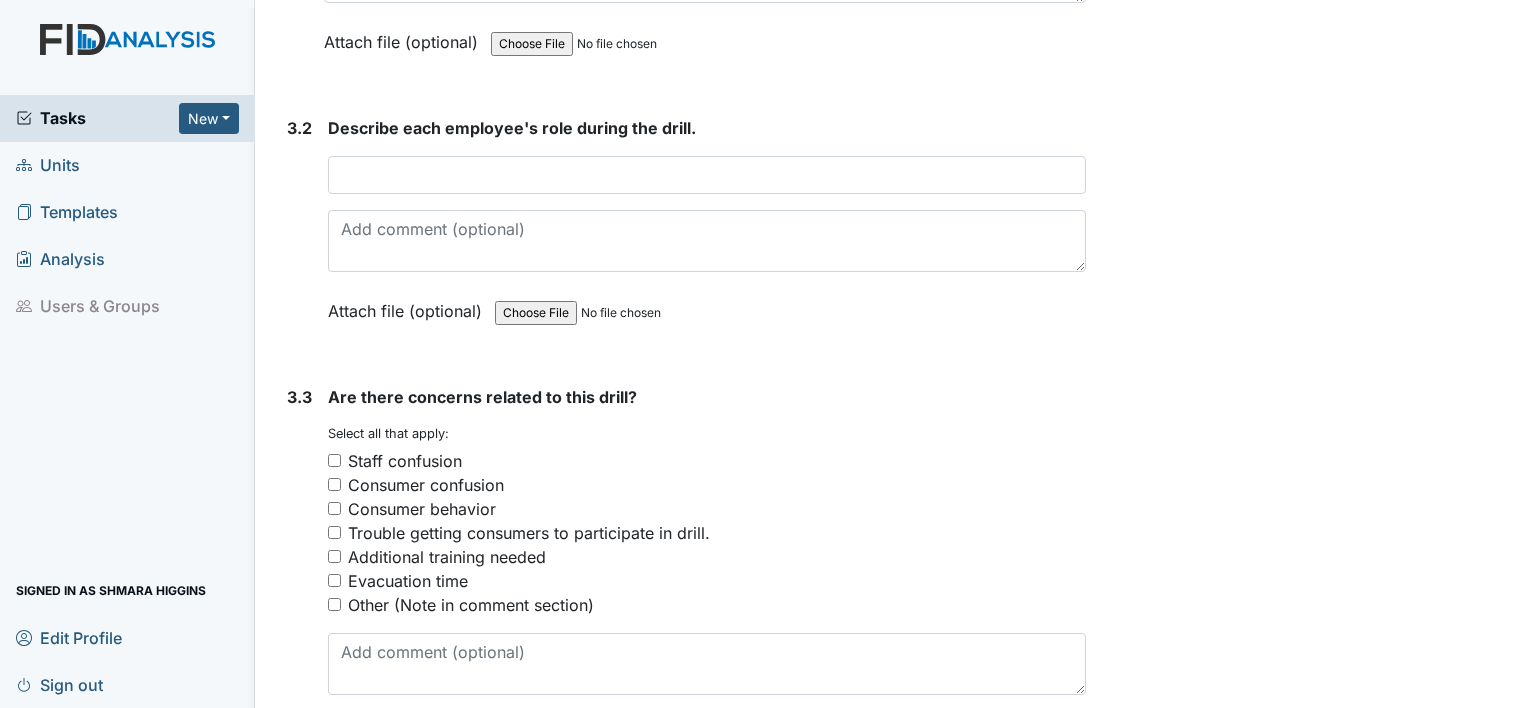 scroll, scrollTop: 2640, scrollLeft: 0, axis: vertical 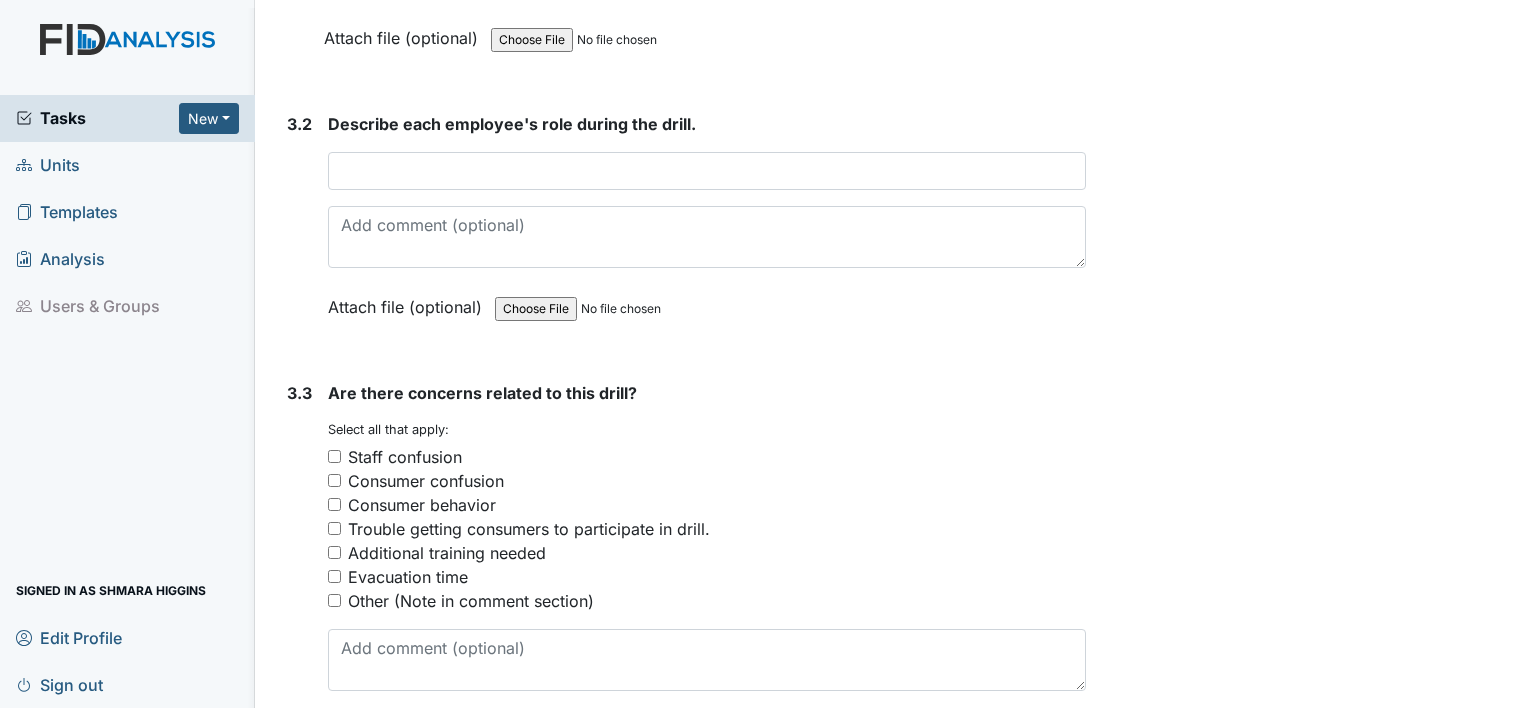 click on "3.3" at bounding box center (299, 576) 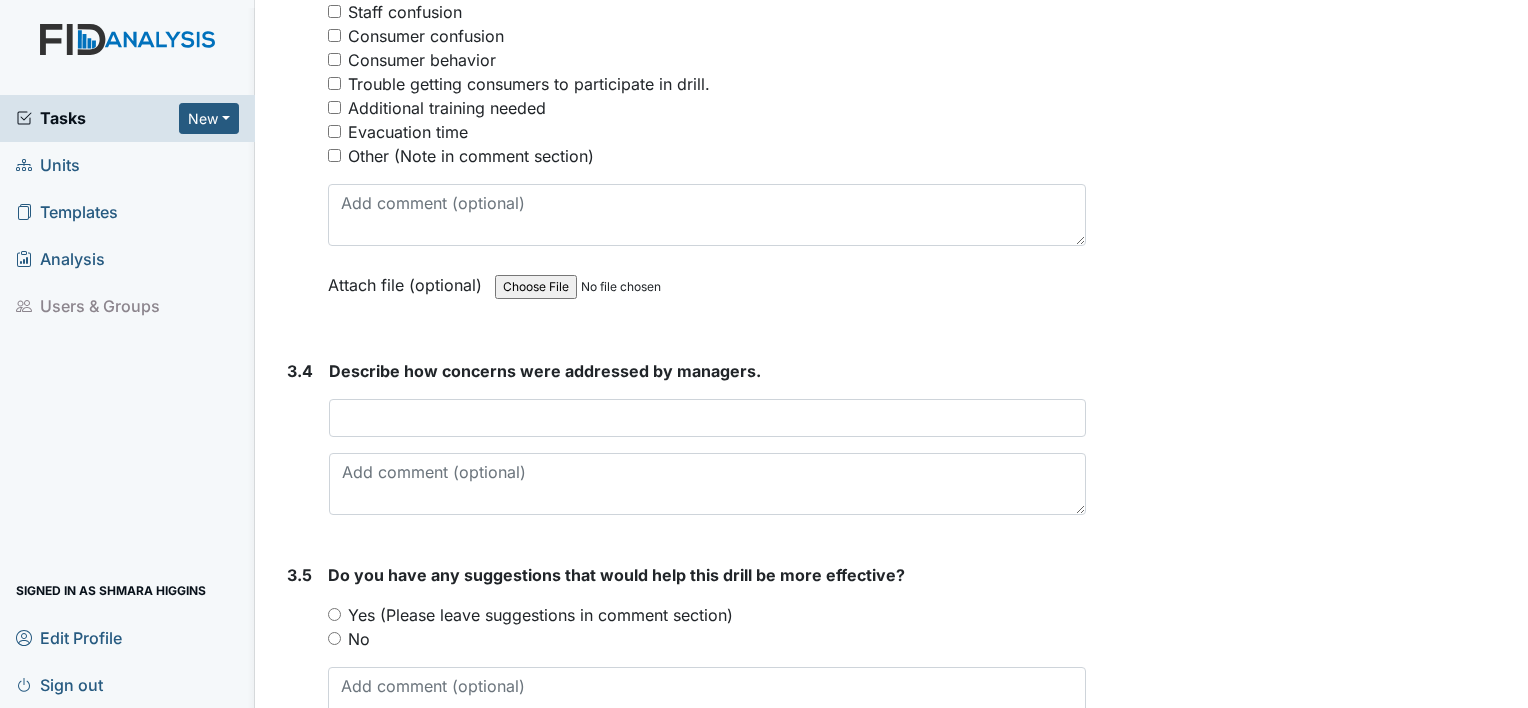 scroll, scrollTop: 3120, scrollLeft: 0, axis: vertical 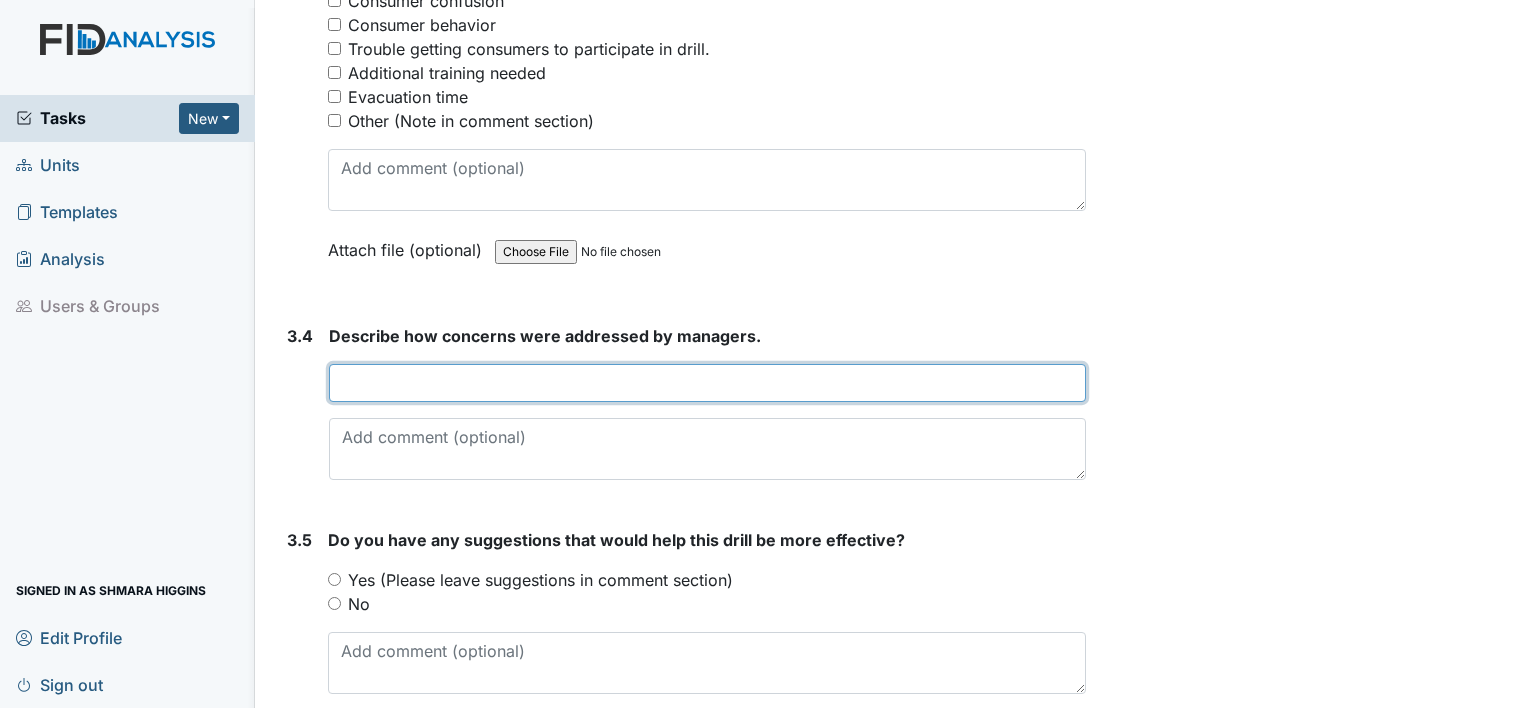 click at bounding box center (707, 383) 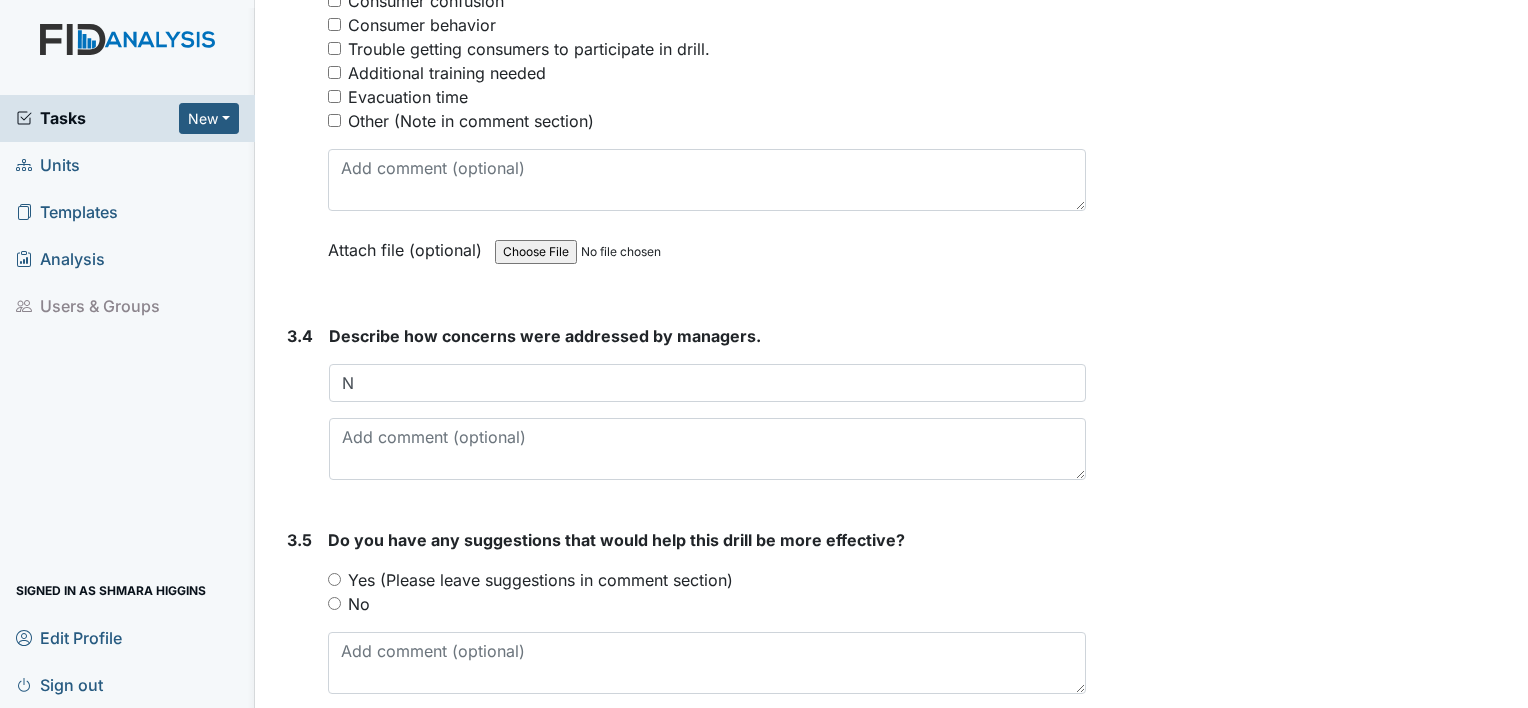 click on "Users & Groups" at bounding box center (127, 306) 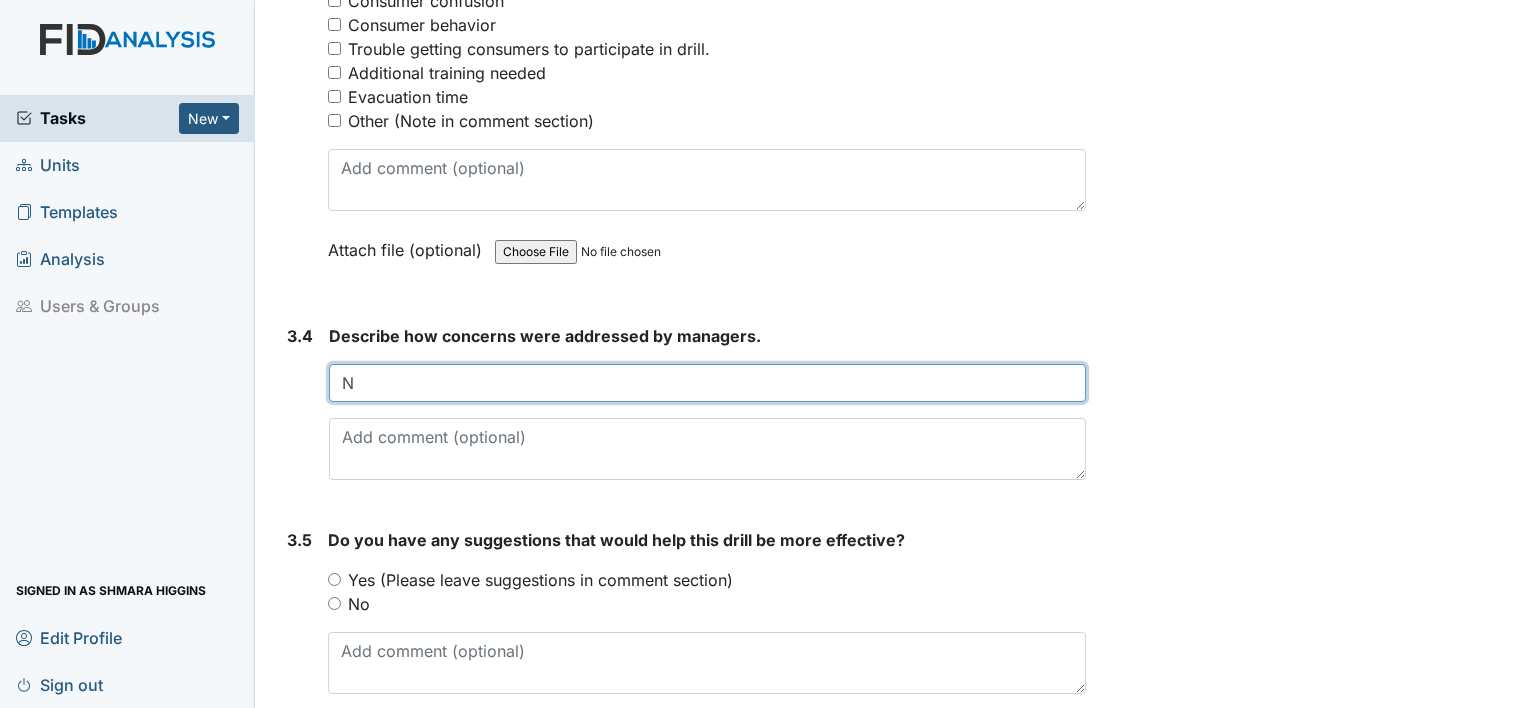 click on "N" at bounding box center (707, 383) 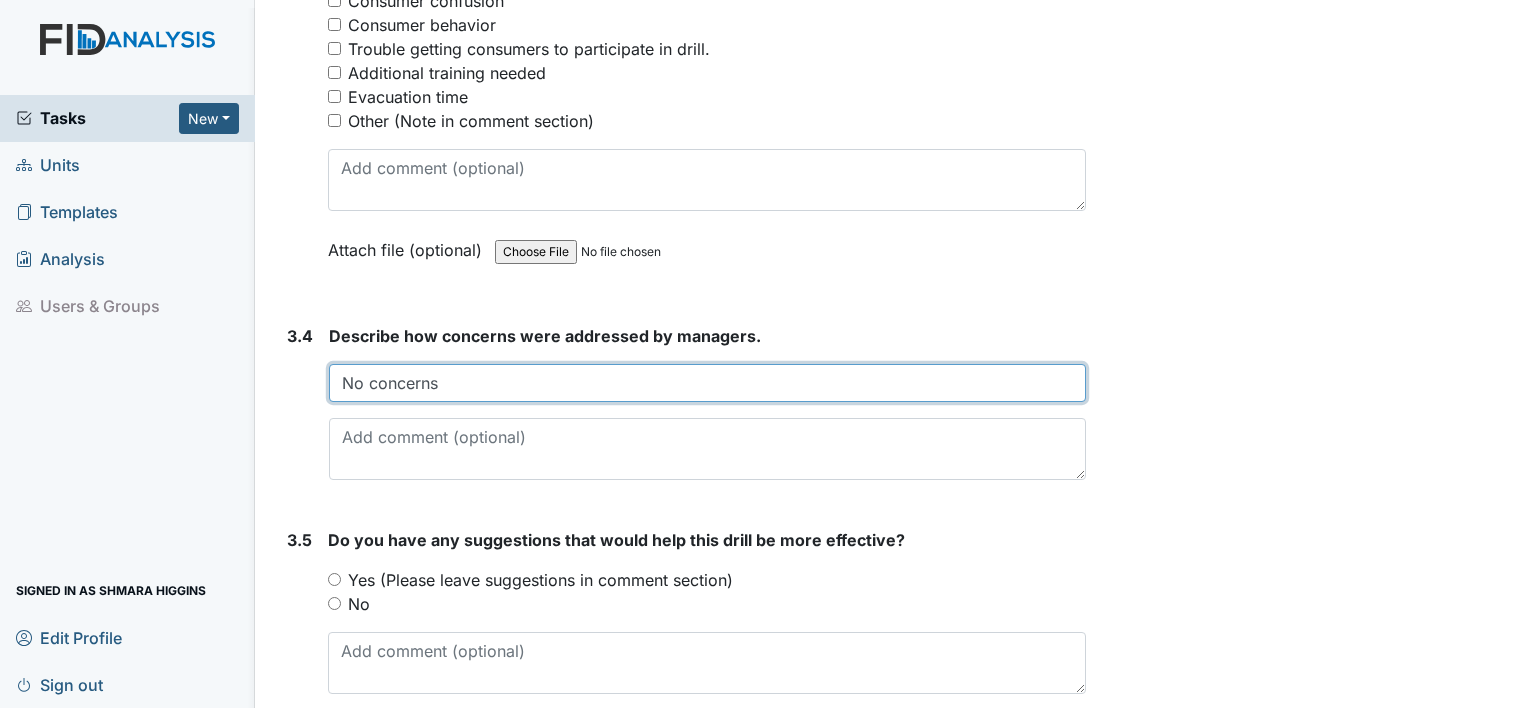 type on "No concerns" 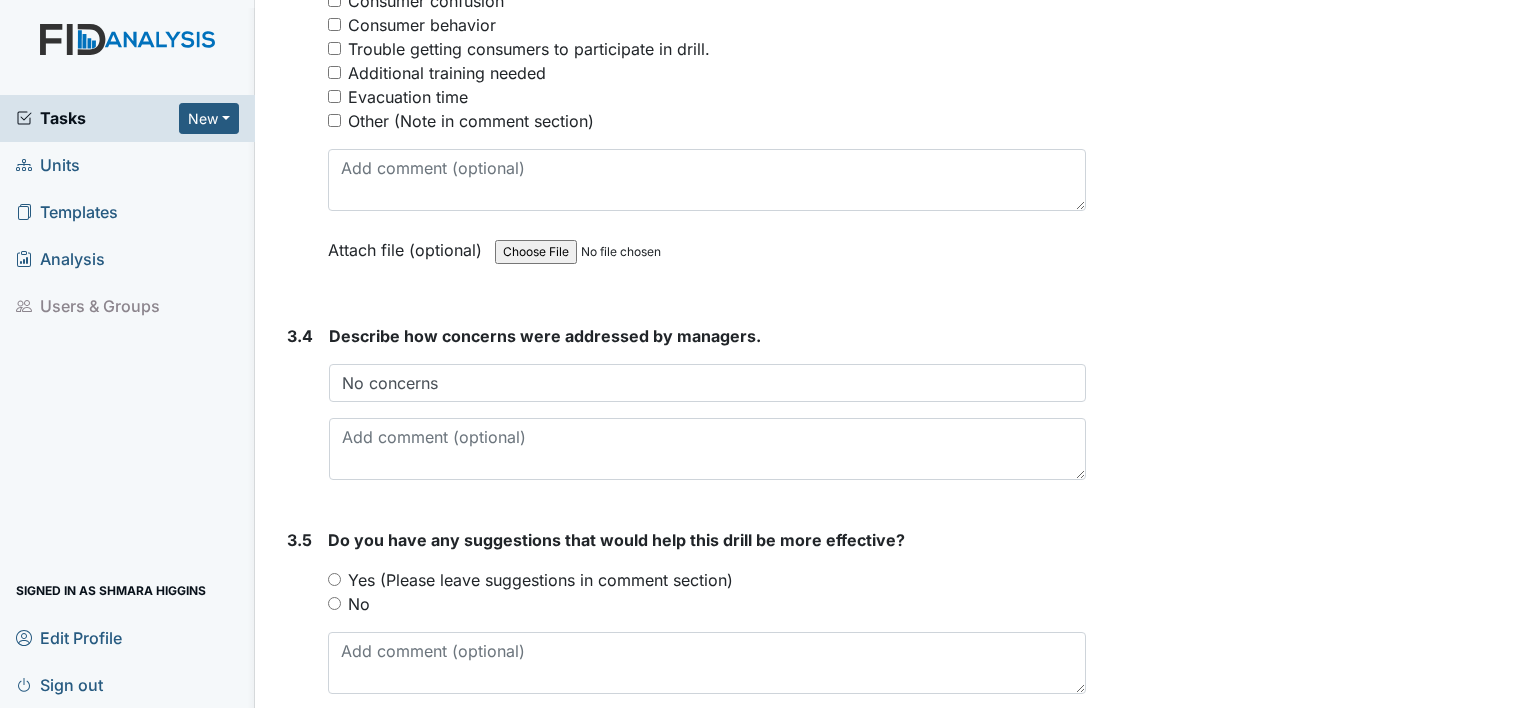 click on "No" at bounding box center [334, 603] 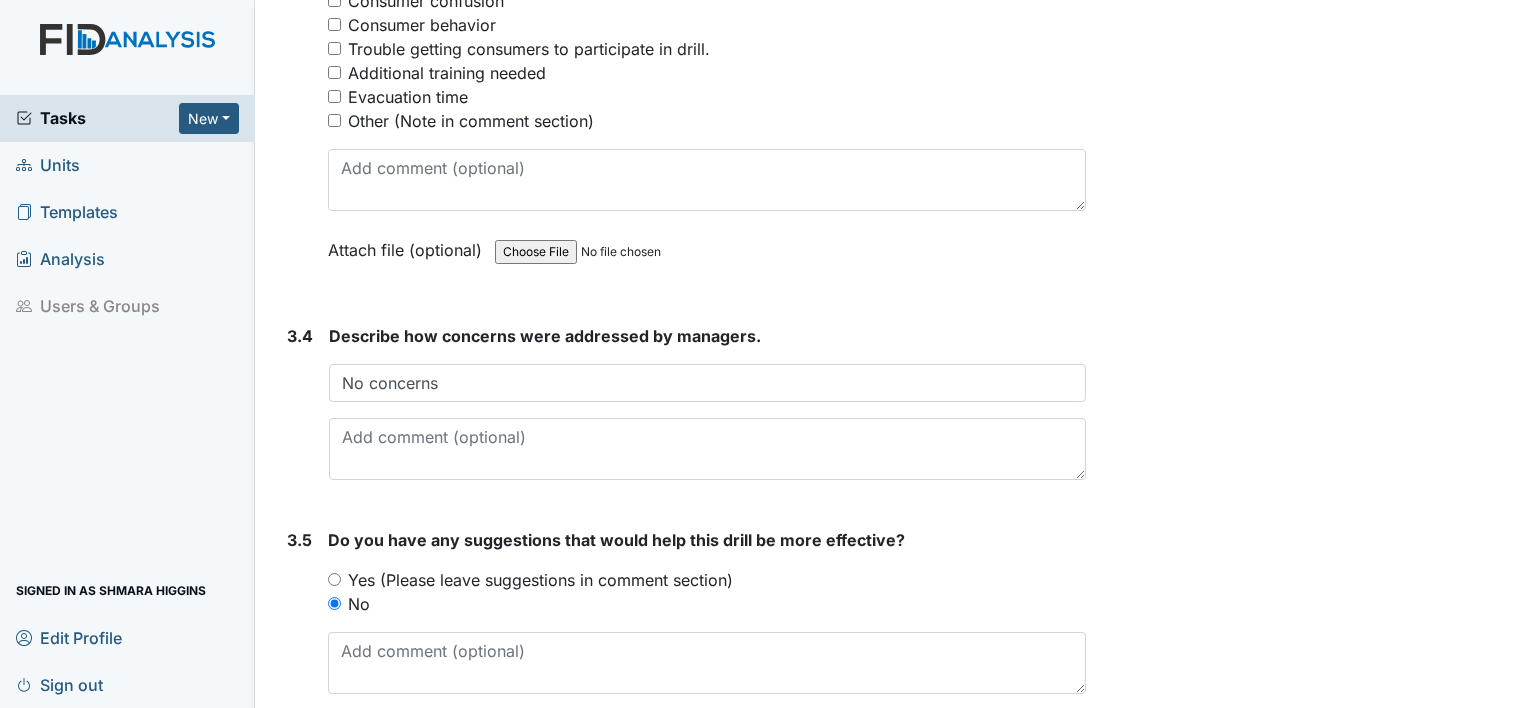 click on "Yes (Please leave suggestions in comment section)" at bounding box center (334, 579) 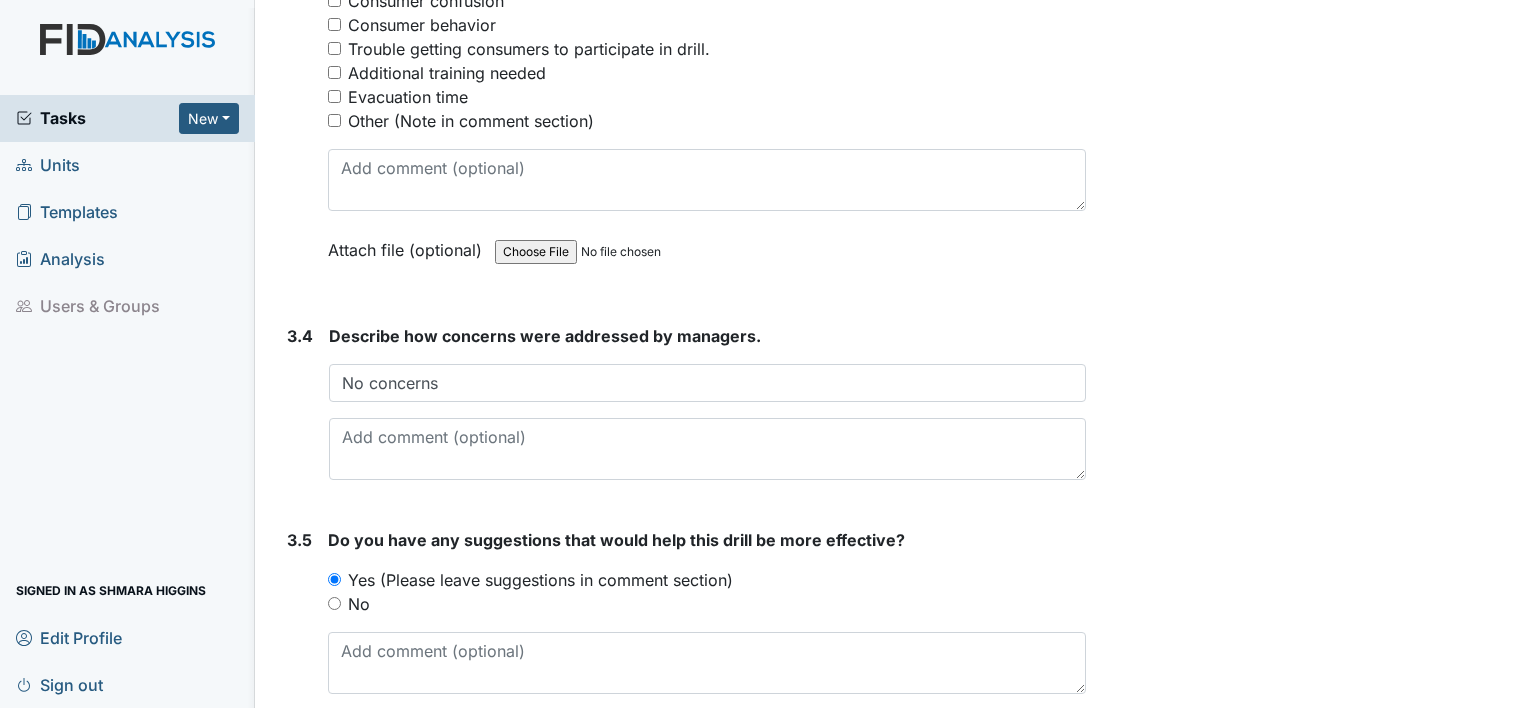 click on "No" at bounding box center [334, 603] 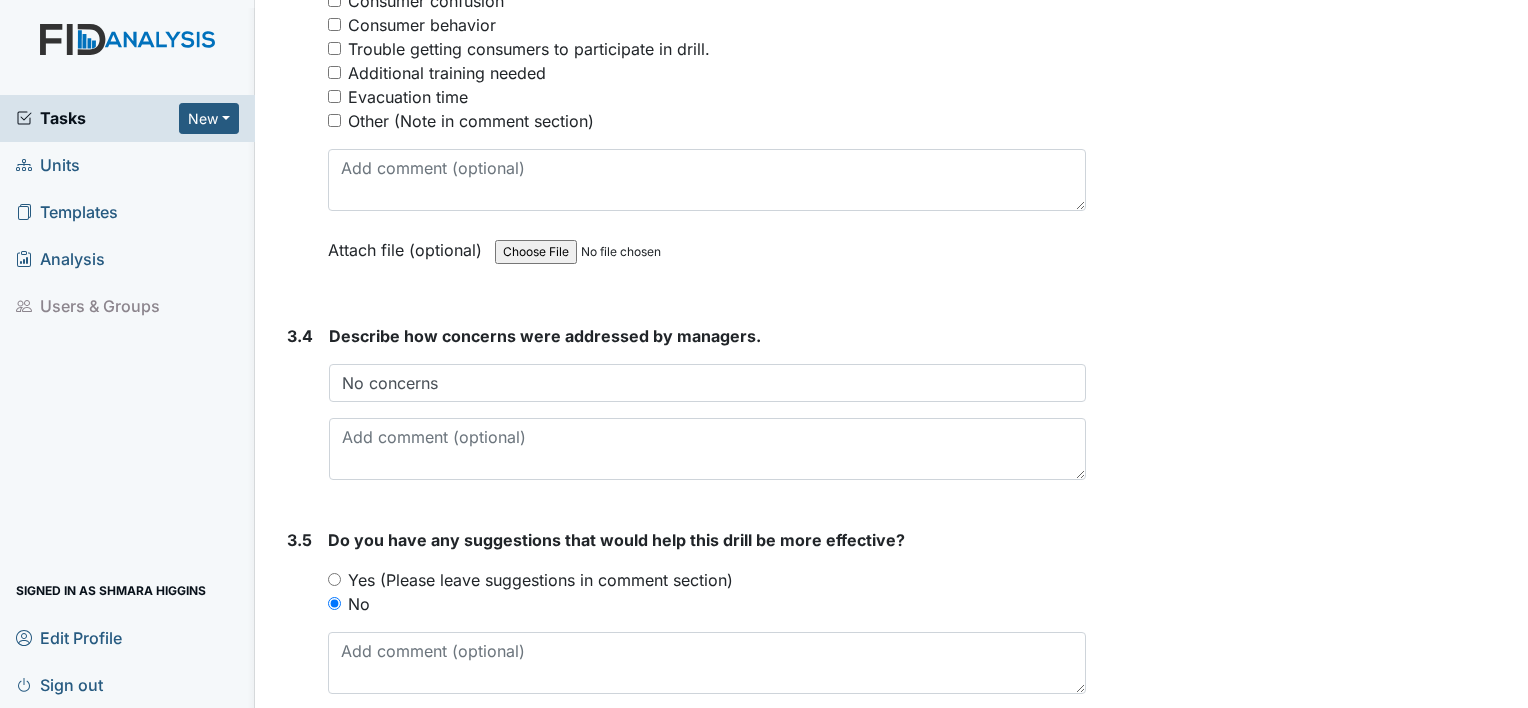 click on "3.3" at bounding box center (299, 96) 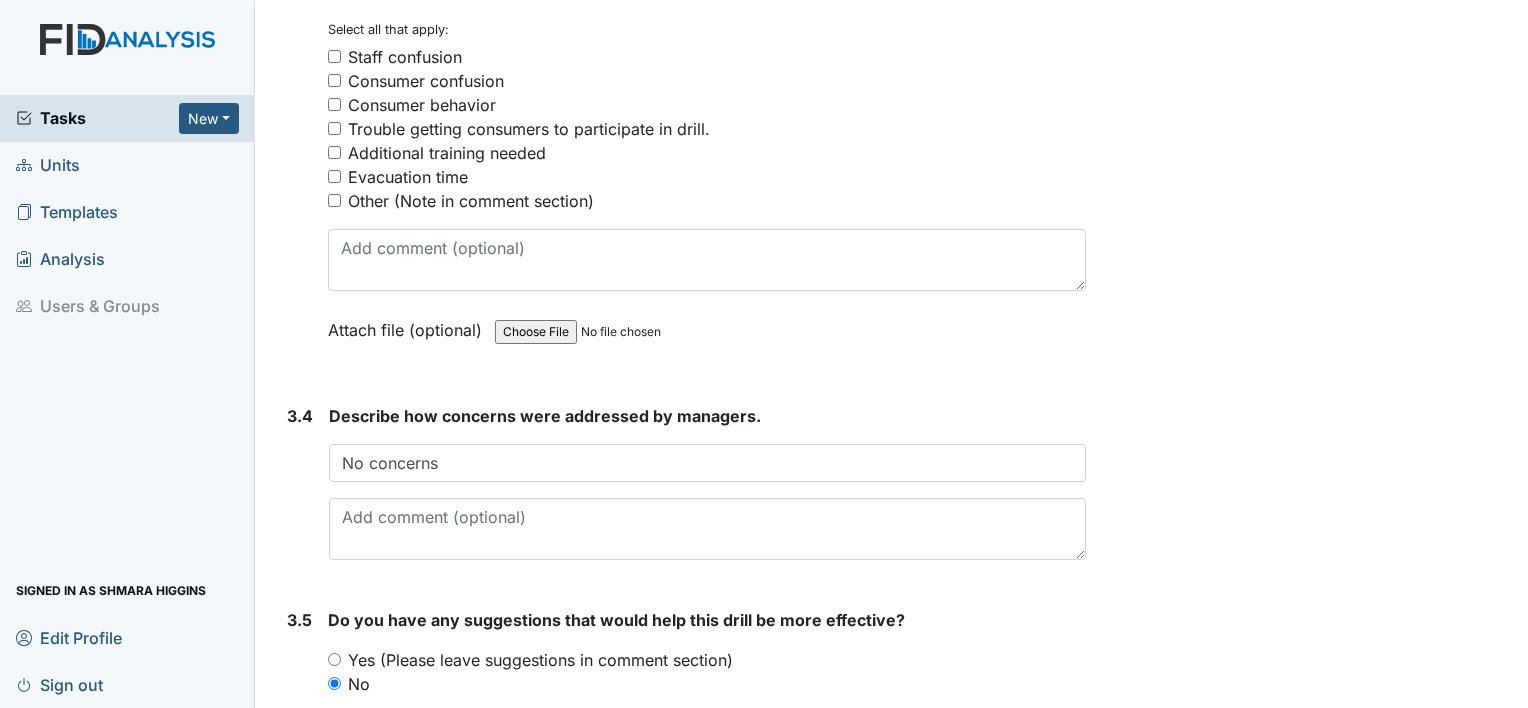 scroll, scrollTop: 3000, scrollLeft: 0, axis: vertical 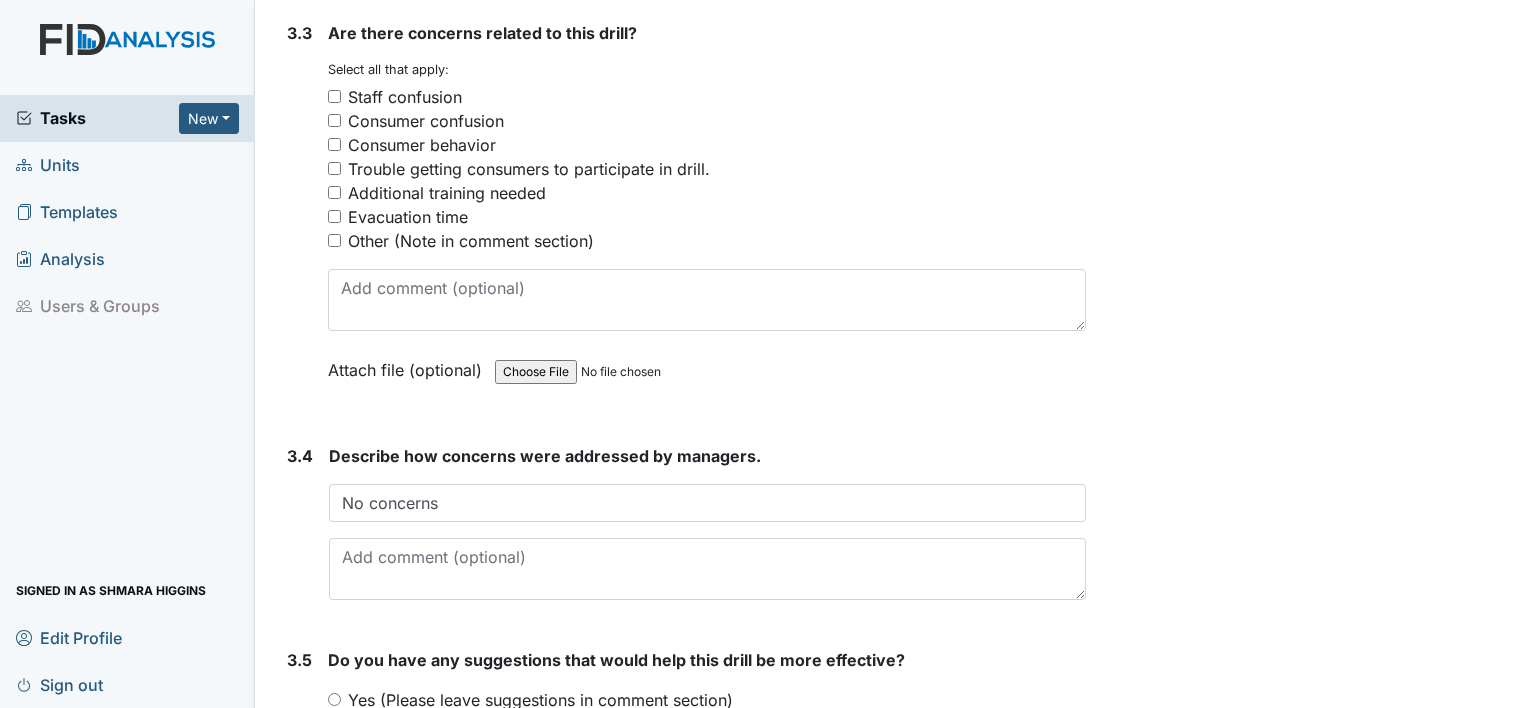 click on "Other (Note in comment section)" at bounding box center [334, 240] 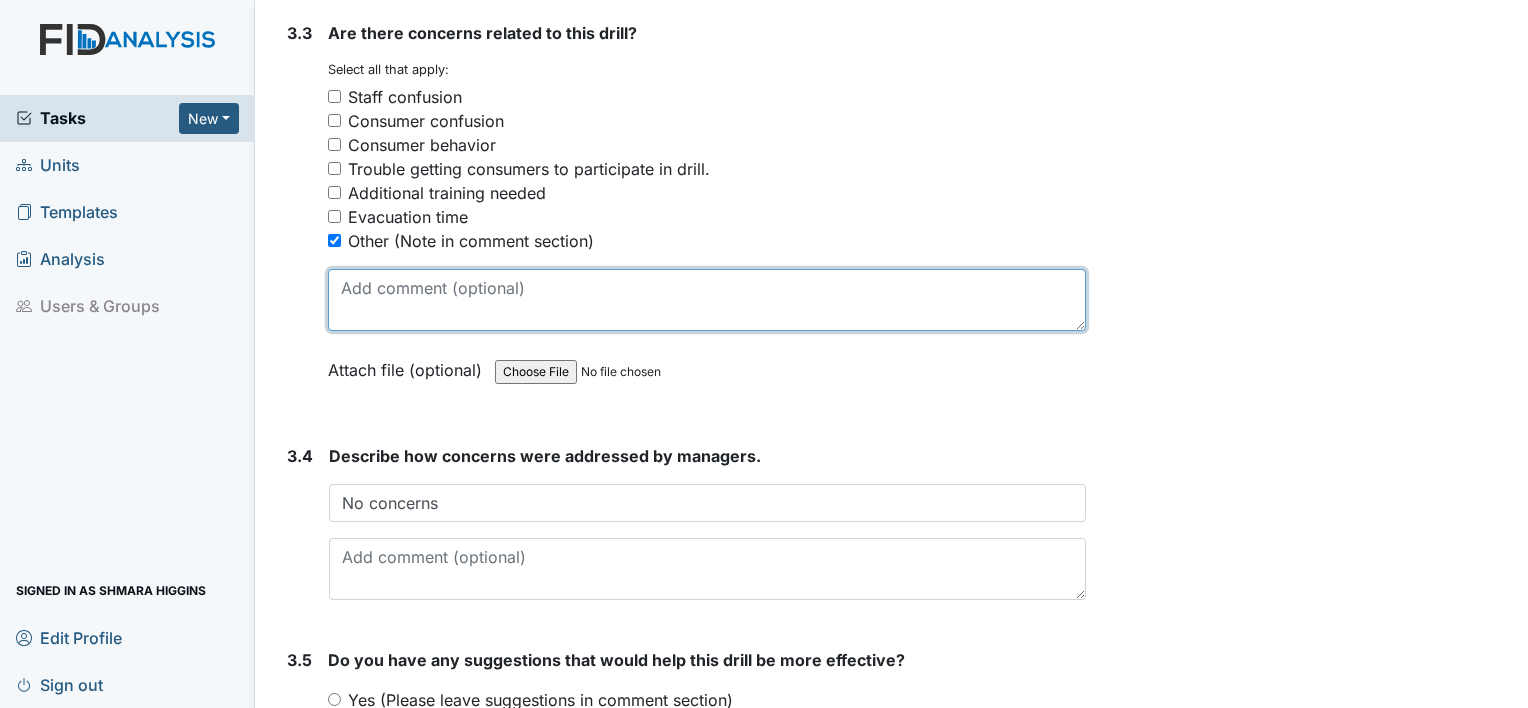 click at bounding box center [707, 300] 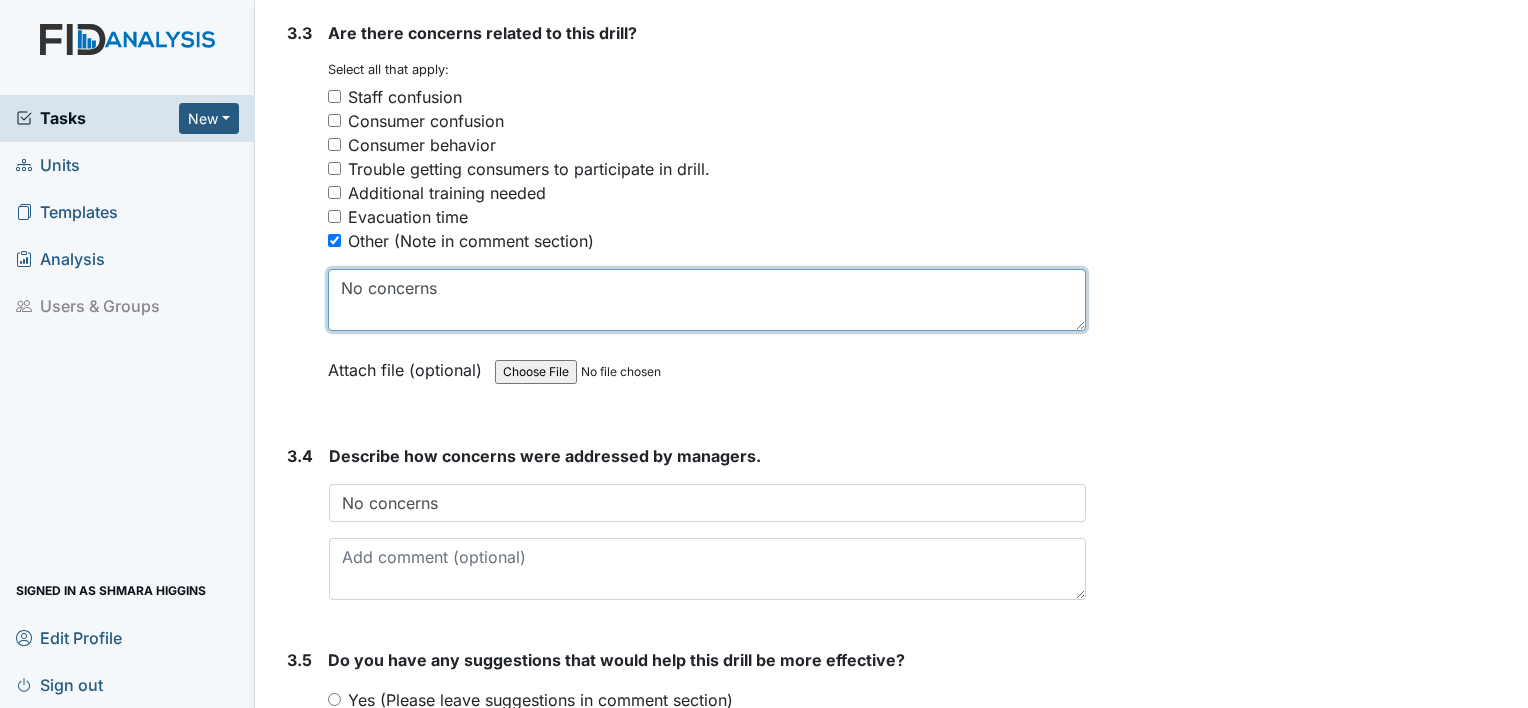 type on "No concerns" 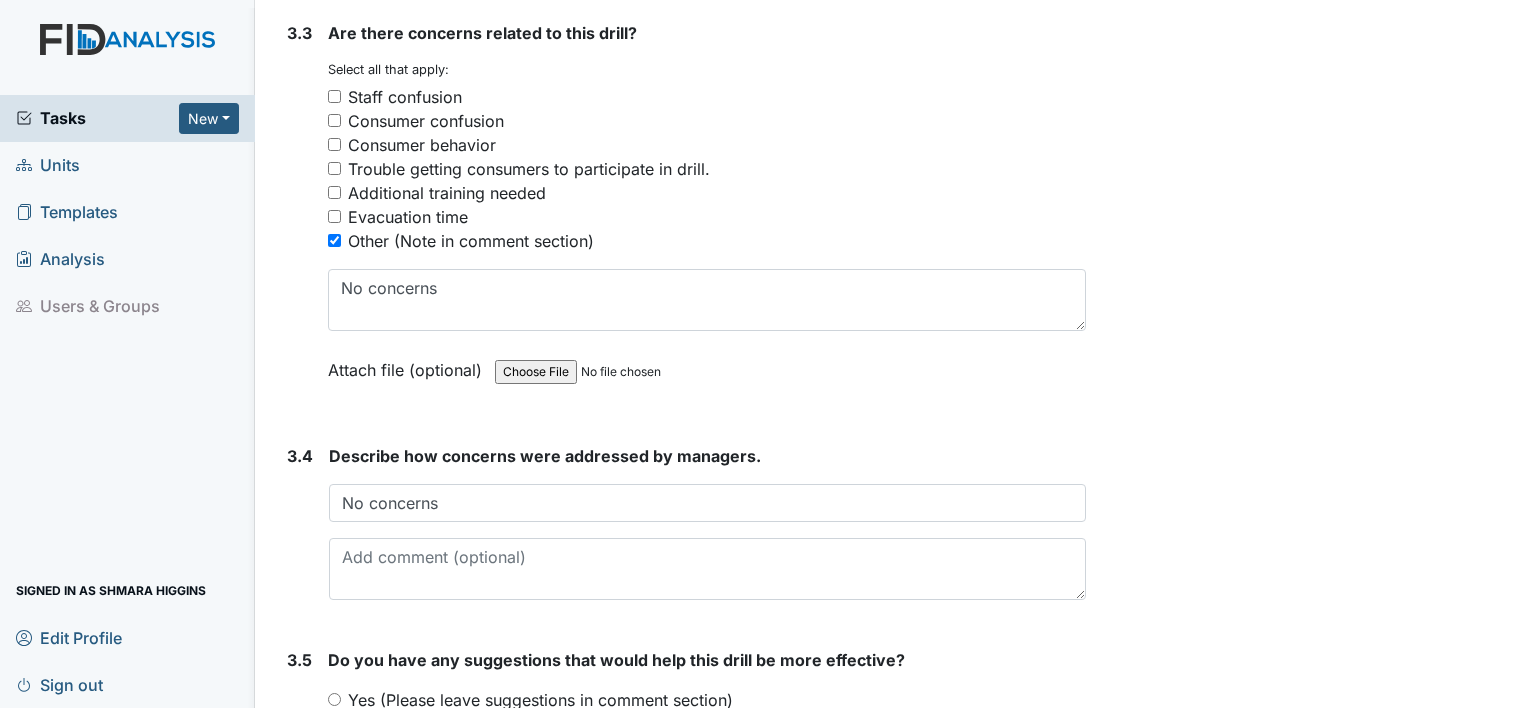 click on "3.3
Are there concerns related to this drill?
You must select one or more of the below options.
Select all that apply:
Staff confusion
Consumer confusion
Consumer behavior
Trouble getting consumers to participate in drill.
Additional training needed
Evacuation time
Other (Note in comment section)
No concerns
Attach file (optional)
You can upload .pdf, .txt, .jpg, .jpeg, .png, .csv, .xls, or .doc files under 100MB." at bounding box center (682, 216) 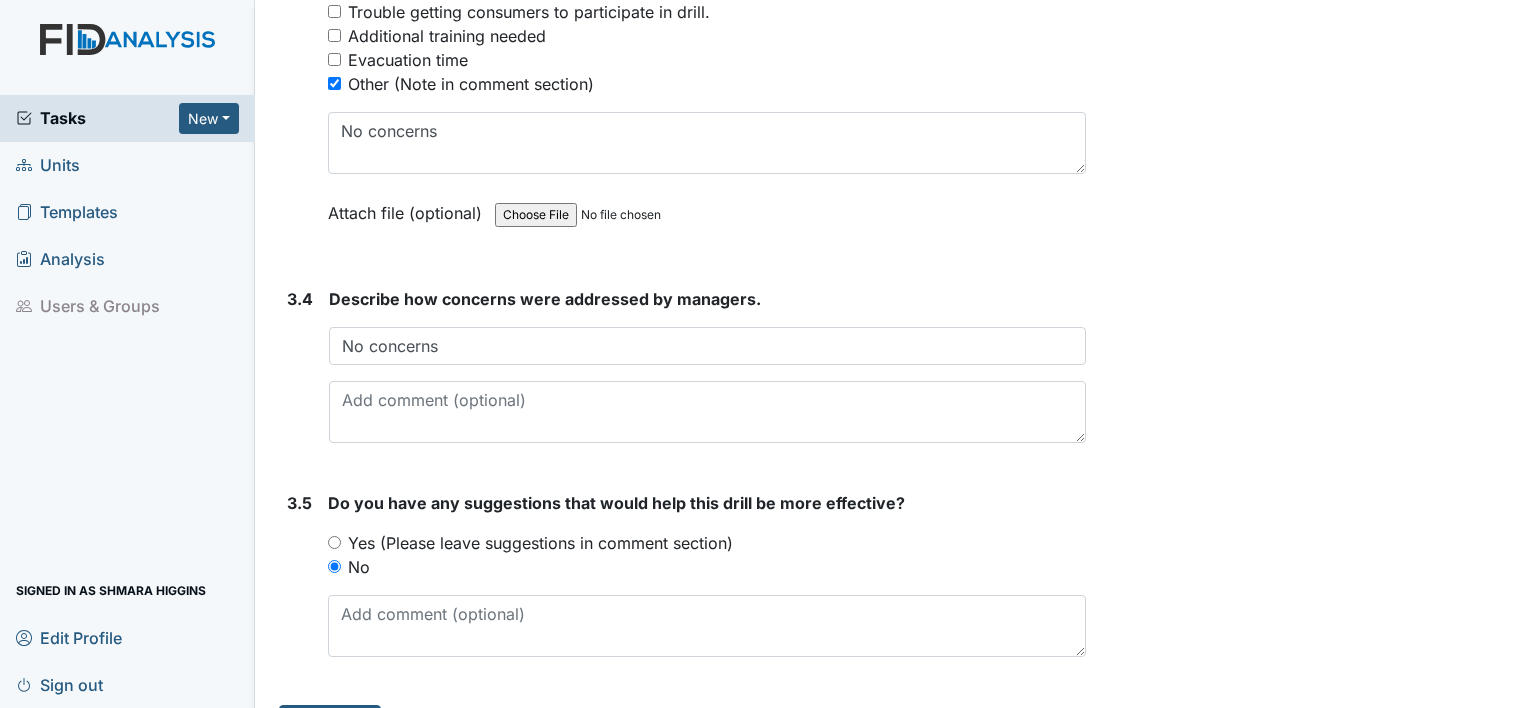 scroll, scrollTop: 3197, scrollLeft: 0, axis: vertical 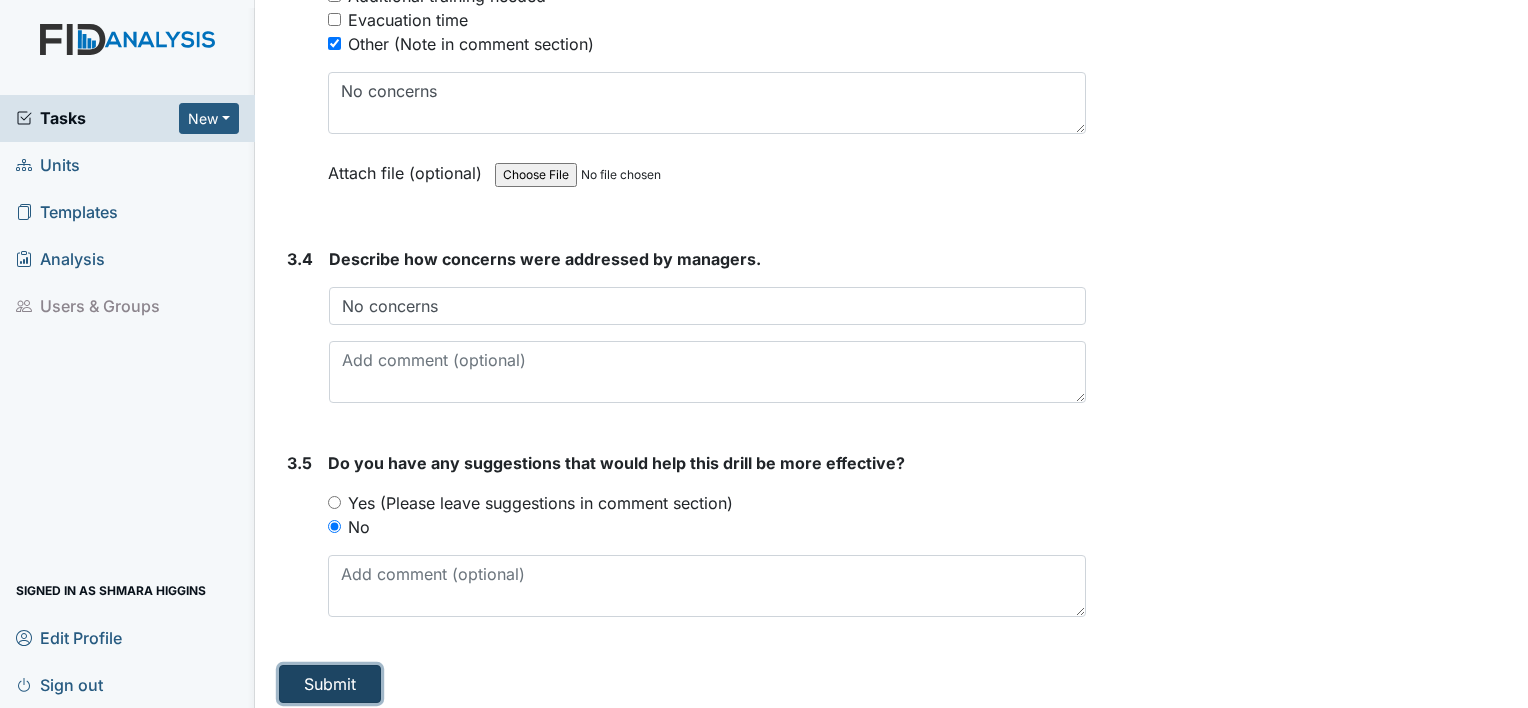 click on "Submit" at bounding box center [330, 684] 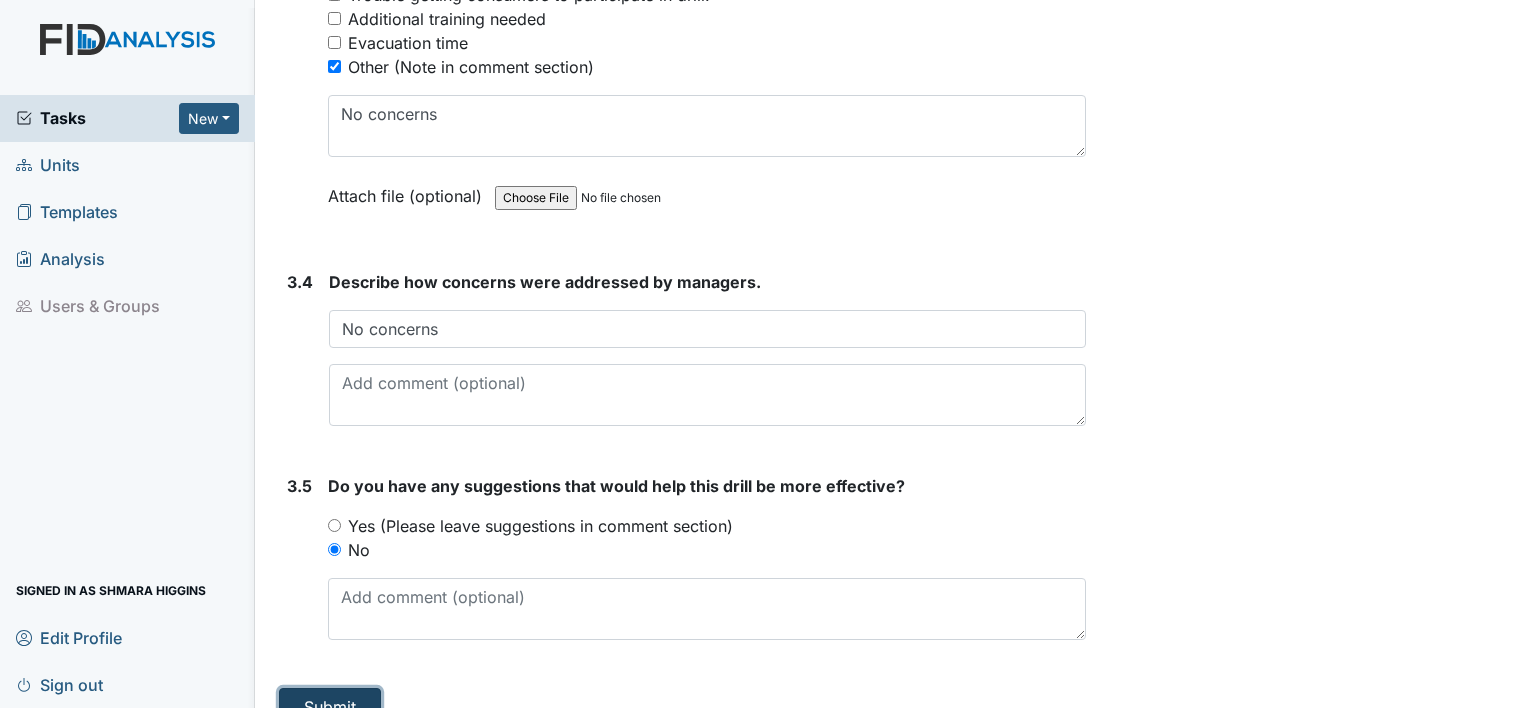 scroll, scrollTop: 3220, scrollLeft: 0, axis: vertical 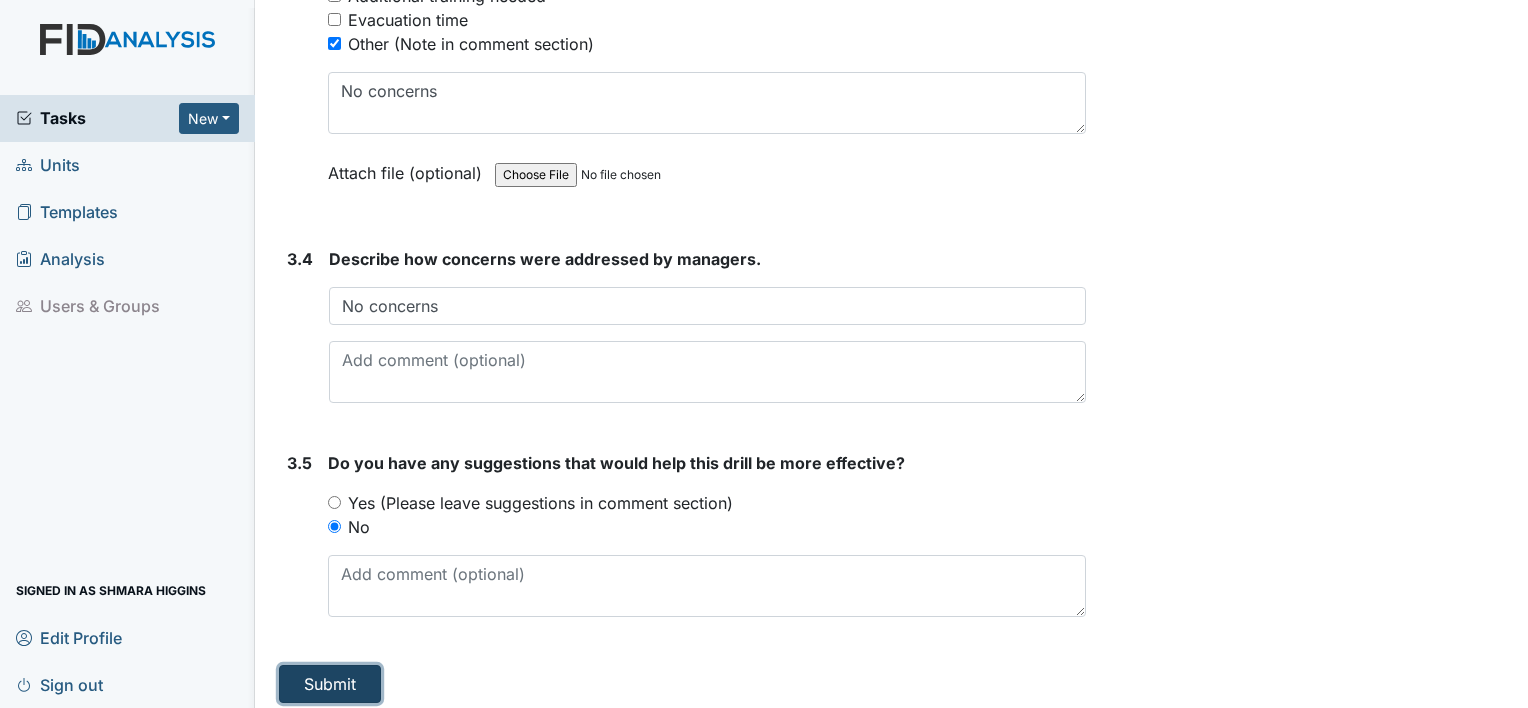 click on "Submit" at bounding box center [330, 684] 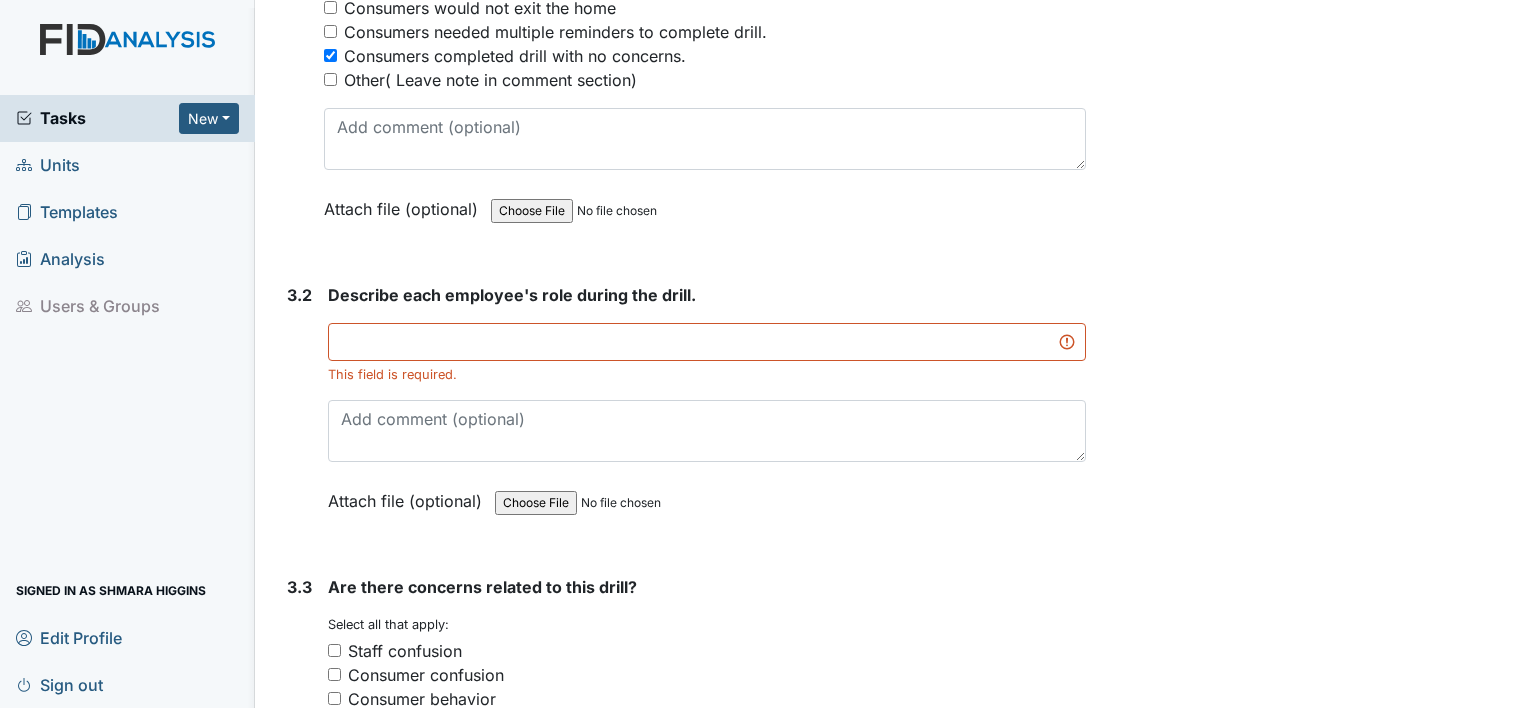 scroll, scrollTop: 2460, scrollLeft: 0, axis: vertical 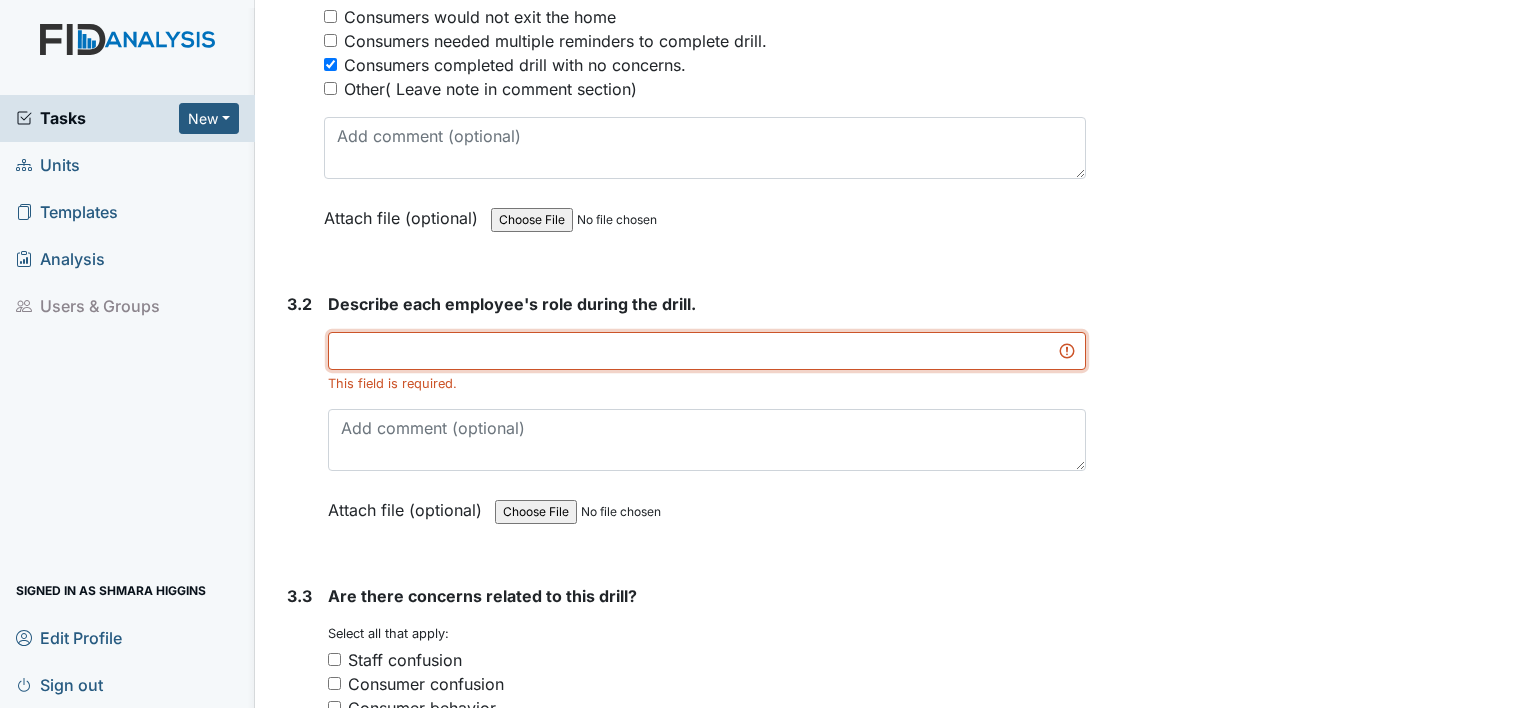 click at bounding box center [707, 351] 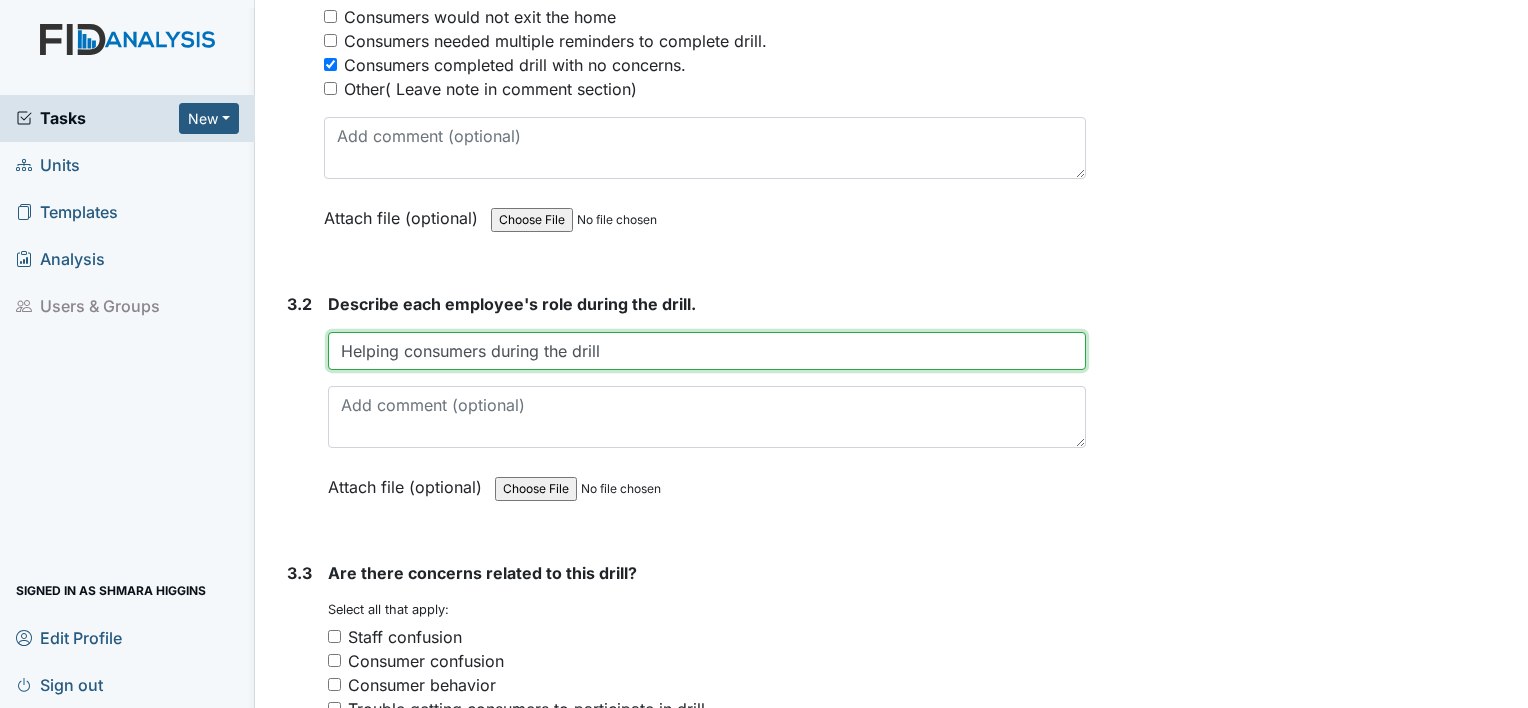 scroll, scrollTop: 3080, scrollLeft: 0, axis: vertical 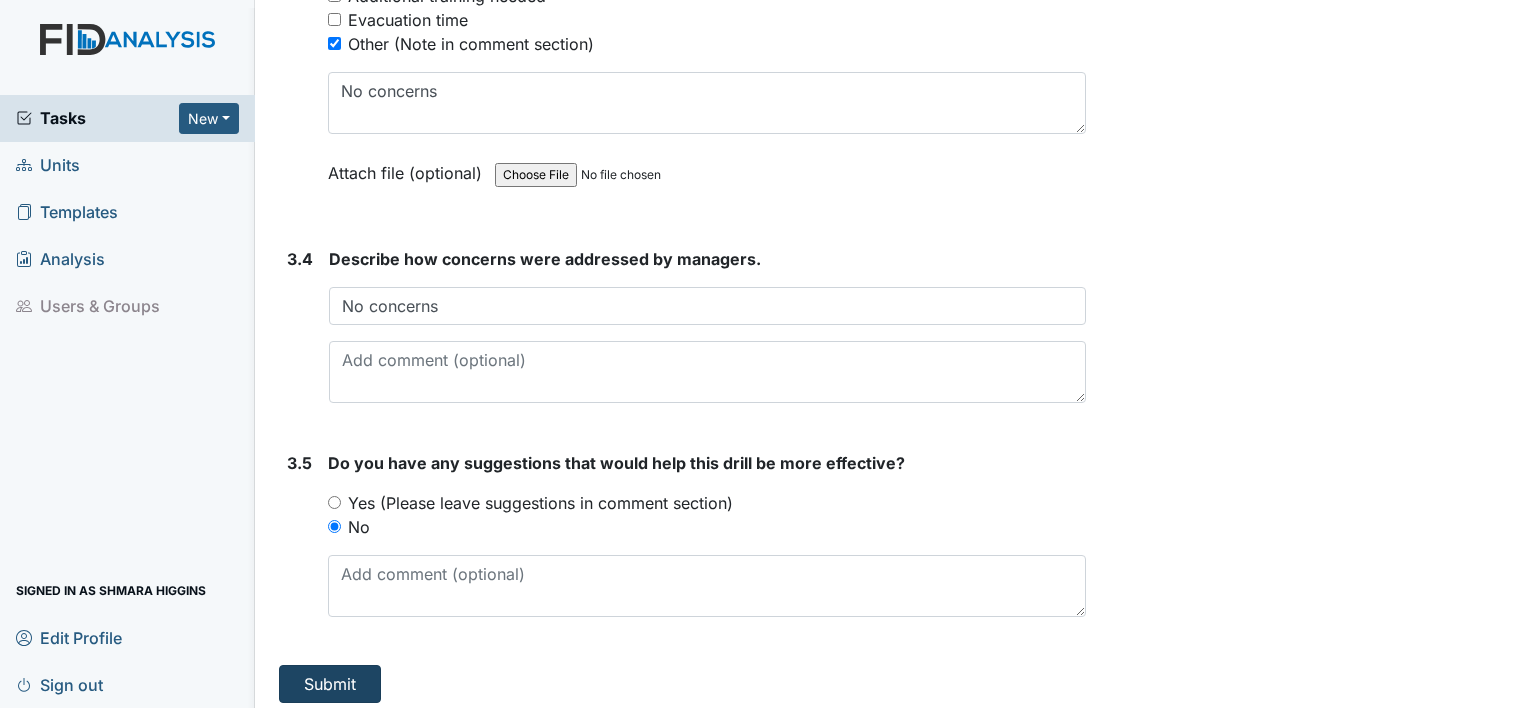 type on "Helping consumers during the drill" 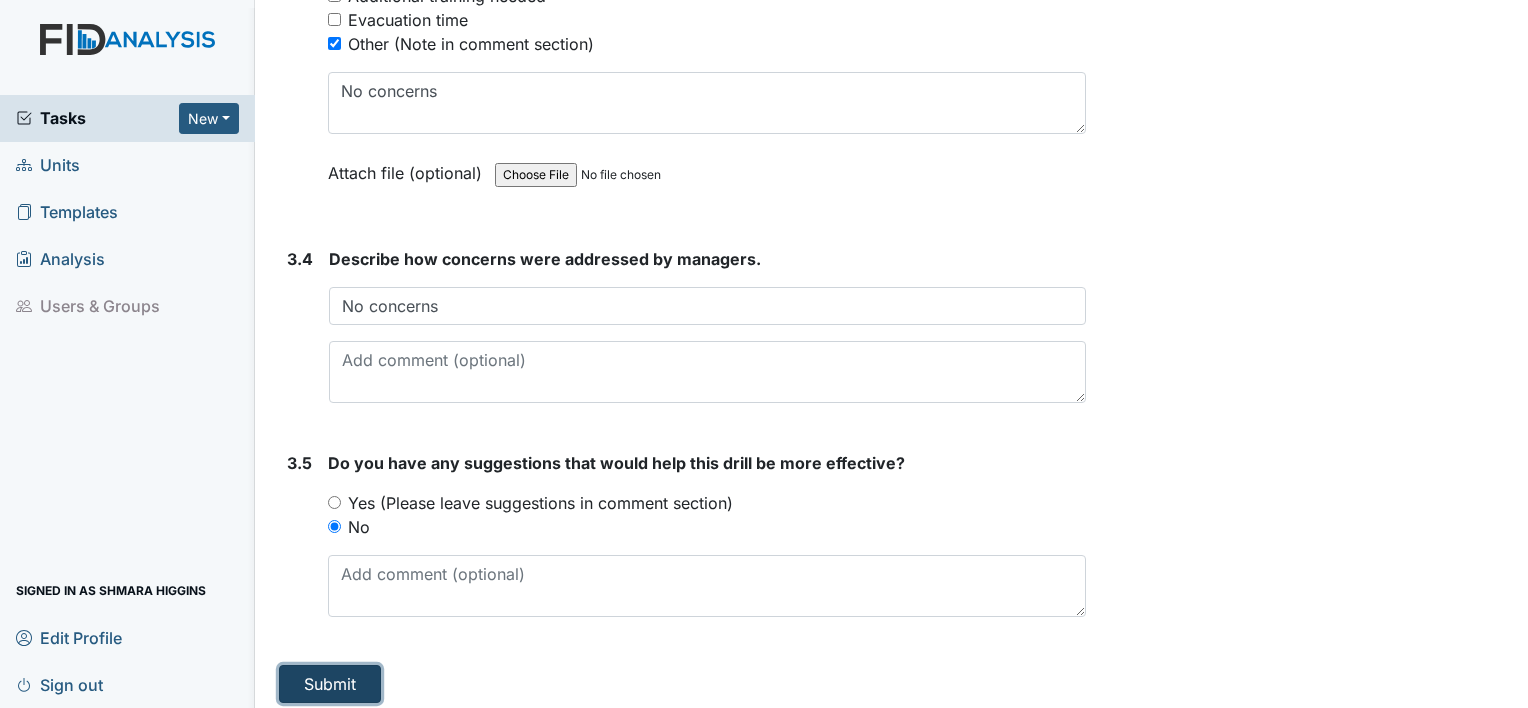 click on "Submit" at bounding box center (330, 684) 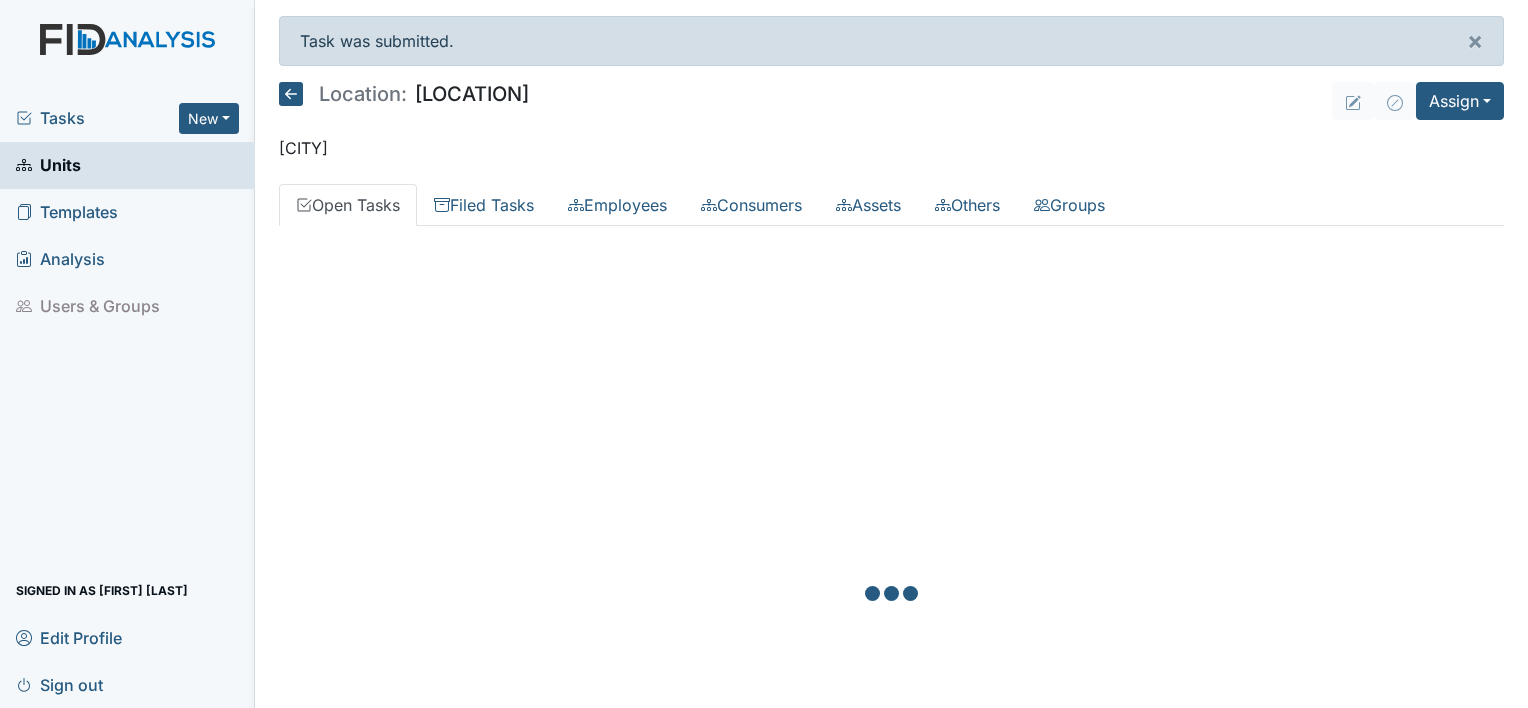 scroll, scrollTop: 0, scrollLeft: 0, axis: both 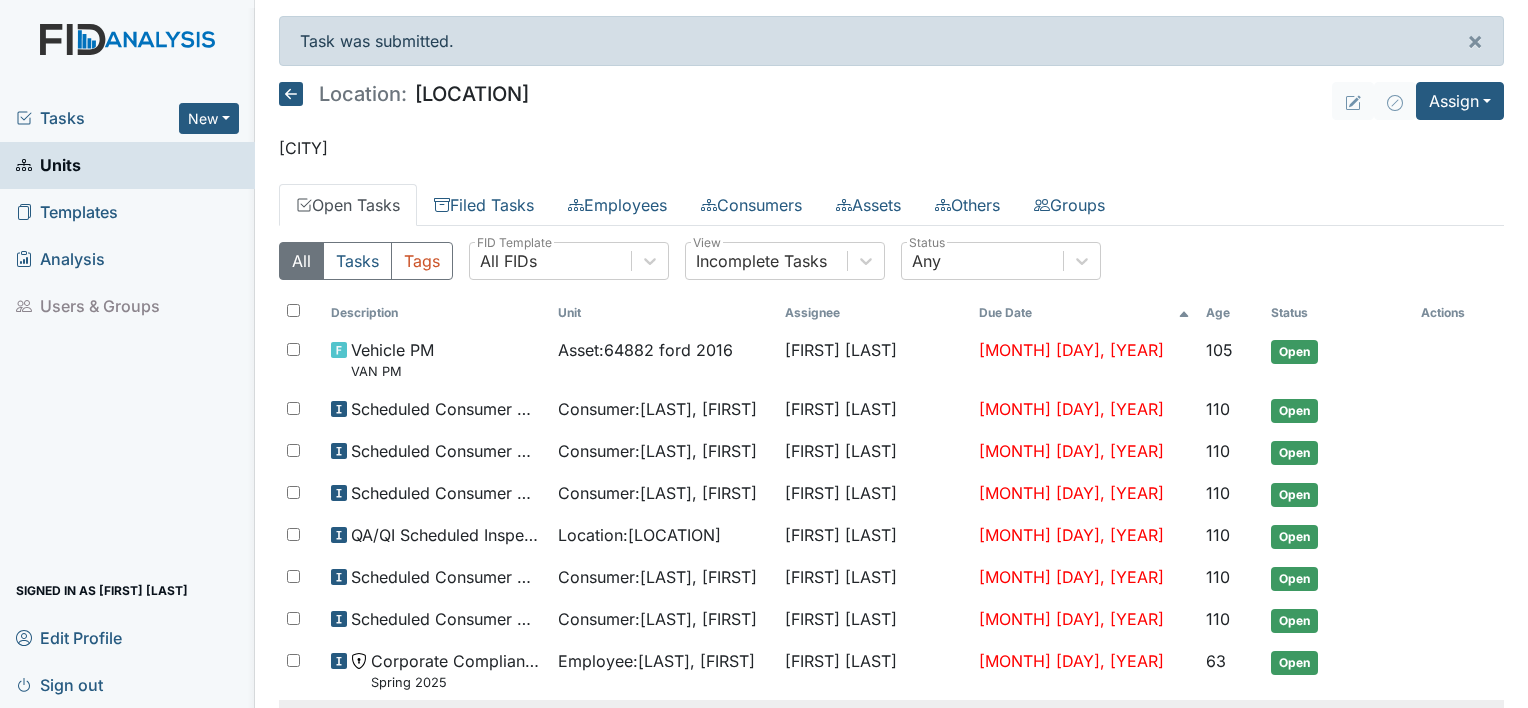click on "Audit Employees Have the General Orientation and ICF Orientation forms been completed?" at bounding box center (392, 359) 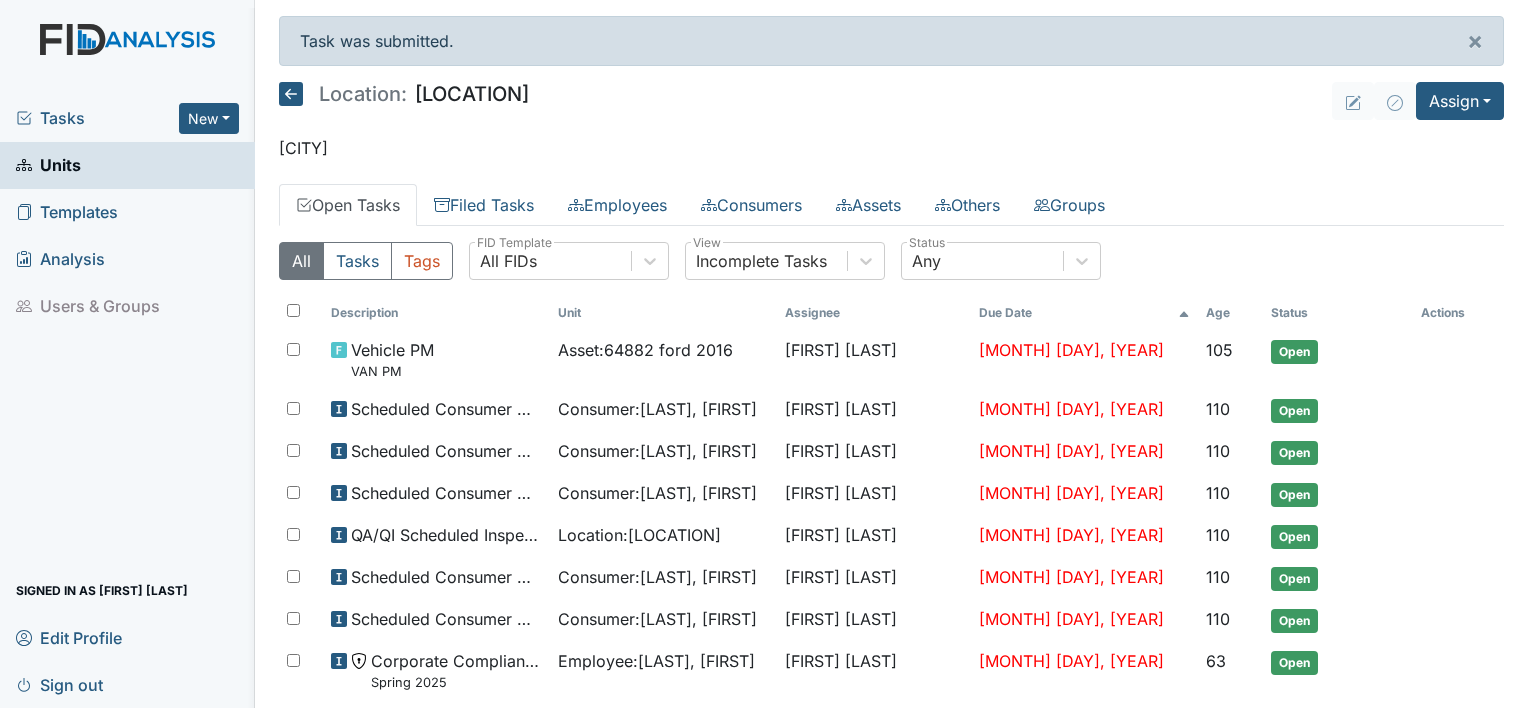 click on "Vehicle PM VAN PM Asset :  64882 ford 2016 James Bryant Mar 27, 2025 105 Open Scheduled Consumer Chart Review Consumer :  Cohen, Maxwell Tonya Battle Apr 29, 2025 110 Open Scheduled Consumer Chart Review Consumer :  Anyanwu, Joseph Tonya Battle Apr 29, 2025 110 Open Scheduled Consumer Chart Review Consumer :  Callis, Derrick Tonya Battle Apr 29, 2025 110 Open QA/QI Scheduled Inspection Location :  Cherokee Trail Tonya Battle Apr 29, 2025 110 Open Scheduled Consumer Chart Review Consumer :  Fann, Brandon Tonya Battle Apr 29, 2025 110 Open Scheduled Consumer Chart Review Consumer :  Washington, Anthony Tonya Battle Apr 29, 2025 110 Open Corporate Compliance Spring 2025 Employee :  Armstrong, Latasha Shmara Higgins Jun 29, 2025 63 Open Audit Employees Have the General Orientation and ICF Orientation forms been completed? Employee :  Jones, James Unit Managers Jul 3, 2025 13 In Progress Audit Employees Is the signed Employee Confidentiality Agreement in the file (HIPPA)? Employee :  Jones, James Unit Managers 13" at bounding box center [891, 1166] 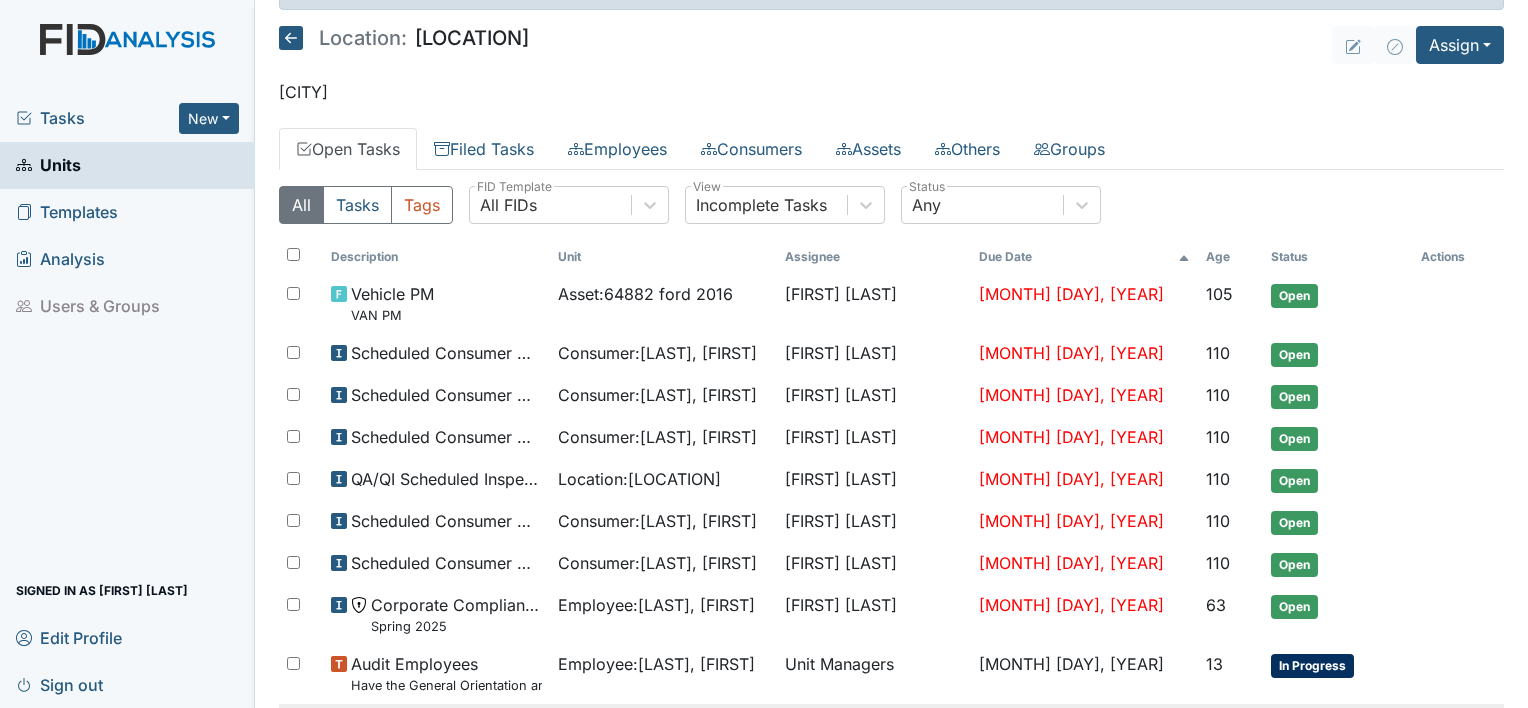 click on "Vehicle PM VAN PM Asset :  64882 ford 2016 James Bryant Mar 27, 2025 105 Open Scheduled Consumer Chart Review Consumer :  Cohen, Maxwell Tonya Battle Apr 29, 2025 110 Open Scheduled Consumer Chart Review Consumer :  Anyanwu, Joseph Tonya Battle Apr 29, 2025 110 Open Scheduled Consumer Chart Review Consumer :  Callis, Derrick Tonya Battle Apr 29, 2025 110 Open QA/QI Scheduled Inspection Location :  Cherokee Trail Tonya Battle Apr 29, 2025 110 Open Scheduled Consumer Chart Review Consumer :  Fann, Brandon Tonya Battle Apr 29, 2025 110 Open Scheduled Consumer Chart Review Consumer :  Washington, Anthony Tonya Battle Apr 29, 2025 110 Open Corporate Compliance Spring 2025 Employee :  Armstrong, Latasha Shmara Higgins Jun 29, 2025 63 Open Audit Employees Have the General Orientation and ICF Orientation forms been completed? Employee :  Jones, James Unit Managers Jul 3, 2025 13 In Progress Audit Employees Is the signed Employee Confidentiality Agreement in the file (HIPPA)? Employee :  Jones, James Unit Managers 13" at bounding box center (891, 1110) 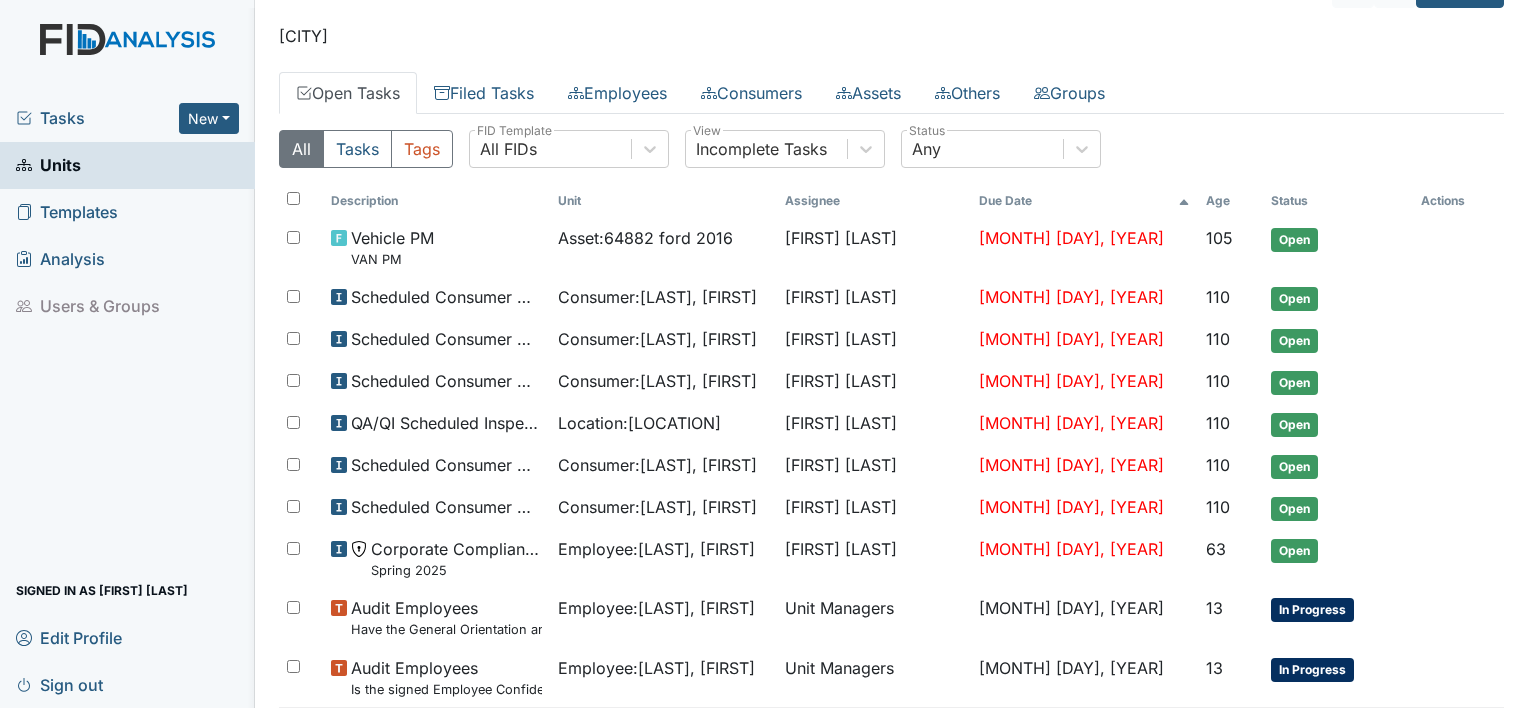 click on "Audit Employees Is the Medication Administration certificate found in the file?" at bounding box center (436, 247) 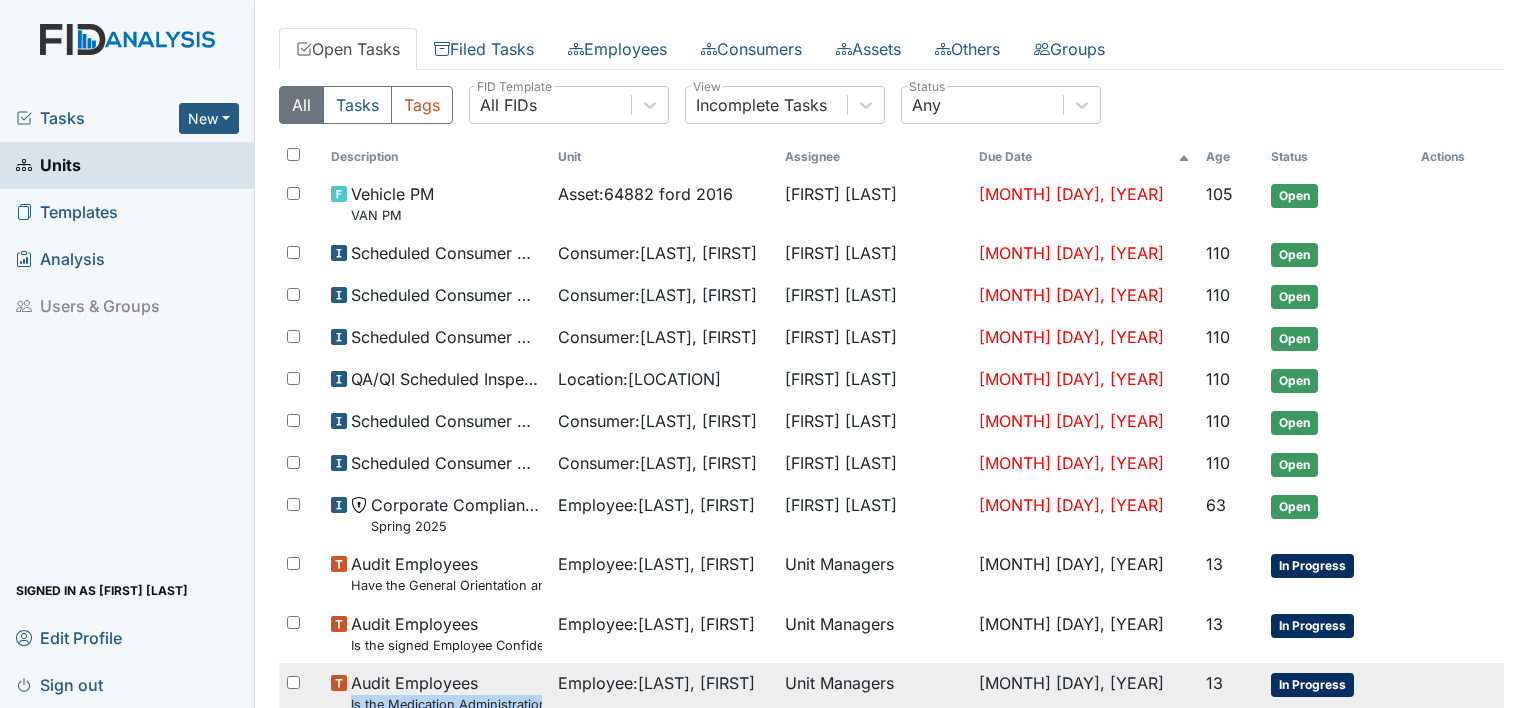 click on "Vehicle PM VAN PM Asset :  64882 ford 2016 James Bryant Mar 27, 2025 105 Open Scheduled Consumer Chart Review Consumer :  Cohen, Maxwell Tonya Battle Apr 29, 2025 110 Open Scheduled Consumer Chart Review Consumer :  Anyanwu, Joseph Tonya Battle Apr 29, 2025 110 Open Scheduled Consumer Chart Review Consumer :  Callis, Derrick Tonya Battle Apr 29, 2025 110 Open QA/QI Scheduled Inspection Location :  Cherokee Trail Tonya Battle Apr 29, 2025 110 Open Scheduled Consumer Chart Review Consumer :  Fann, Brandon Tonya Battle Apr 29, 2025 110 Open Scheduled Consumer Chart Review Consumer :  Washington, Anthony Tonya Battle Apr 29, 2025 110 Open Corporate Compliance Spring 2025 Employee :  Armstrong, Latasha Shmara Higgins Jun 29, 2025 63 Open Audit Employees Have the General Orientation and ICF Orientation forms been completed? Employee :  Jones, James Unit Managers Jul 3, 2025 13 In Progress Audit Employees Is the signed Employee Confidentiality Agreement in the file (HIPPA)? Employee :  Jones, James Unit Managers 13" at bounding box center (891, 1010) 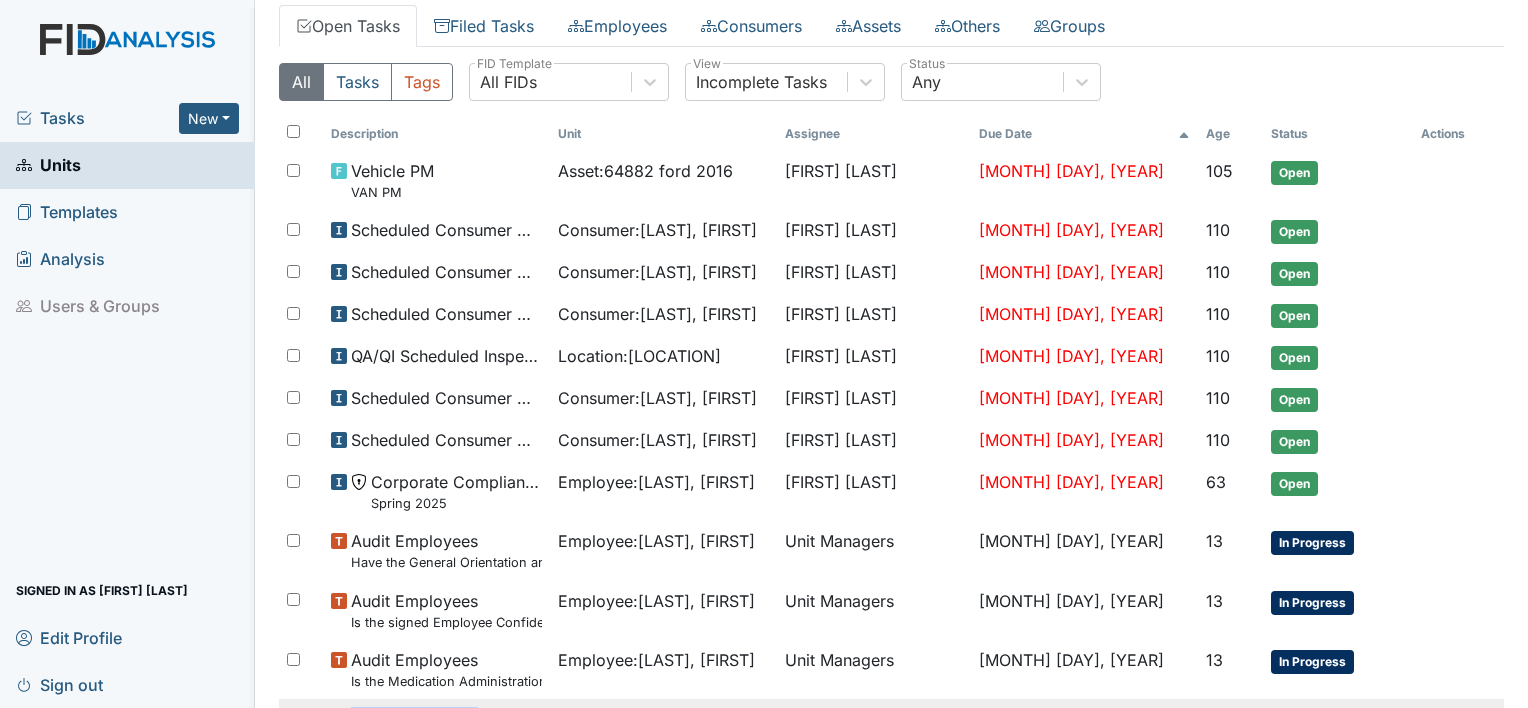 click on "Audit Employees Is the current CPR and First Aid Training Certificate found in the file(2 years)?" at bounding box center [436, 180] 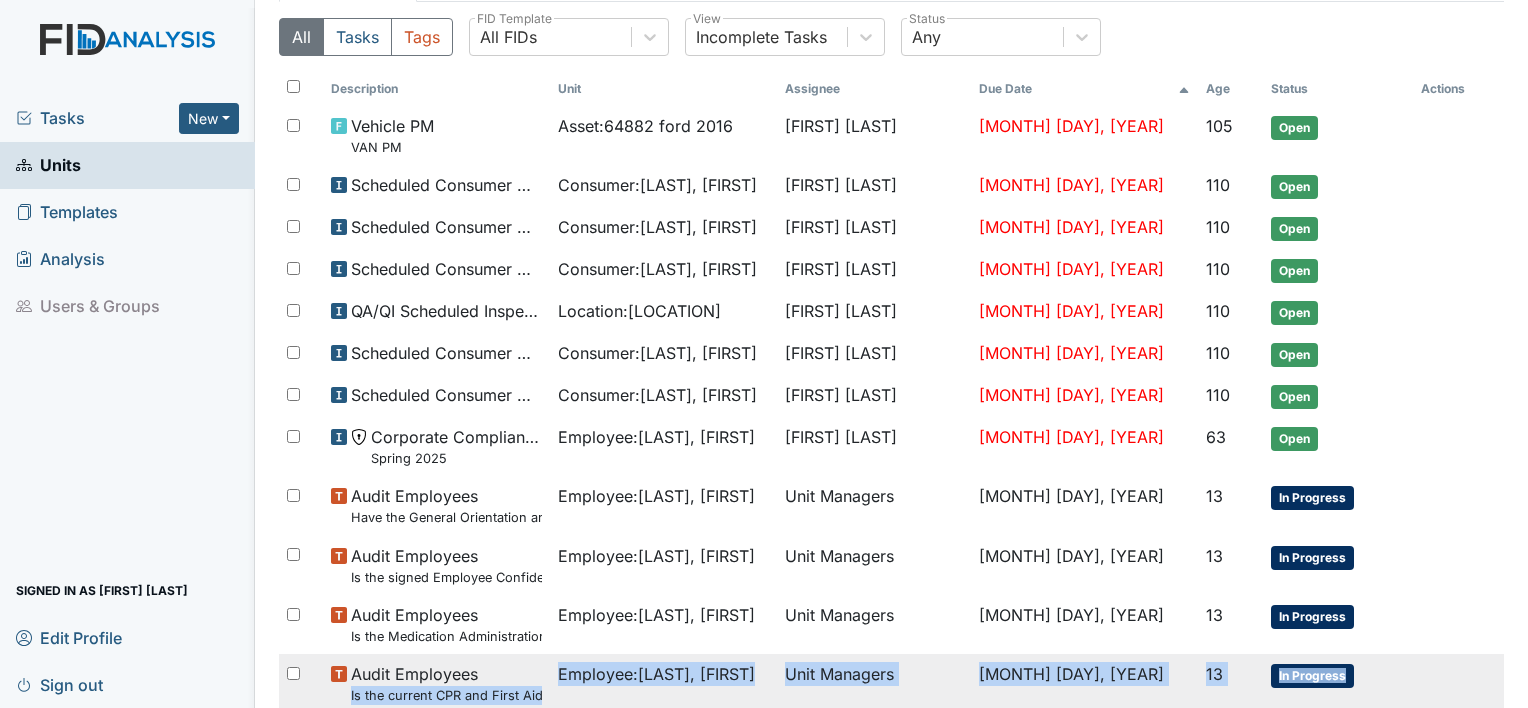click on "Vehicle PM VAN PM Asset :  64882 ford 2016 James Bryant Mar 27, 2025 105 Open Scheduled Consumer Chart Review Consumer :  Cohen, Maxwell Tonya Battle Apr 29, 2025 110 Open Scheduled Consumer Chart Review Consumer :  Anyanwu, Joseph Tonya Battle Apr 29, 2025 110 Open Scheduled Consumer Chart Review Consumer :  Callis, Derrick Tonya Battle Apr 29, 2025 110 Open QA/QI Scheduled Inspection Location :  Cherokee Trail Tonya Battle Apr 29, 2025 110 Open Scheduled Consumer Chart Review Consumer :  Fann, Brandon Tonya Battle Apr 29, 2025 110 Open Scheduled Consumer Chart Review Consumer :  Washington, Anthony Tonya Battle Apr 29, 2025 110 Open Corporate Compliance Spring 2025 Employee :  Armstrong, Latasha Shmara Higgins Jun 29, 2025 63 Open Audit Employees Have the General Orientation and ICF Orientation forms been completed? Employee :  Jones, James Unit Managers Jul 3, 2025 13 In Progress Audit Employees Is the signed Employee Confidentiality Agreement in the file (HIPPA)? Employee :  Jones, James Unit Managers 13" at bounding box center [891, 942] 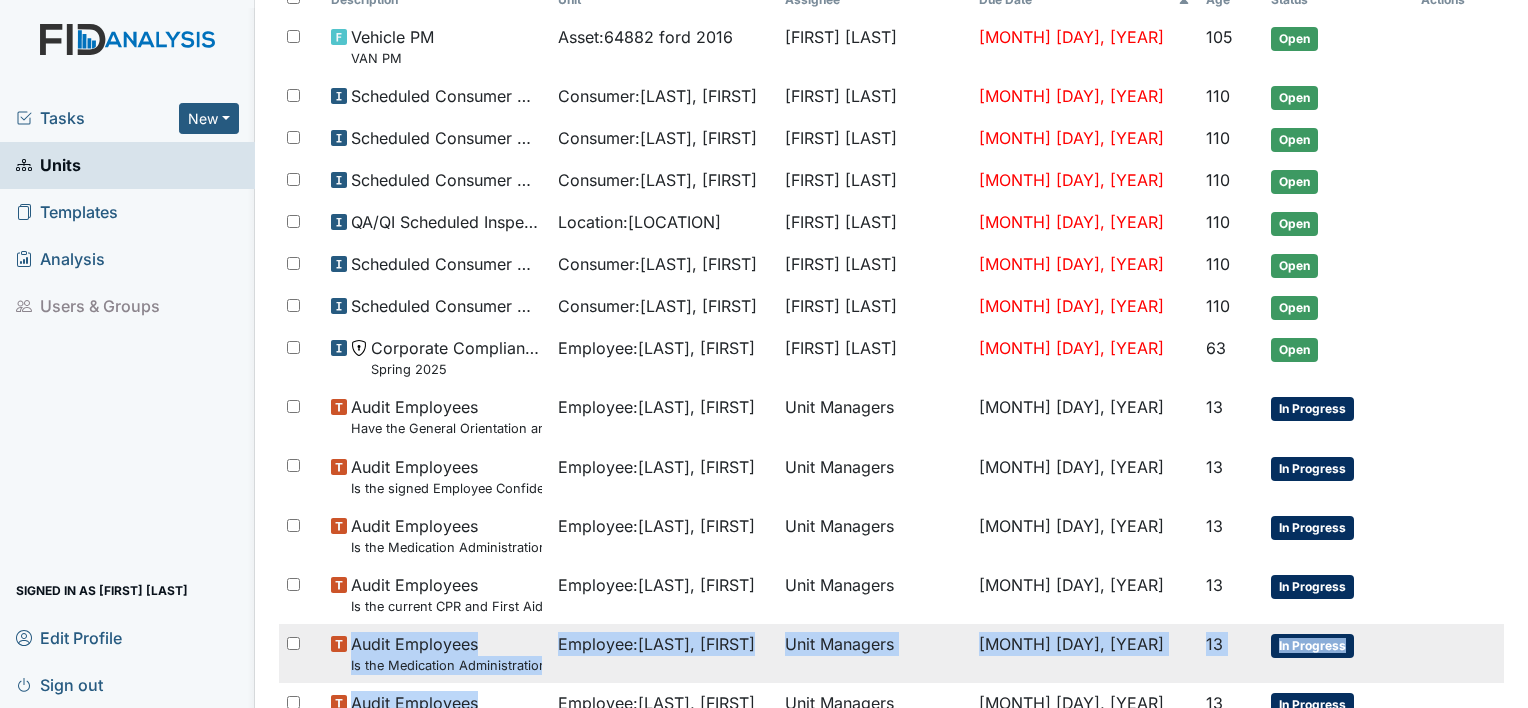 click on "Vehicle PM VAN PM Asset :  64882 ford 2016 James Bryant Mar 27, 2025 105 Open Scheduled Consumer Chart Review Consumer :  Cohen, Maxwell Tonya Battle Apr 29, 2025 110 Open Scheduled Consumer Chart Review Consumer :  Anyanwu, Joseph Tonya Battle Apr 29, 2025 110 Open Scheduled Consumer Chart Review Consumer :  Callis, Derrick Tonya Battle Apr 29, 2025 110 Open QA/QI Scheduled Inspection Location :  Cherokee Trail Tonya Battle Apr 29, 2025 110 Open Scheduled Consumer Chart Review Consumer :  Fann, Brandon Tonya Battle Apr 29, 2025 110 Open Scheduled Consumer Chart Review Consumer :  Washington, Anthony Tonya Battle Apr 29, 2025 110 Open Corporate Compliance Spring 2025 Employee :  Armstrong, Latasha Shmara Higgins Jun 29, 2025 63 Open Audit Employees Have the General Orientation and ICF Orientation forms been completed? Employee :  Jones, James Unit Managers Jul 3, 2025 13 In Progress Audit Employees Is the signed Employee Confidentiality Agreement in the file (HIPPA)? Employee :  Jones, James Unit Managers 13" at bounding box center [891, 853] 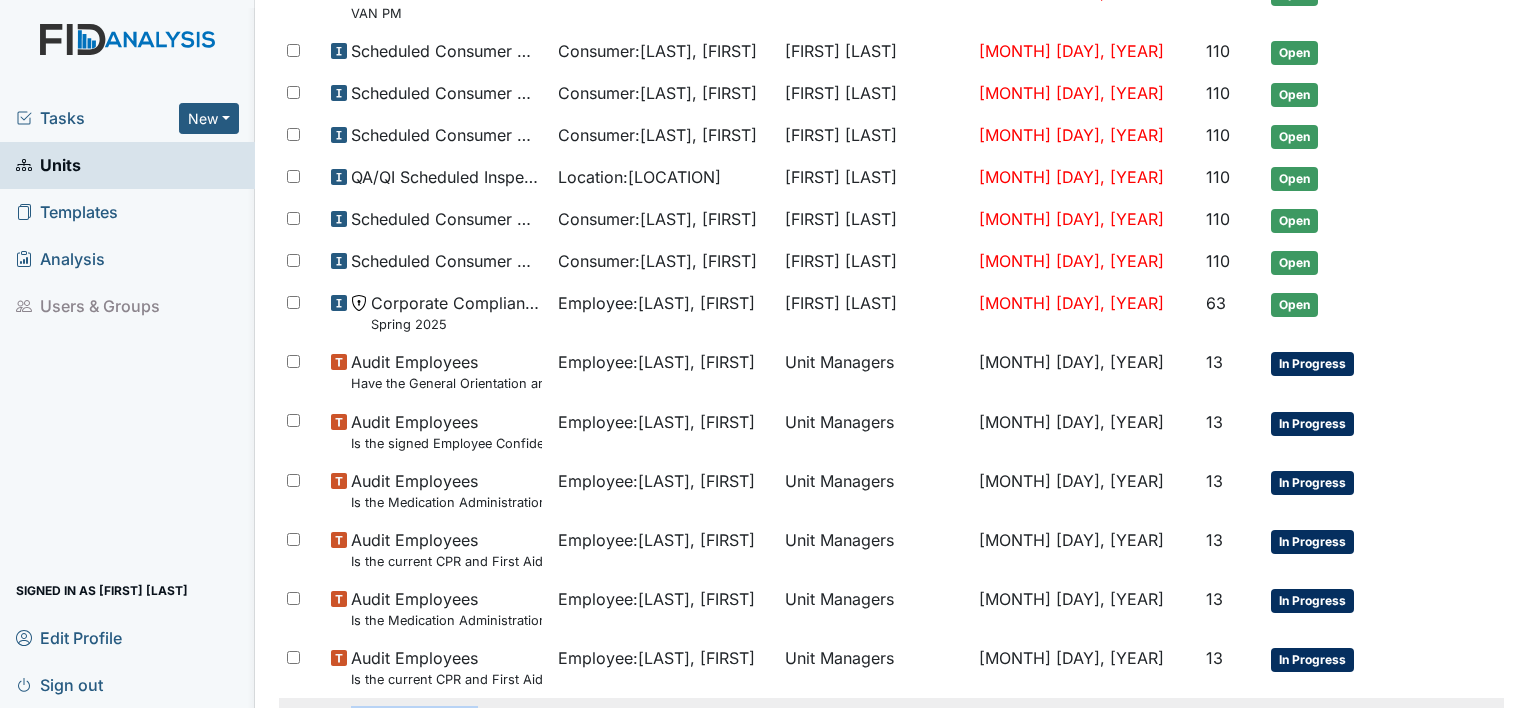 click on "Audit Employees Is the Medication Administration certificate found in the file?" at bounding box center (436, 1) 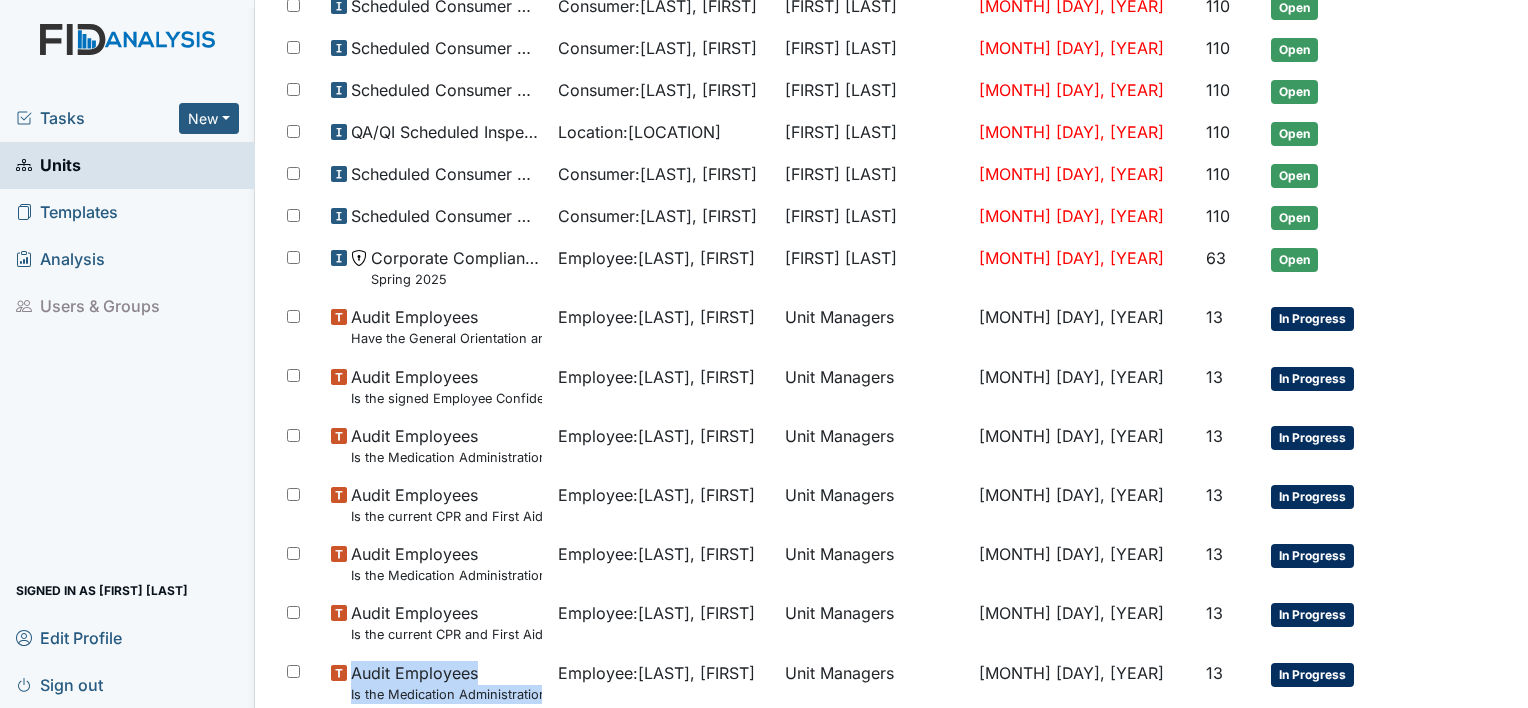 click on "Templates" at bounding box center [67, 212] 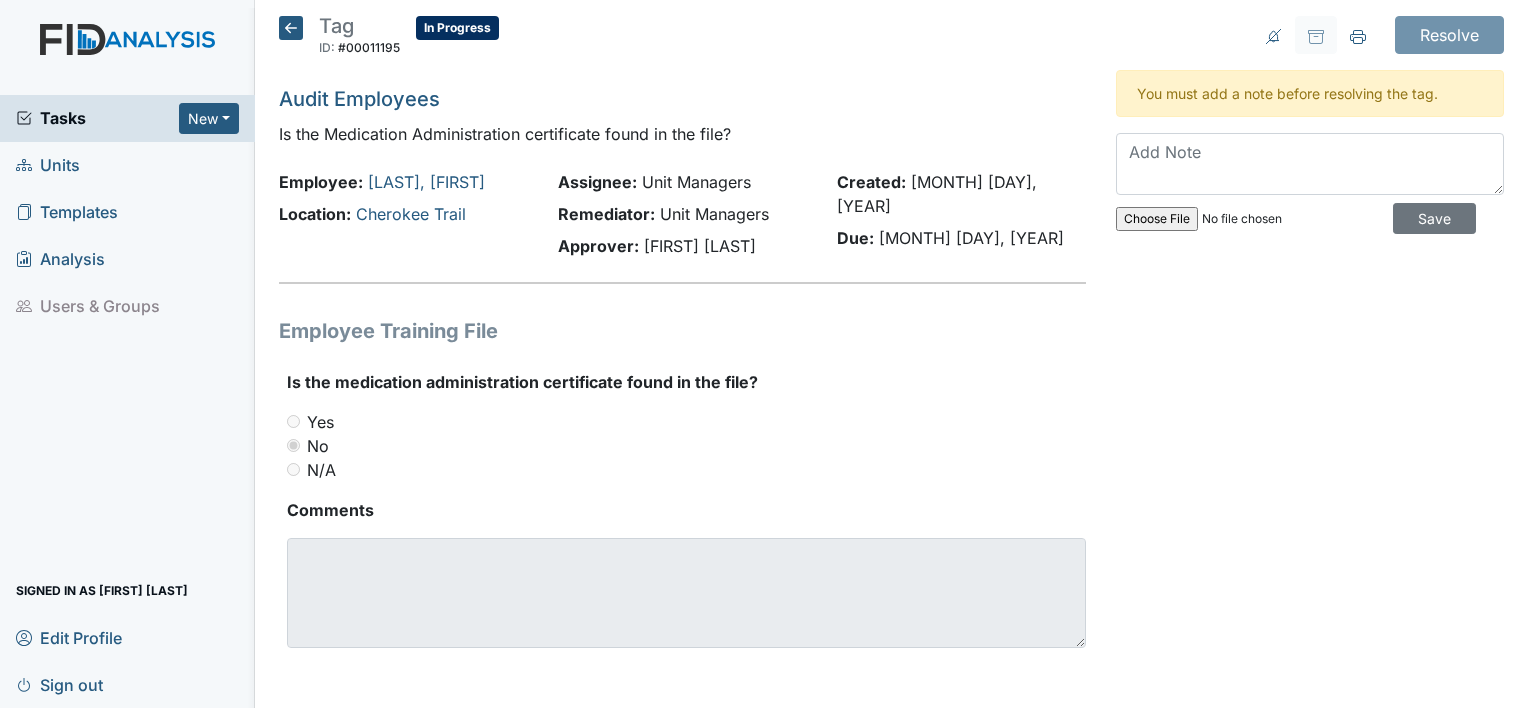 scroll, scrollTop: 0, scrollLeft: 0, axis: both 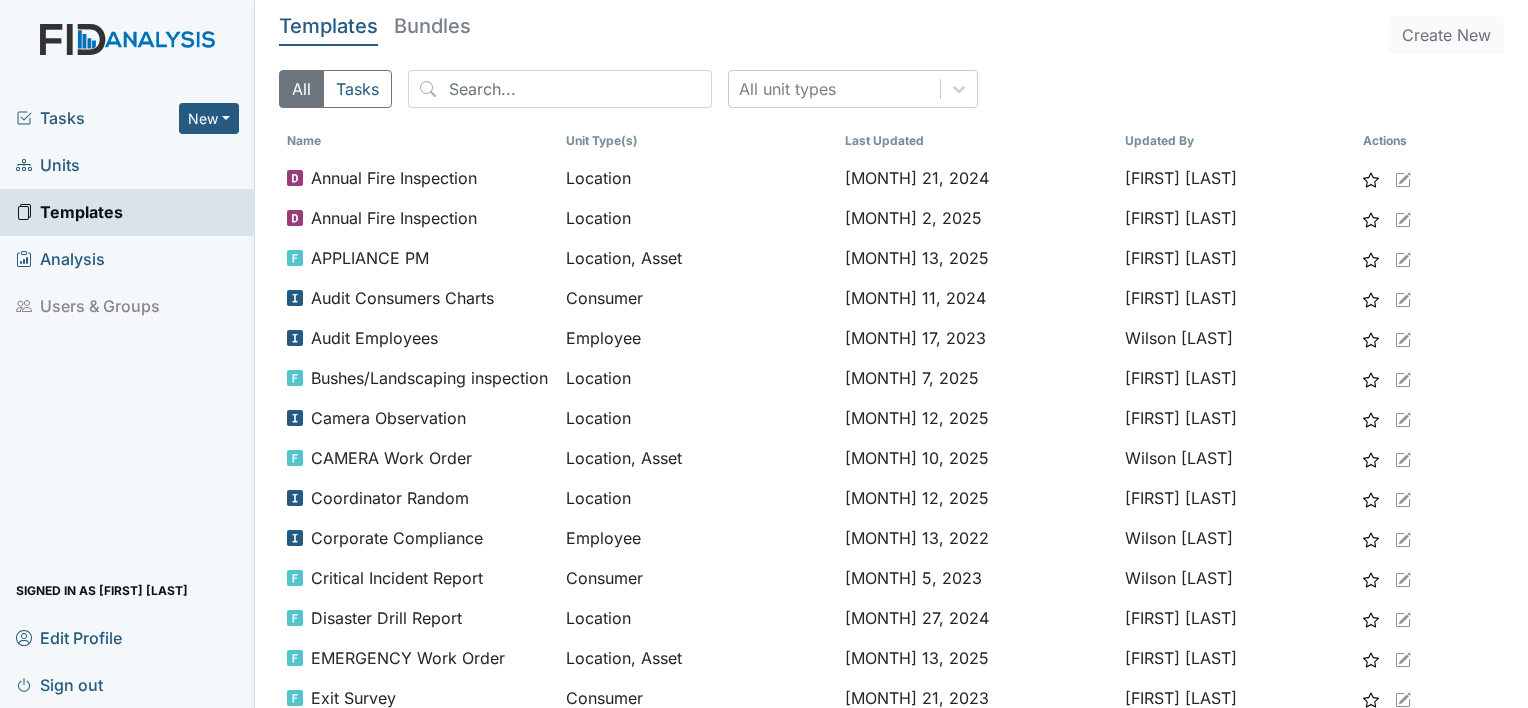 click on "Units" at bounding box center [48, 165] 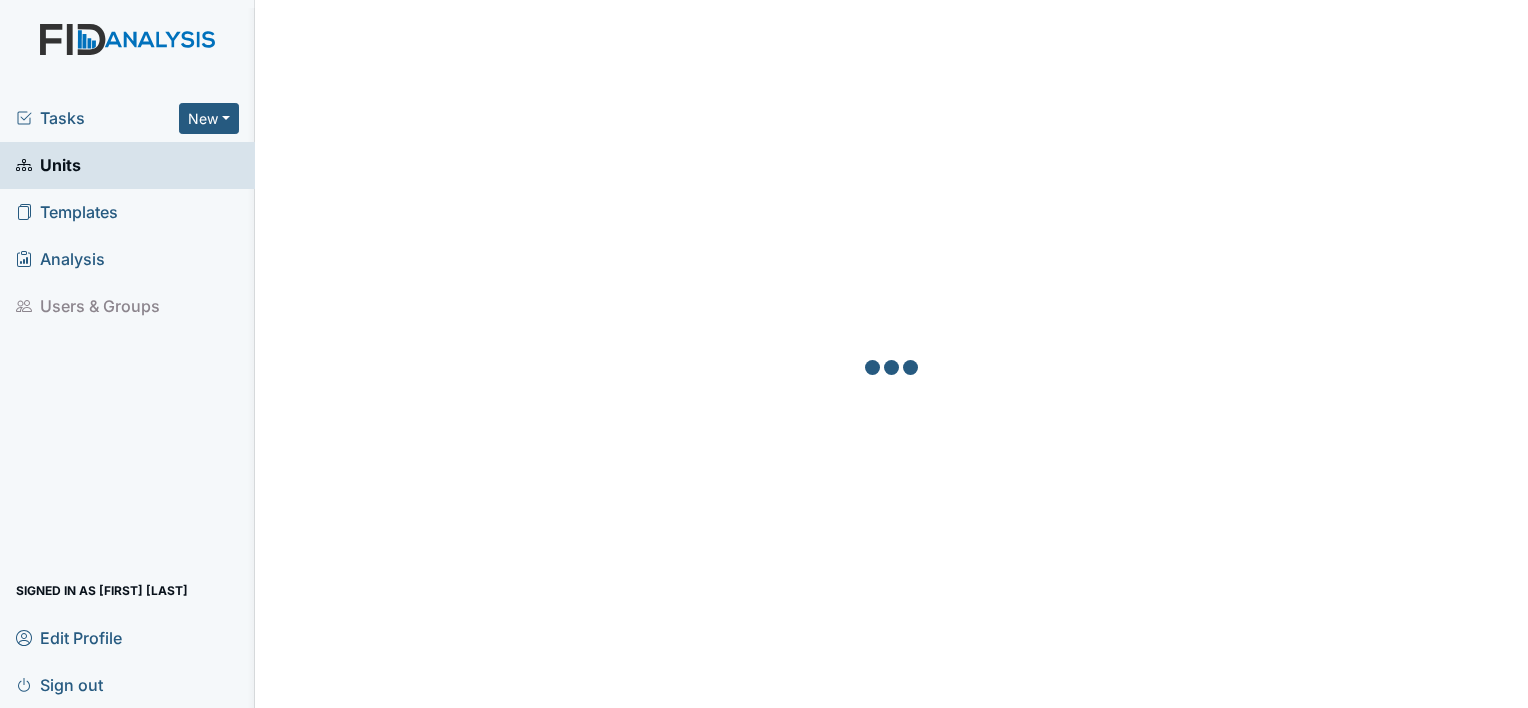 scroll, scrollTop: 0, scrollLeft: 0, axis: both 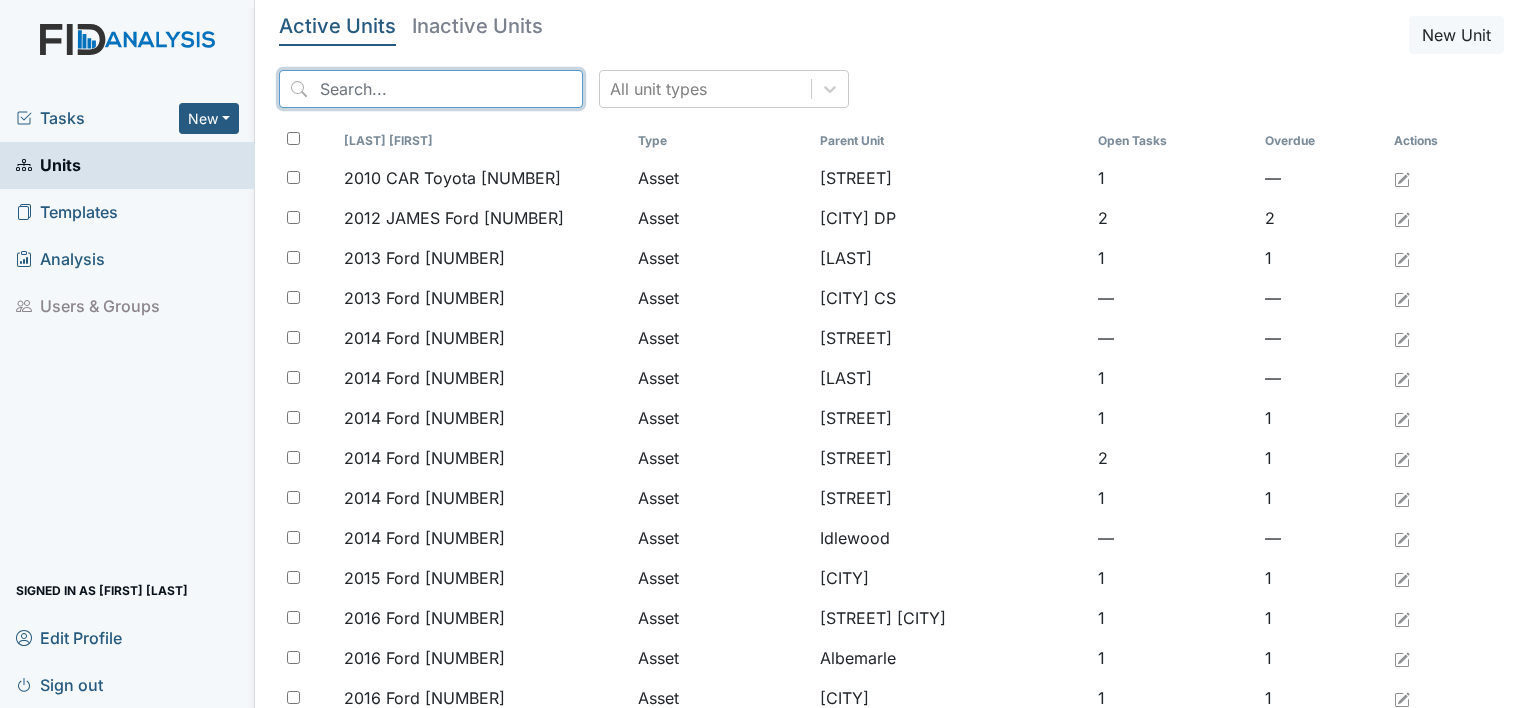 click at bounding box center (431, 89) 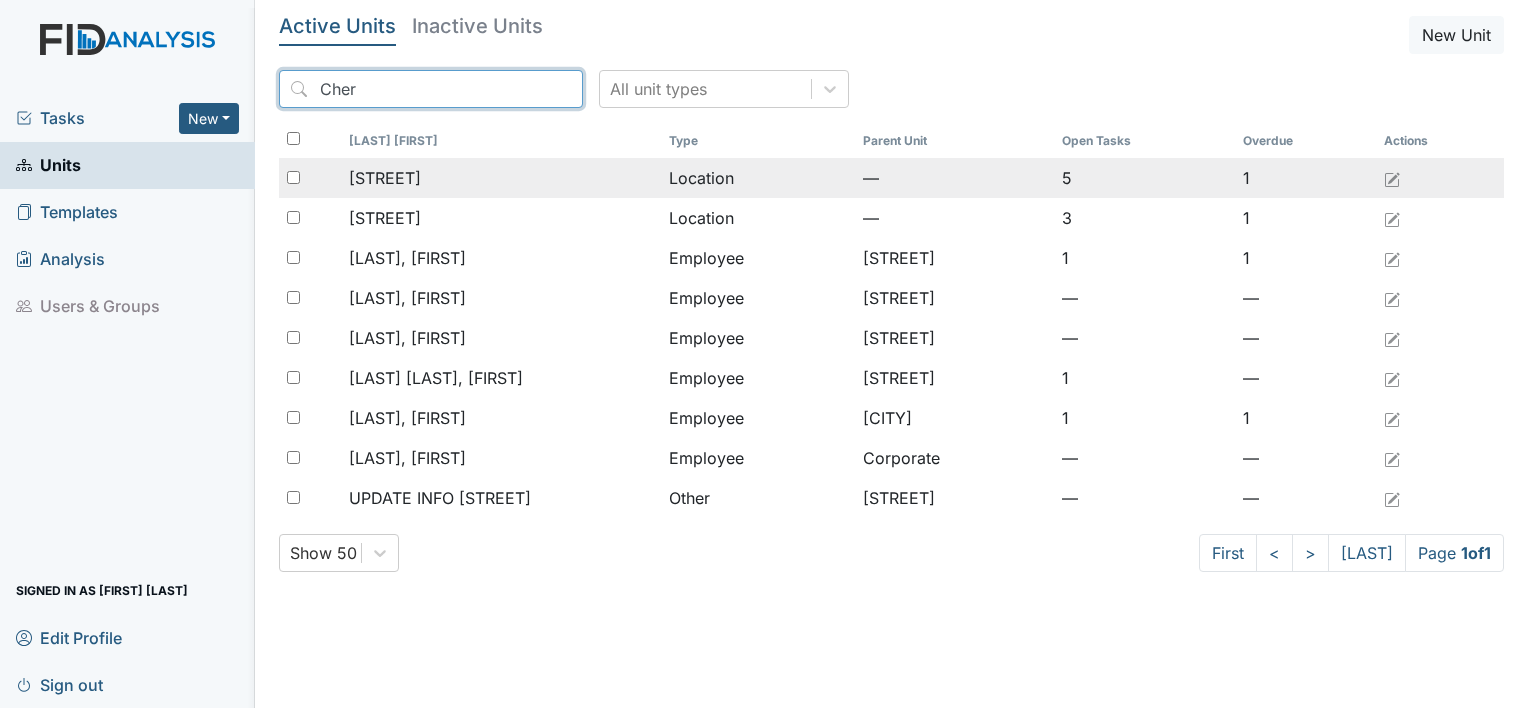 type on "Cher" 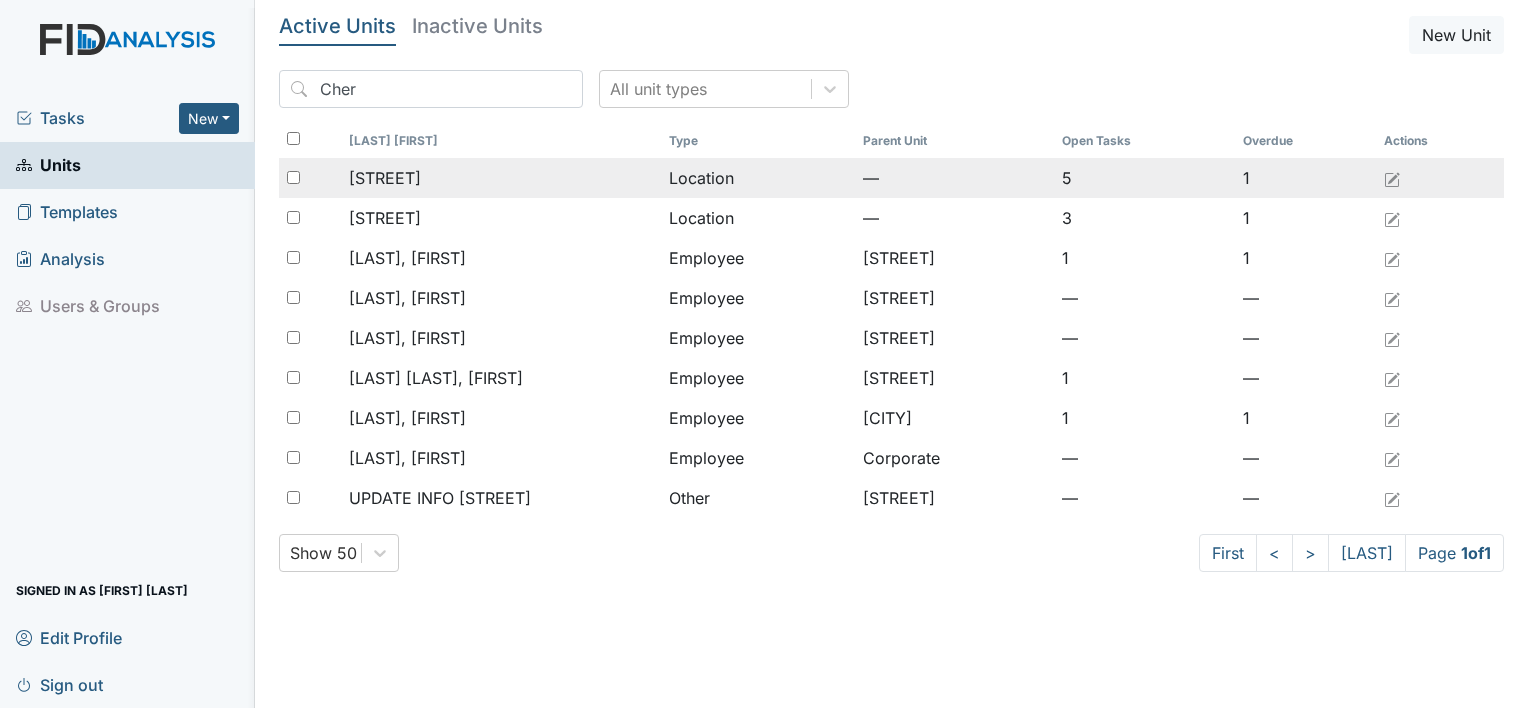 click on "[STREET]" at bounding box center [385, 178] 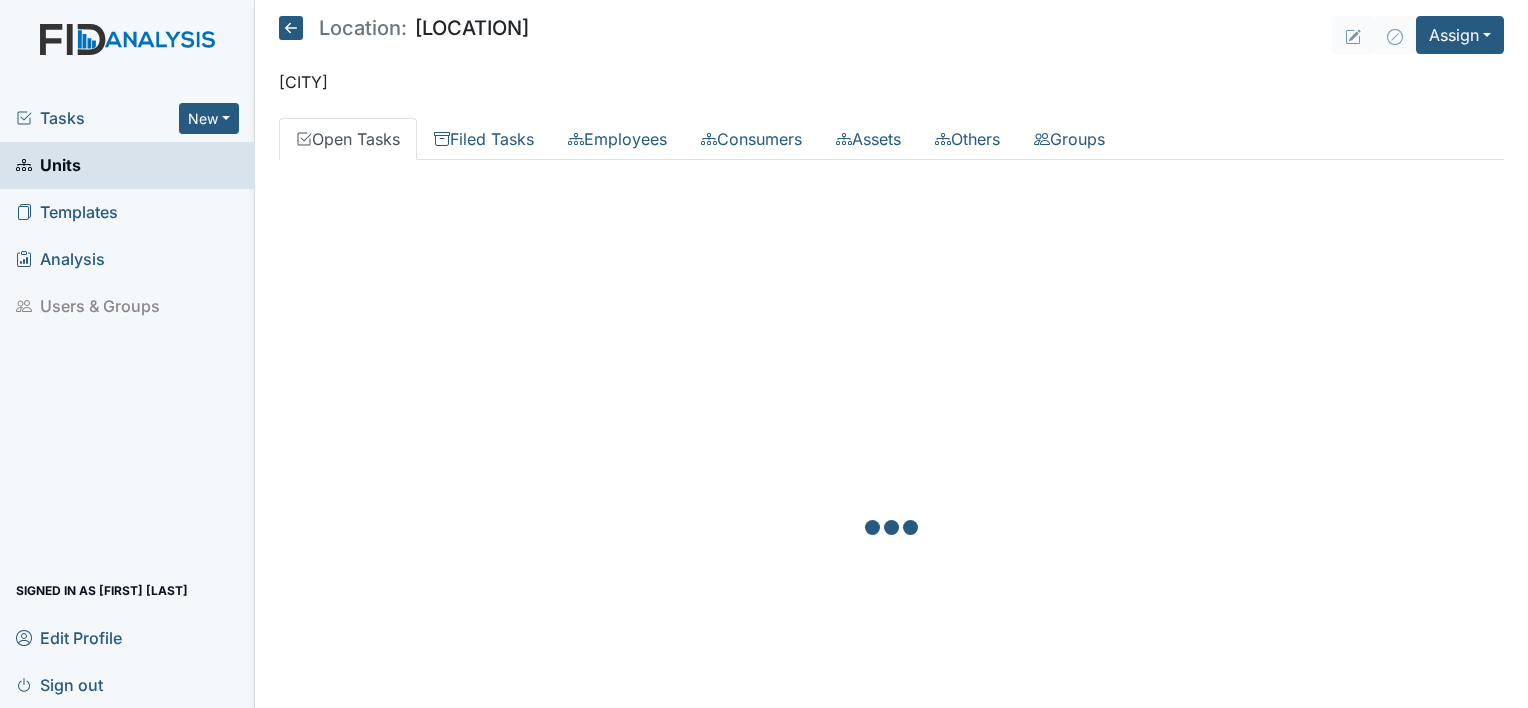 scroll, scrollTop: 0, scrollLeft: 0, axis: both 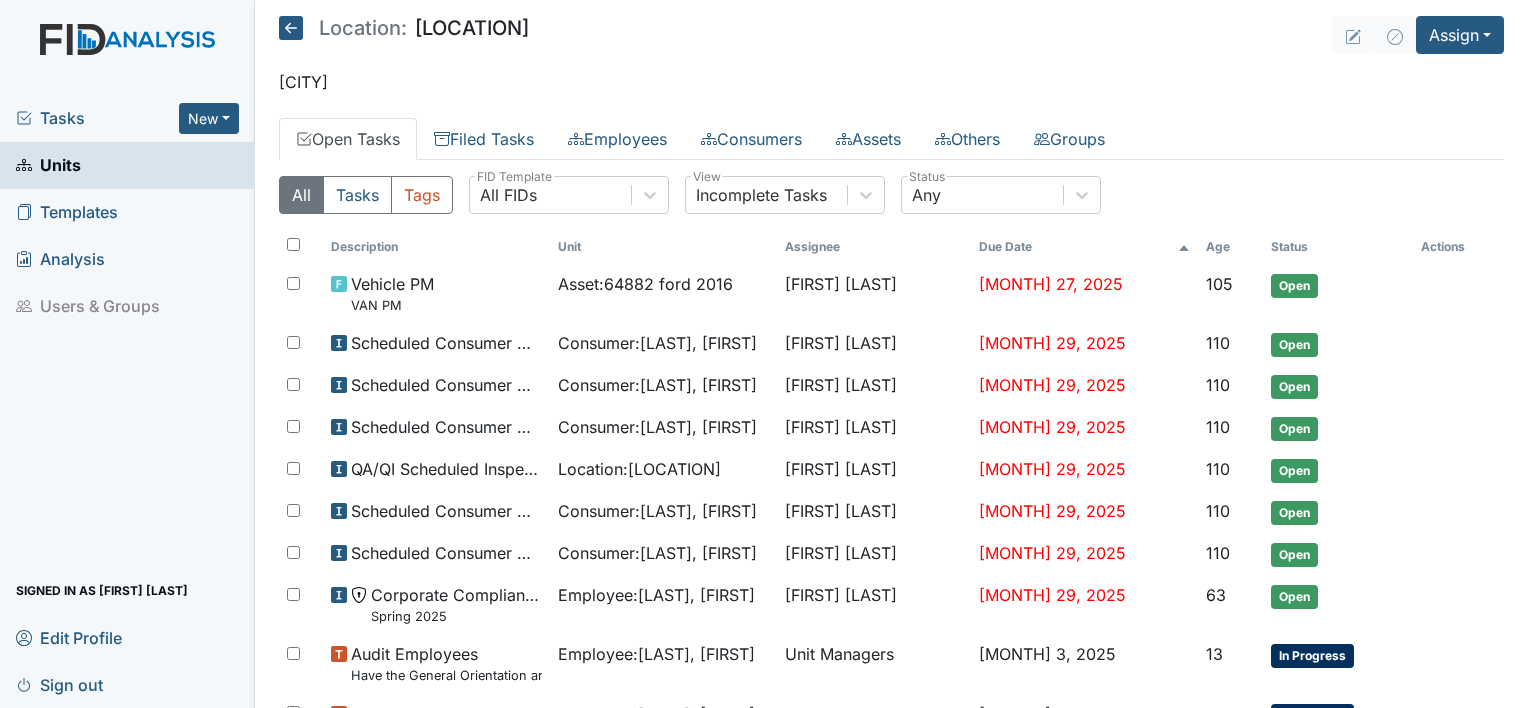 click on "All   Tasks   Tags   All FIDs FID Template Incomplete Tasks View Any Status Description Unit Assignee Due Date Age Status Actions Vehicle PM VAN PM Asset :  64882 ford 2016 James Bryant Mar 27, 2025 105 Open Scheduled Consumer Chart Review Consumer :  Cohen, Maxwell Tonya Battle Apr 29, 2025 110 Open Scheduled Consumer Chart Review Consumer :  Anyanwu, Joseph Tonya Battle Apr 29, 2025 110 Open Scheduled Consumer Chart Review Consumer :  Callis, Derrick Tonya Battle Apr 29, 2025 110 Open QA/QI Scheduled Inspection Location :  Cherokee Trail Tonya Battle Apr 29, 2025 110 Open Scheduled Consumer Chart Review Consumer :  Fann, Brandon Tonya Battle Apr 29, 2025 110 Open Scheduled Consumer Chart Review Consumer :  Washington, Anthony Tonya Battle Apr 29, 2025 110 Open Corporate Compliance Spring 2025 Employee :  Armstrong, Latasha Shmara Higgins Jun 29, 2025 63 Open Audit Employees Have the General Orientation and ICF Orientation forms been completed? Employee :  Jones, James Unit Managers Jul 3, 2025 13 :  13" at bounding box center (891, 1091) 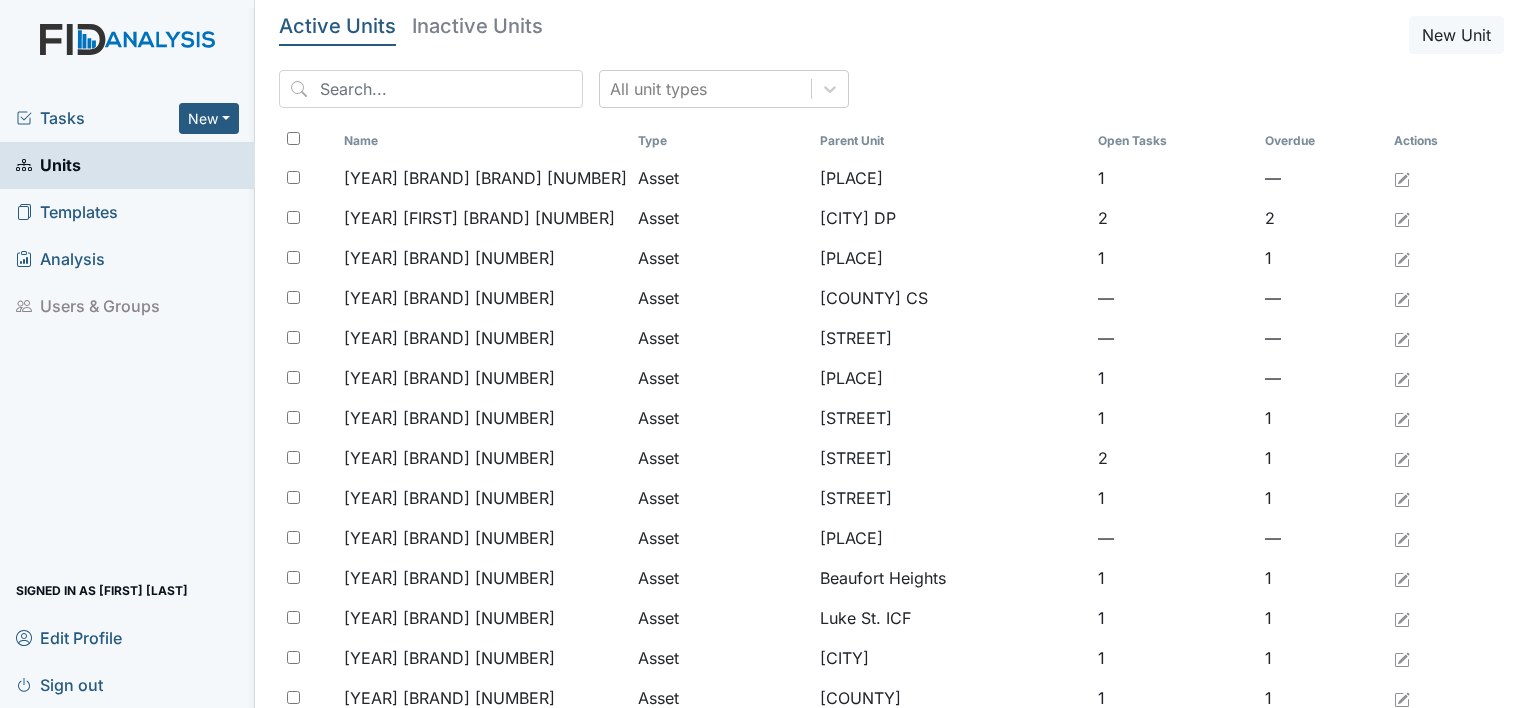 scroll, scrollTop: 0, scrollLeft: 0, axis: both 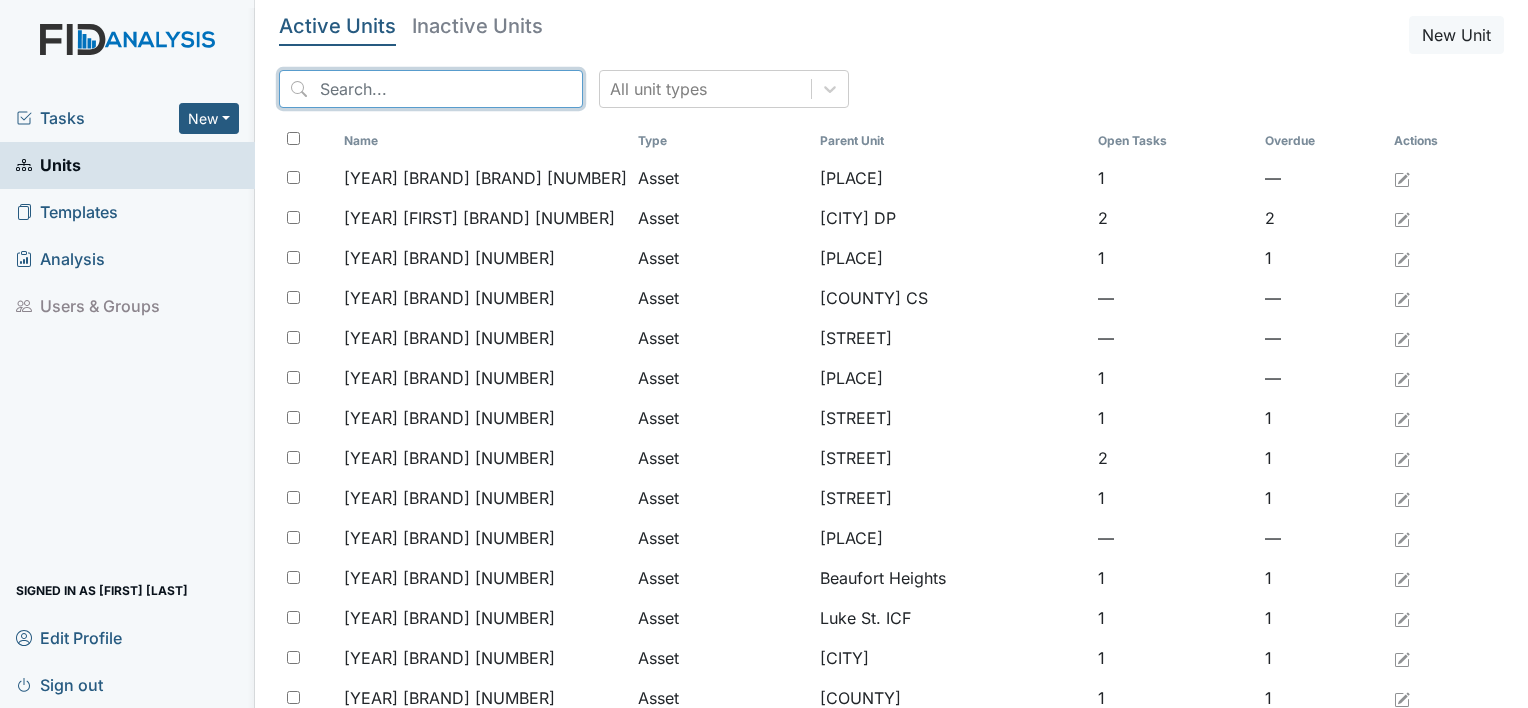 click at bounding box center (431, 89) 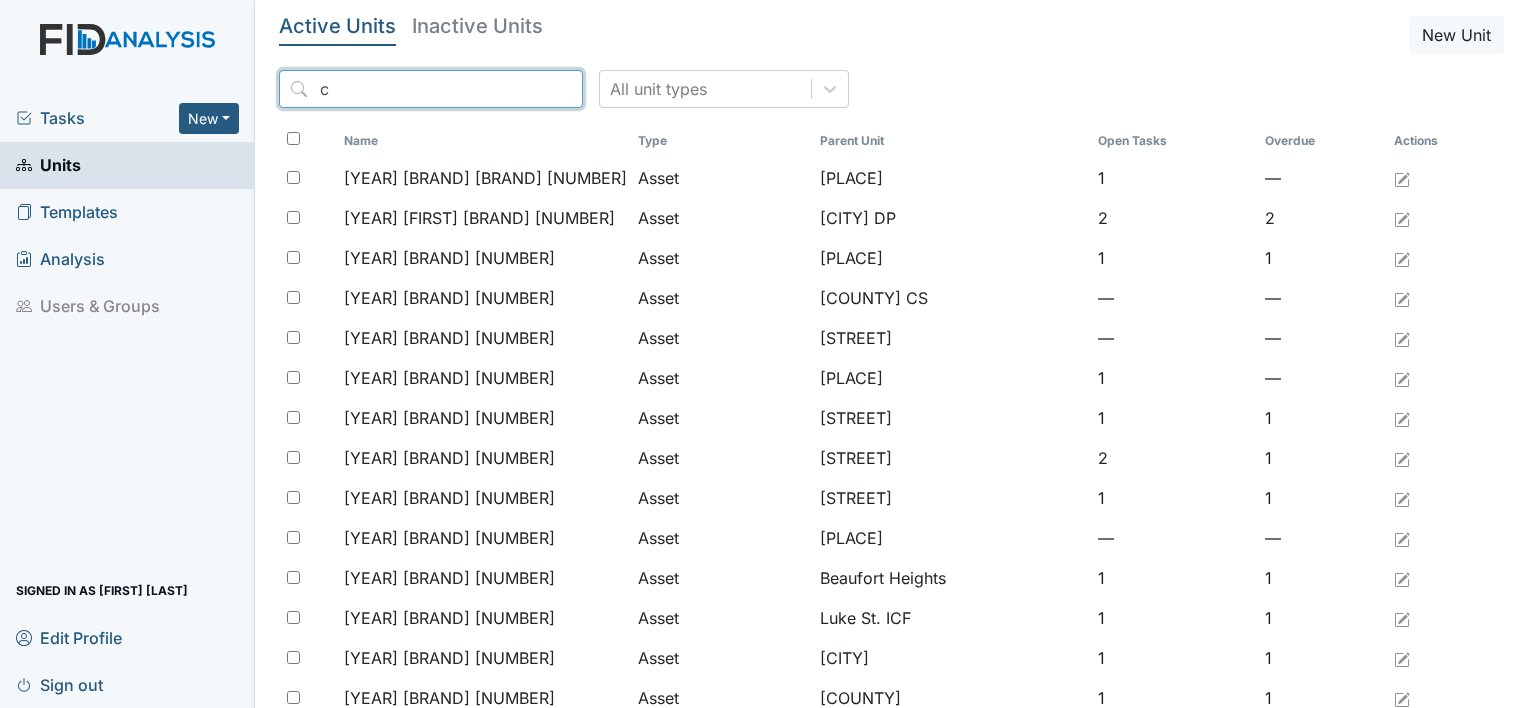 click on "c" at bounding box center (431, 89) 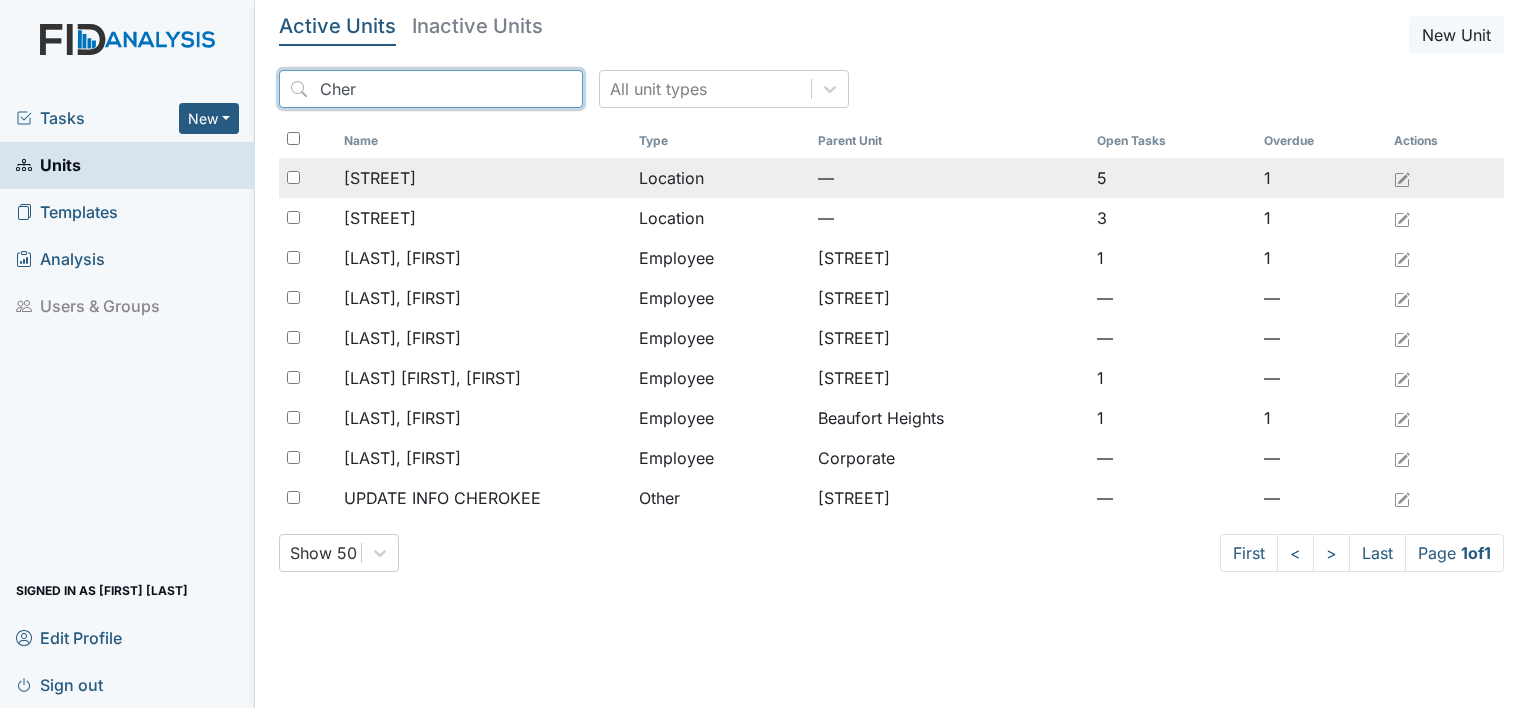 type on "Cher" 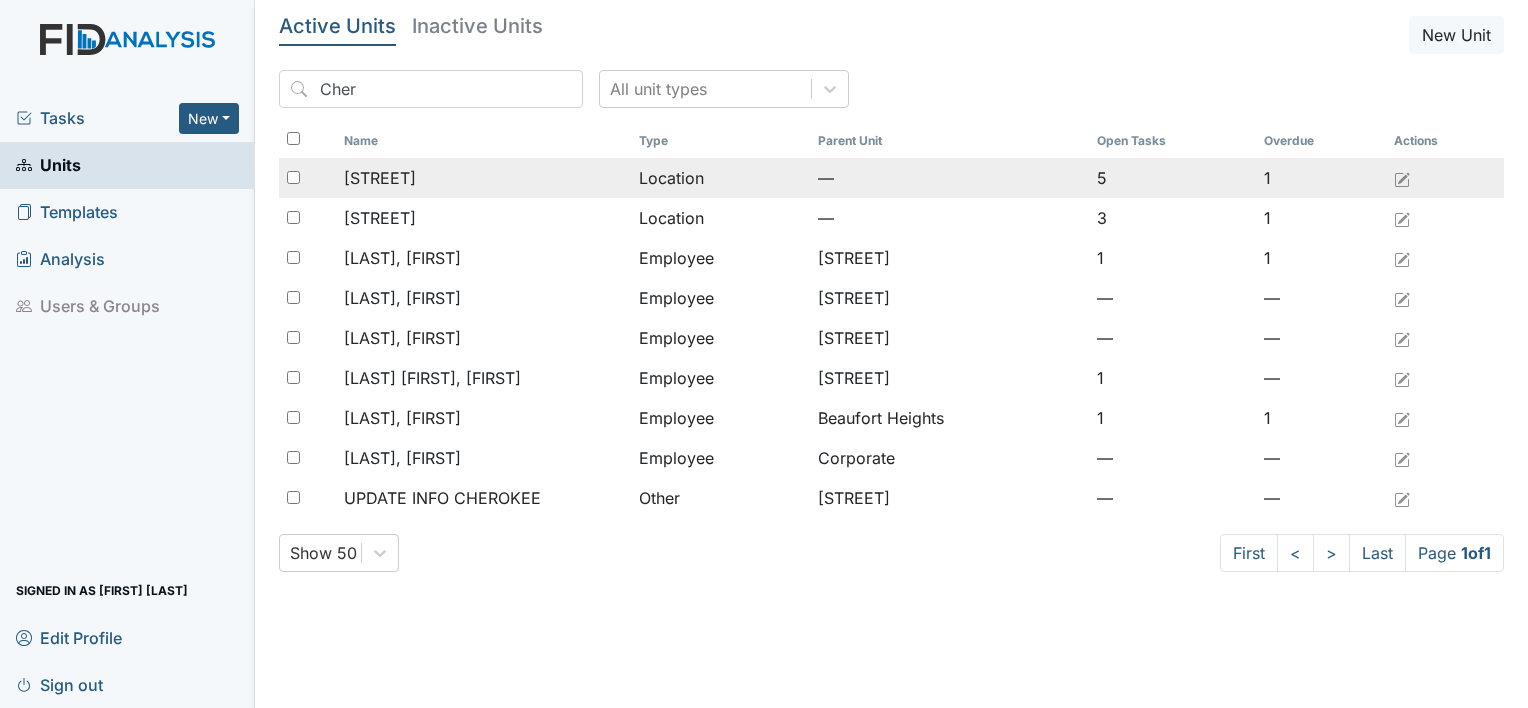 click on "[STREET]" at bounding box center [483, 178] 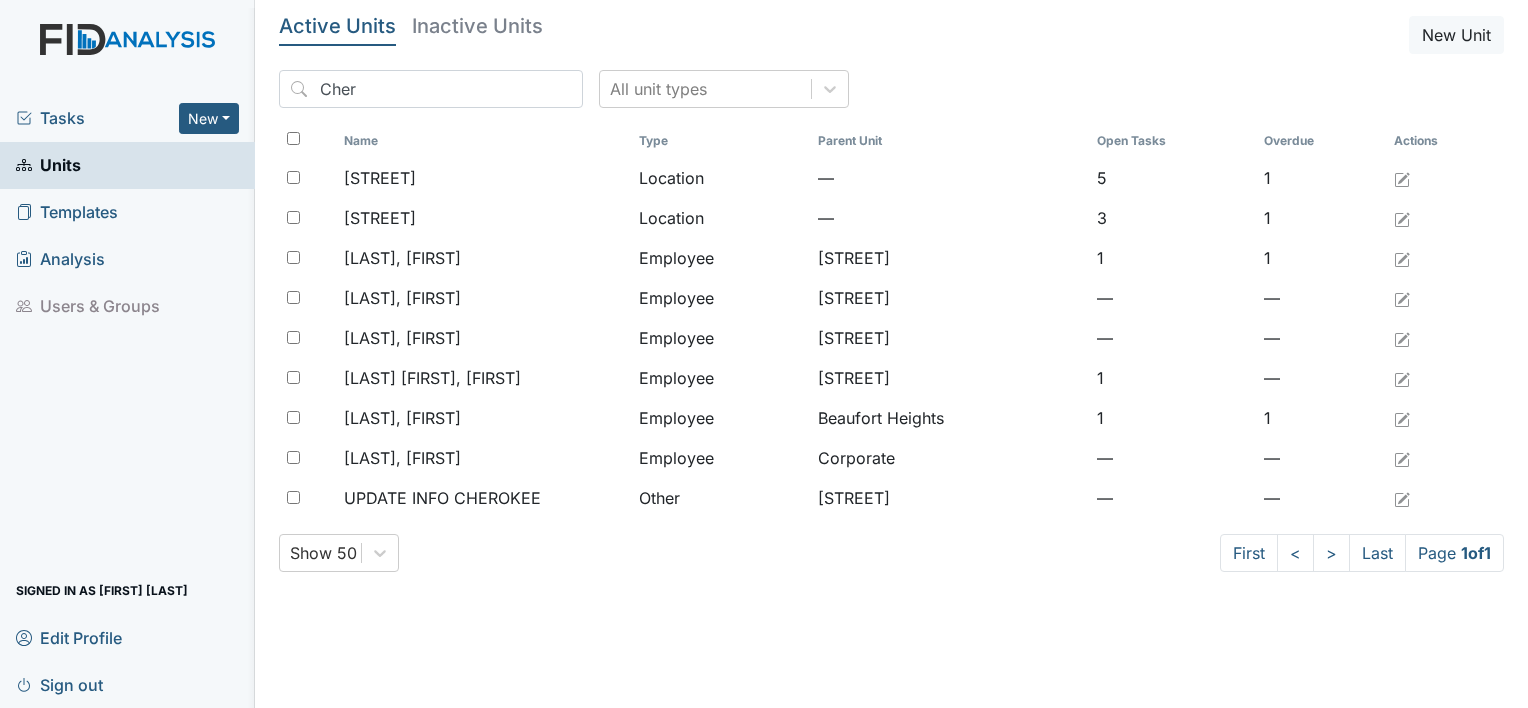 drag, startPoint x: 522, startPoint y: 165, endPoint x: 464, endPoint y: 104, distance: 84.17244 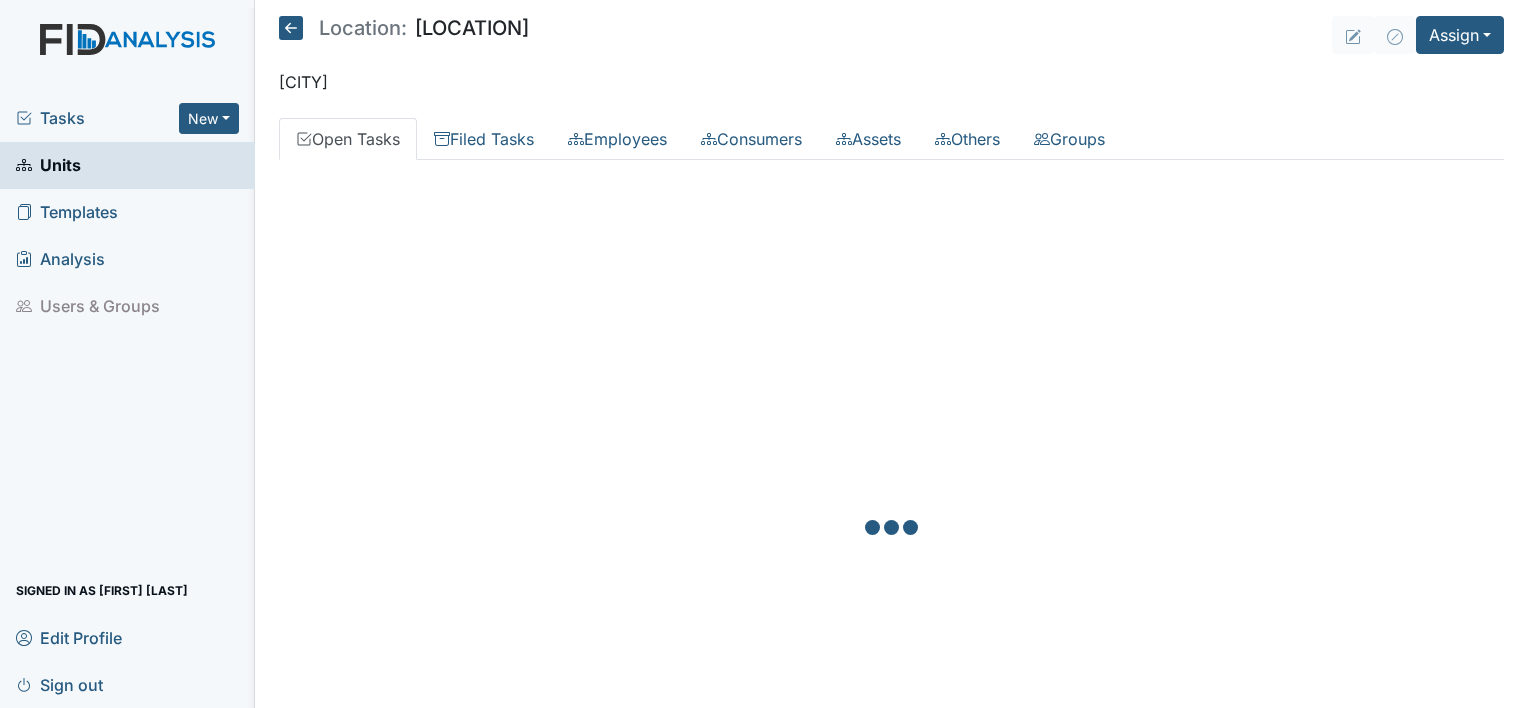 scroll, scrollTop: 0, scrollLeft: 0, axis: both 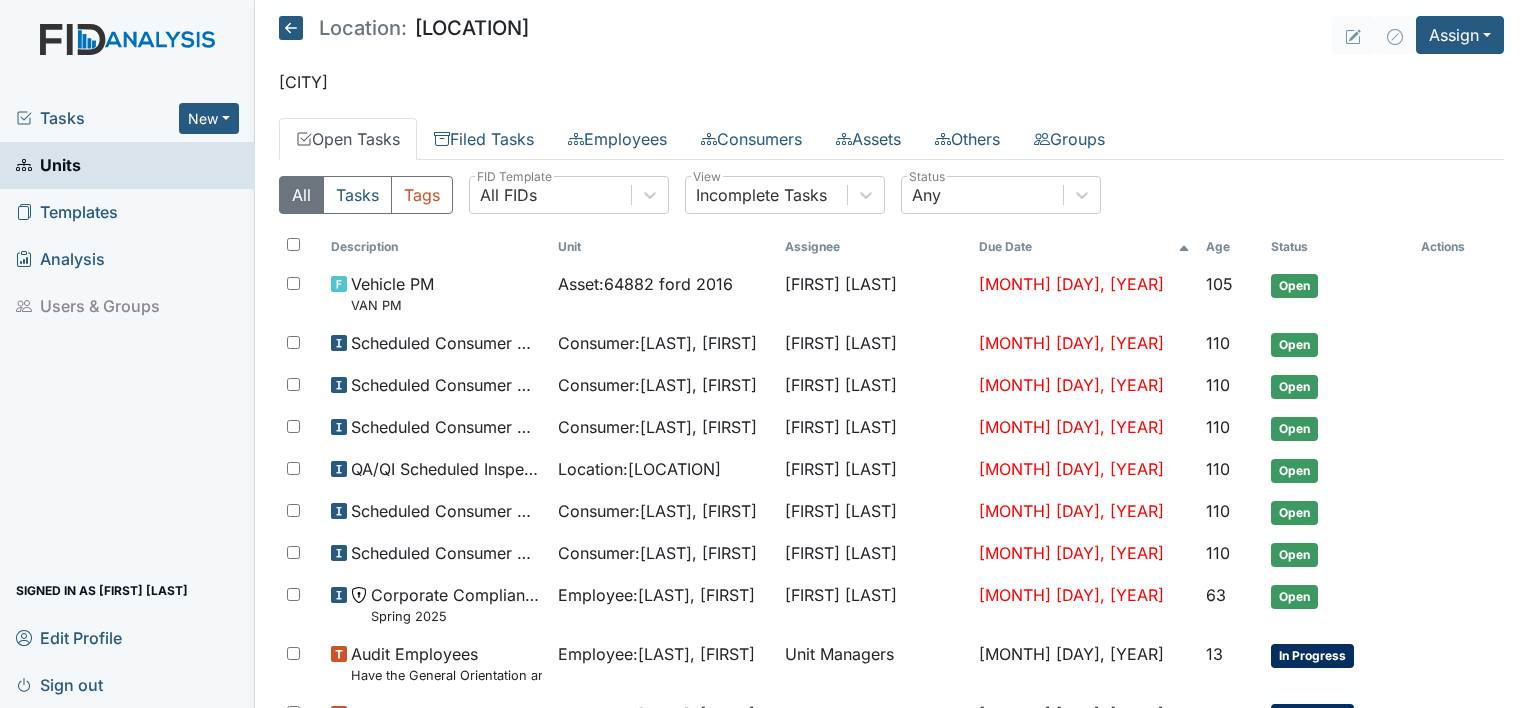click on "Units" at bounding box center [127, 165] 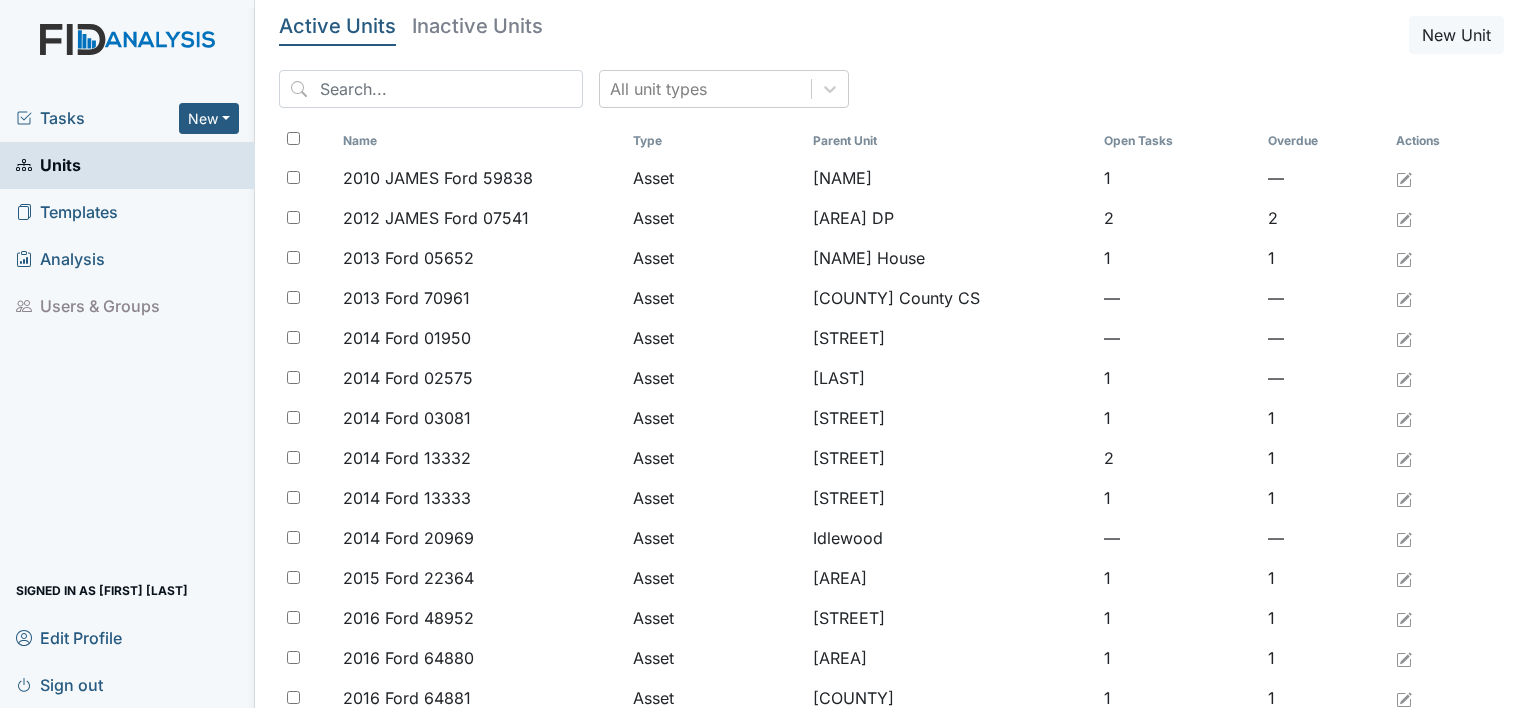 scroll, scrollTop: 0, scrollLeft: 0, axis: both 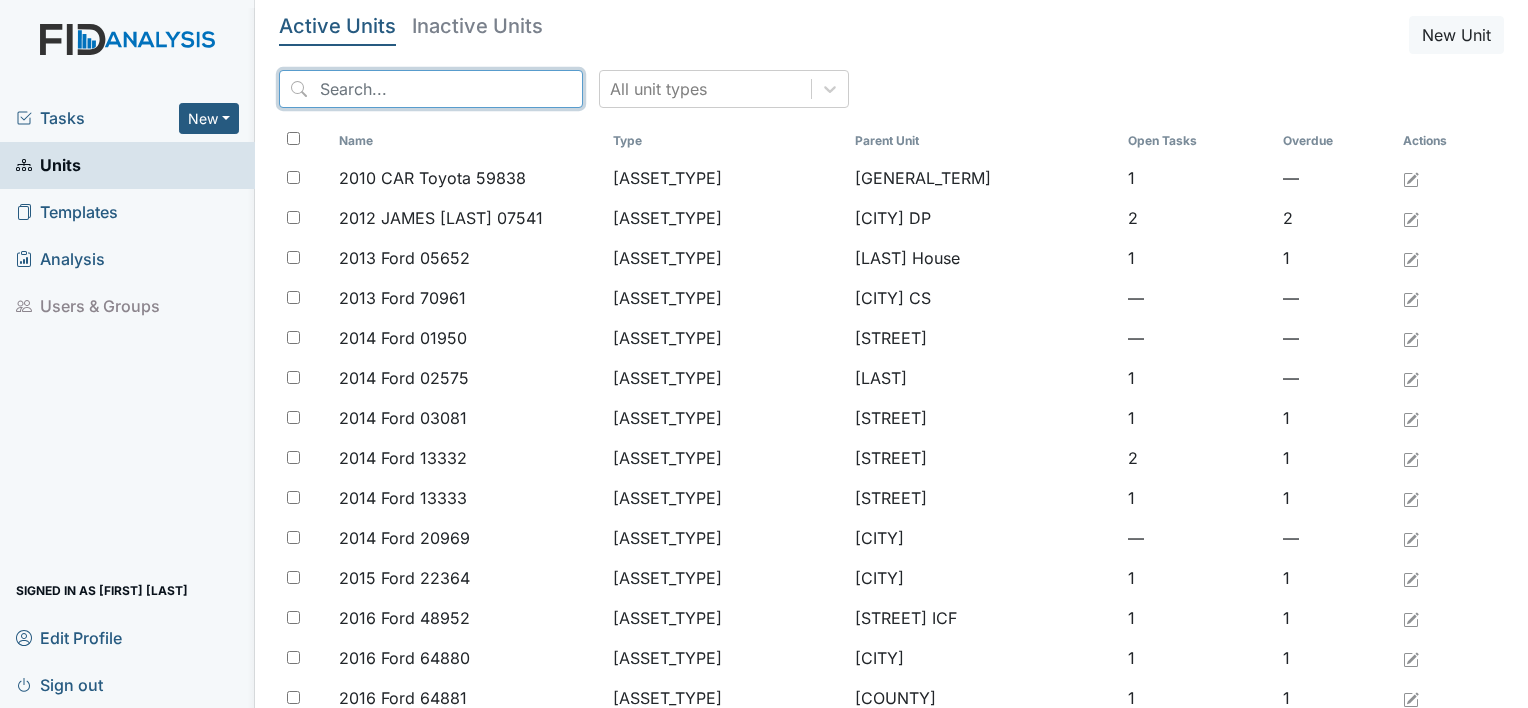 click at bounding box center (431, 89) 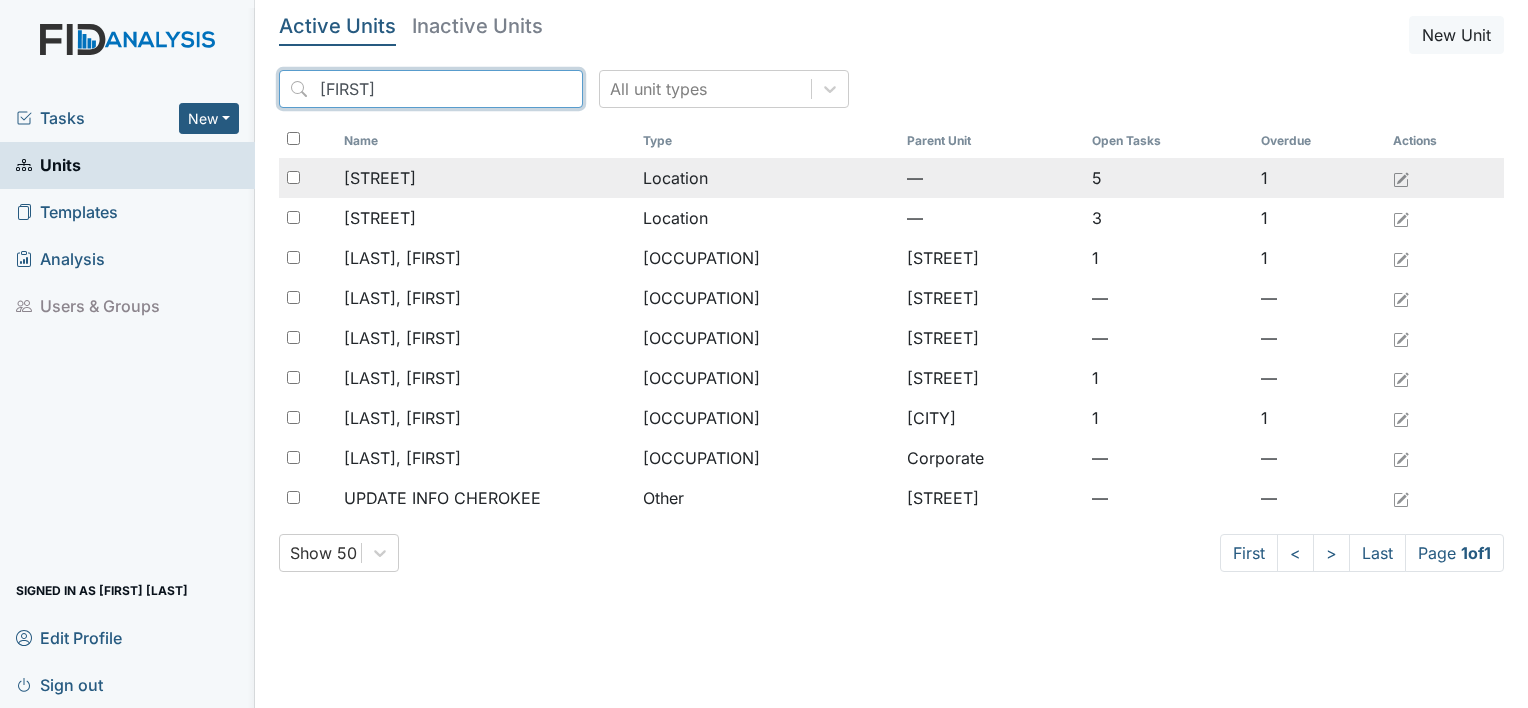 type on "Cher" 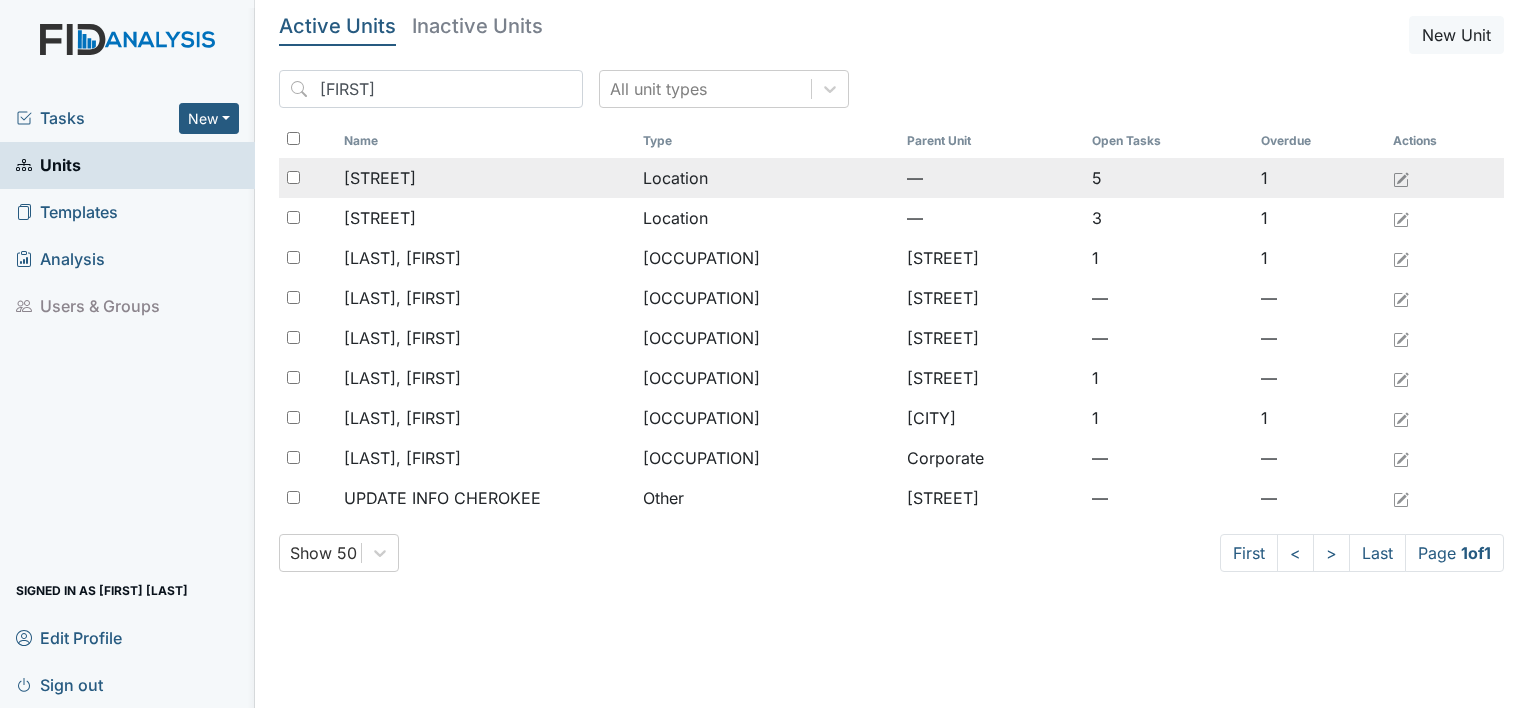 click on "[CITY] [STREET]" at bounding box center (380, 178) 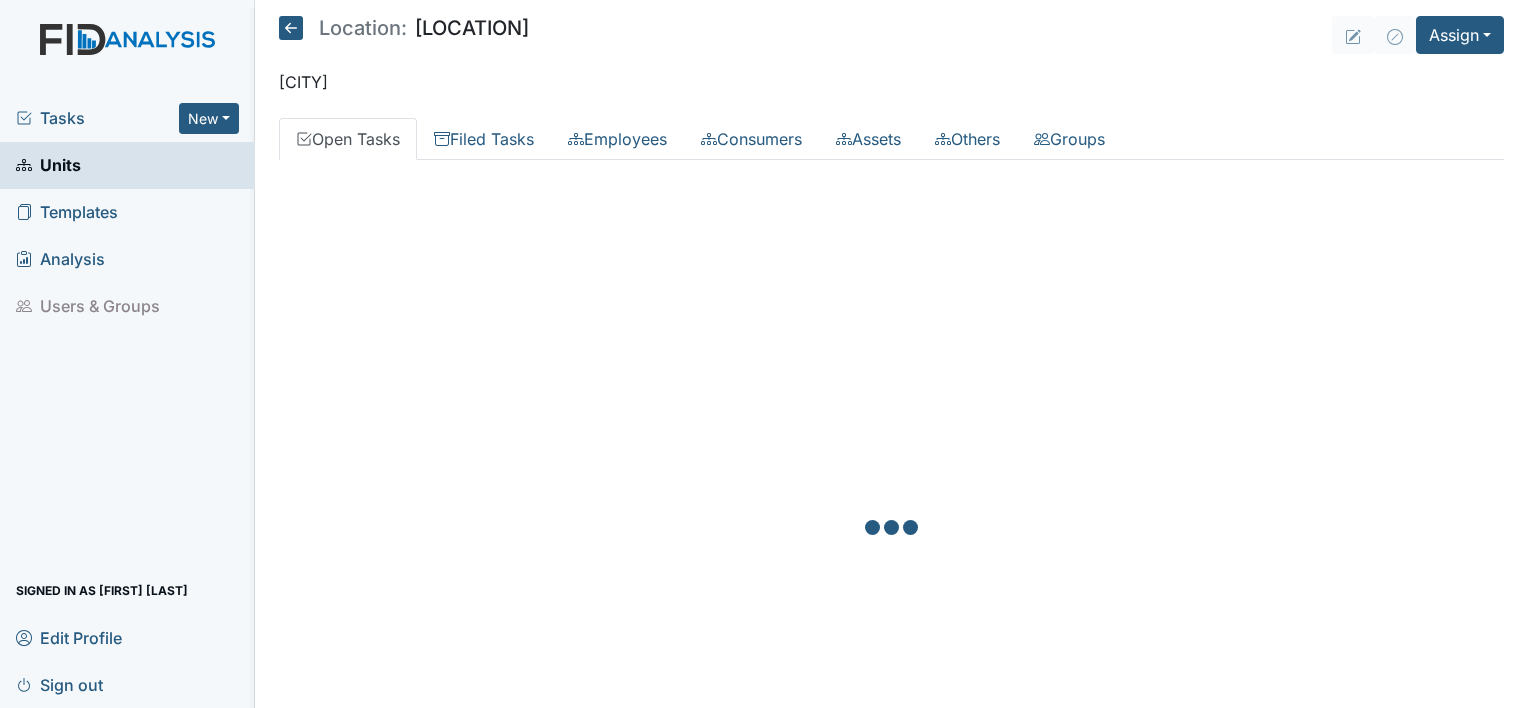 scroll, scrollTop: 0, scrollLeft: 0, axis: both 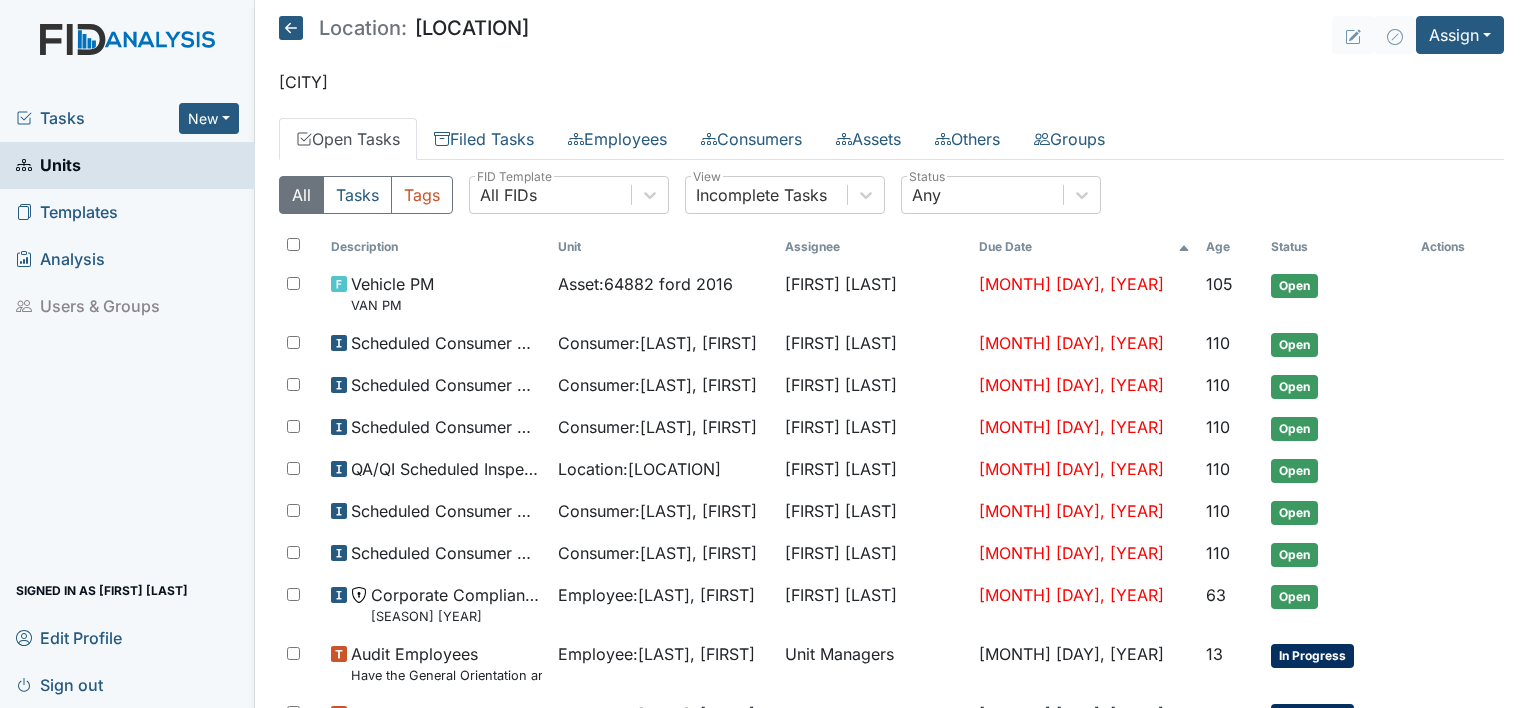 click on "Units" at bounding box center (48, 165) 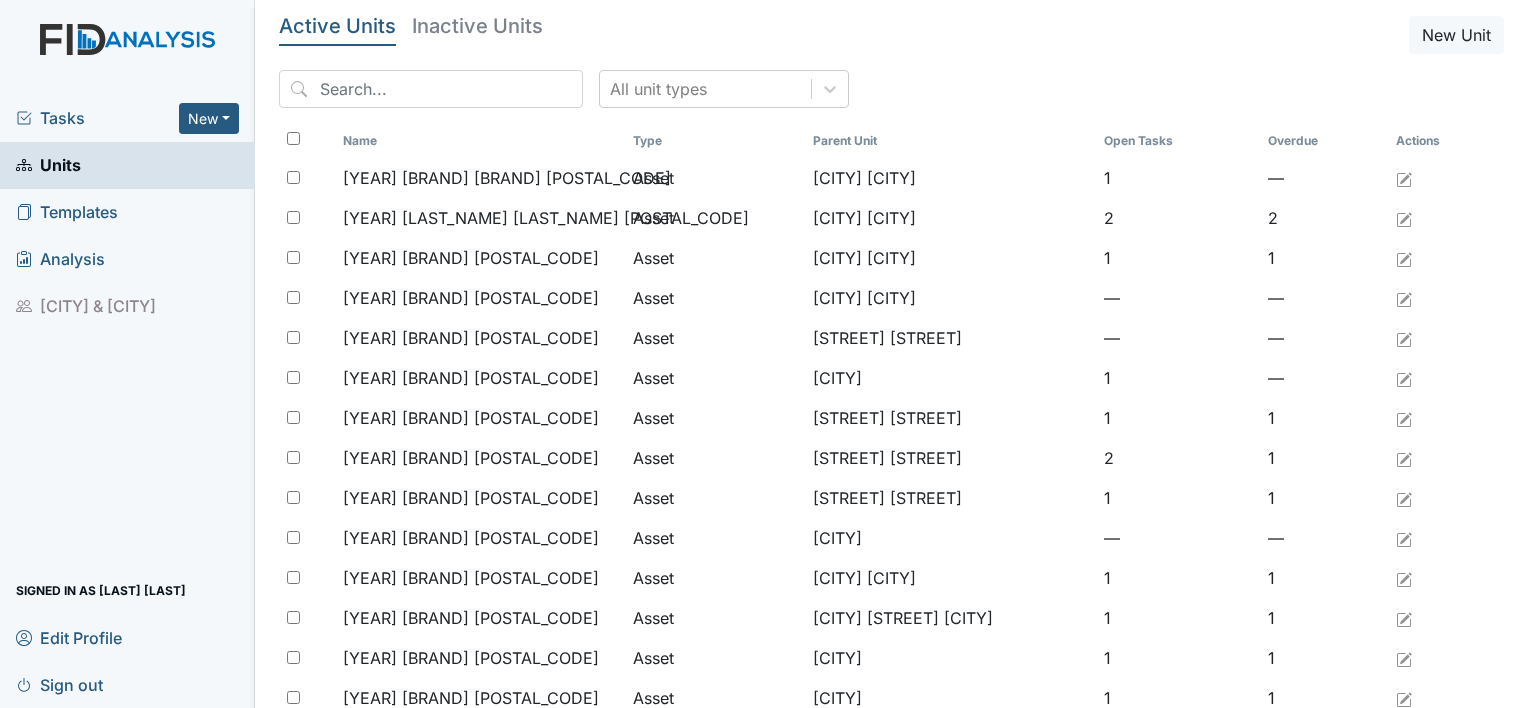 scroll, scrollTop: 0, scrollLeft: 0, axis: both 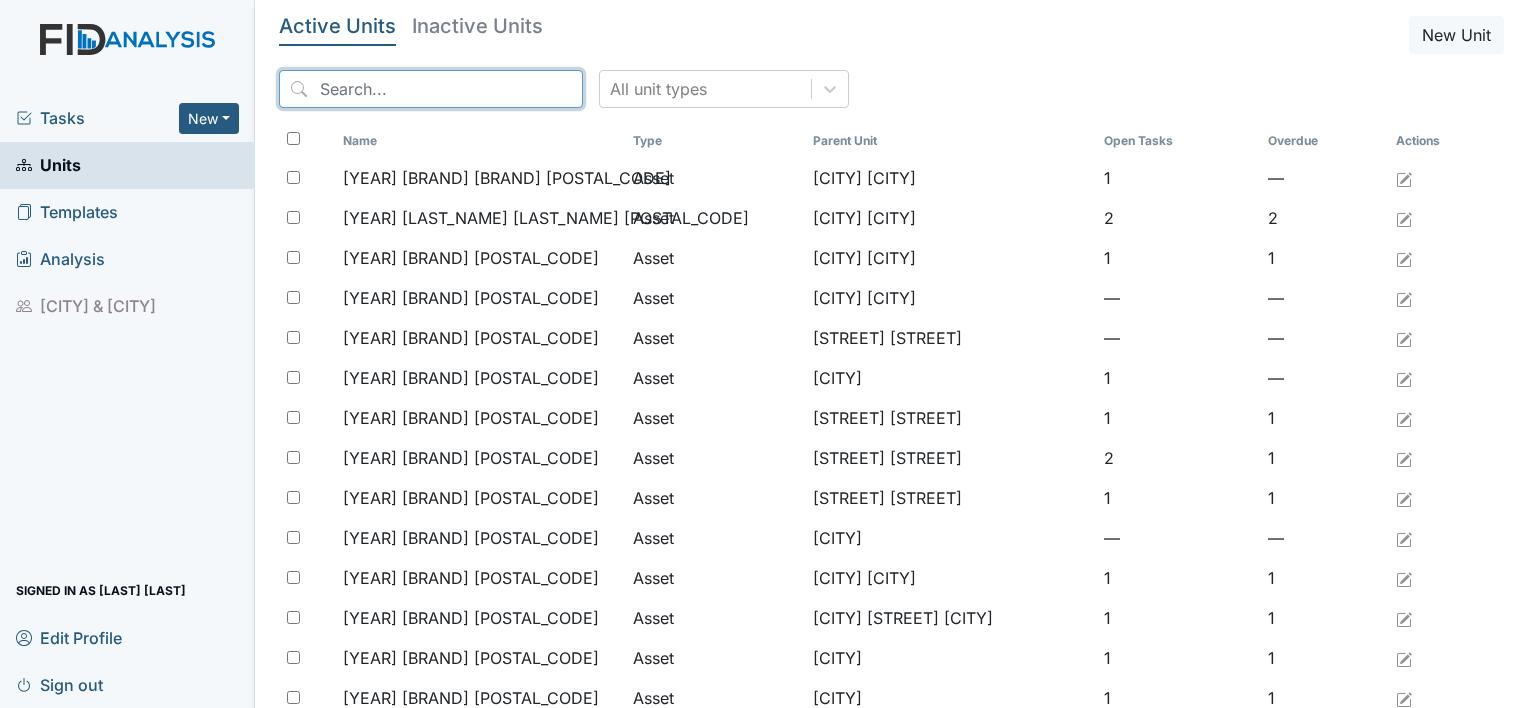 click at bounding box center (431, 89) 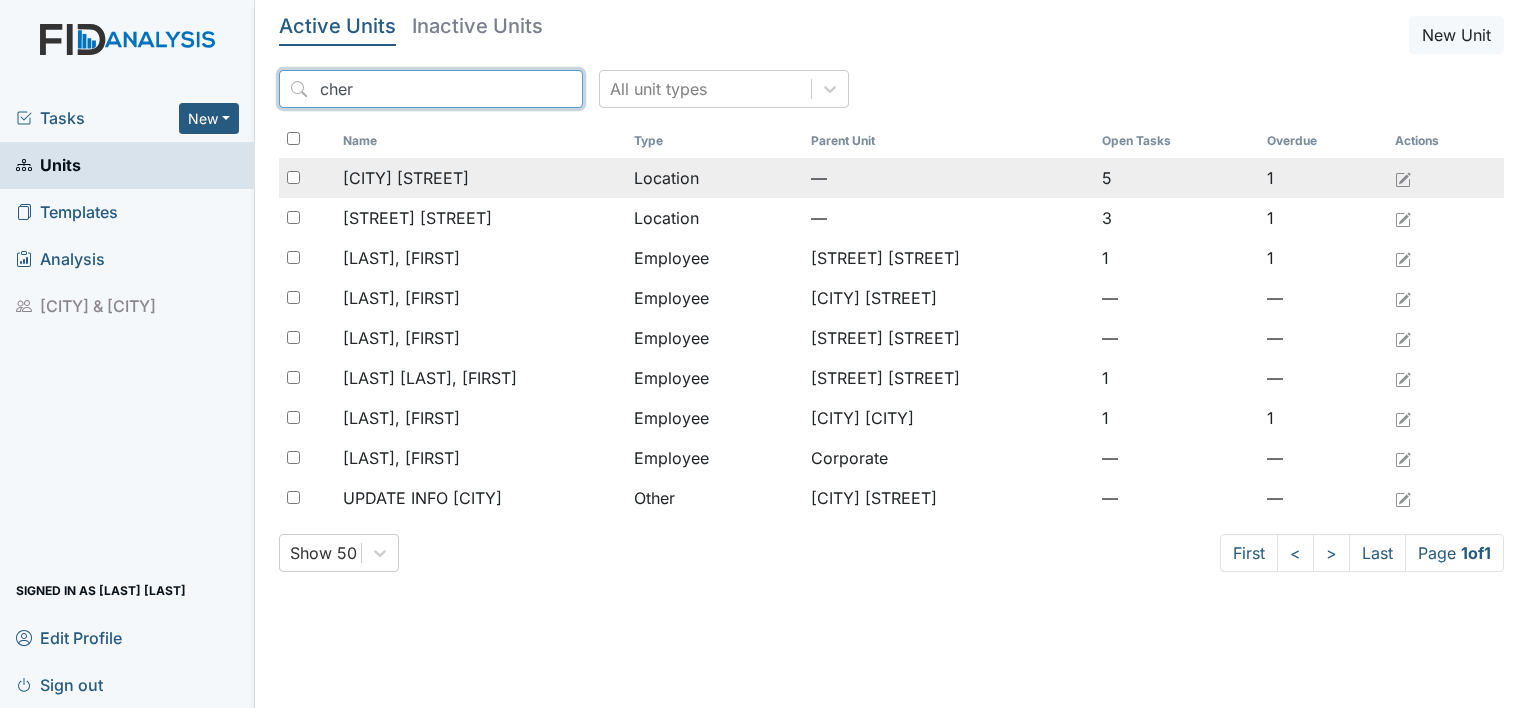 type on "cher" 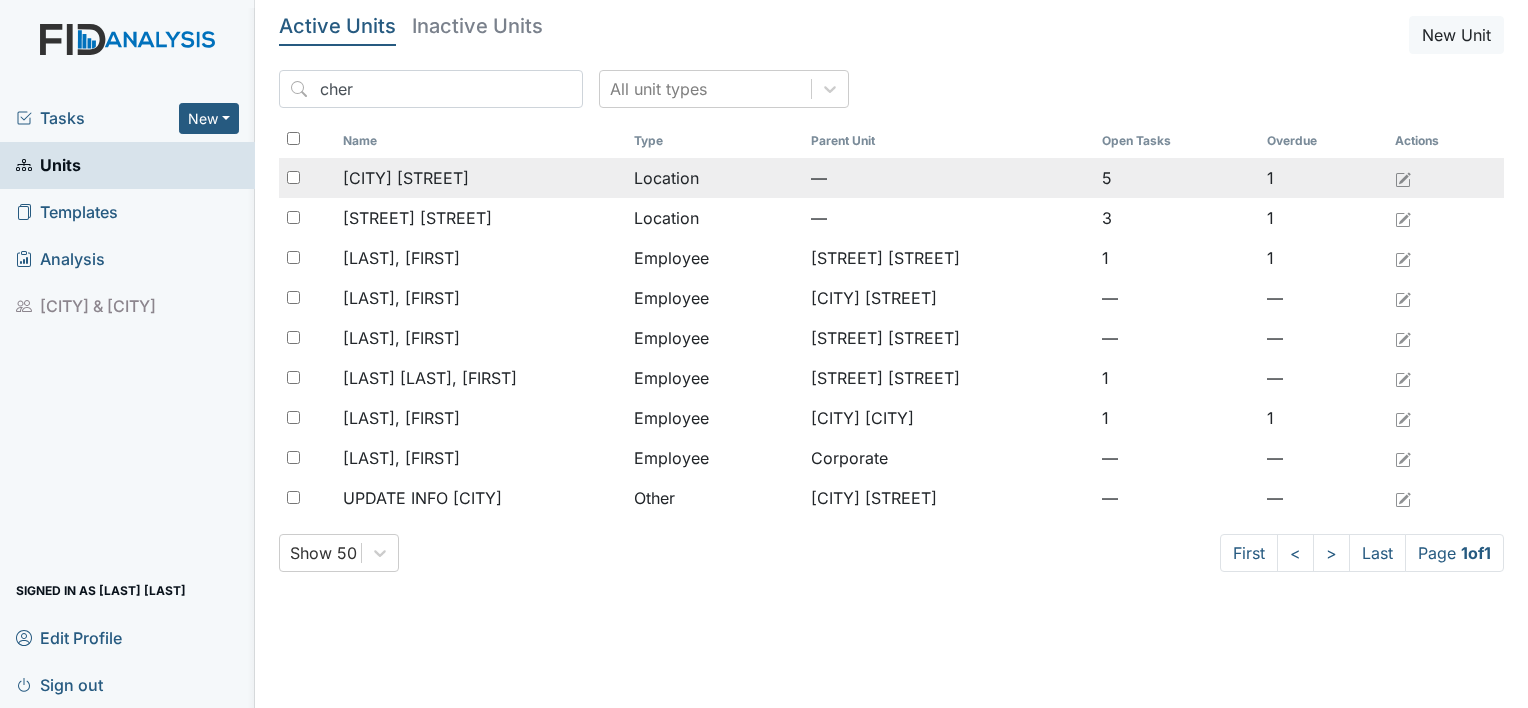 click on "[NAME] Lane" at bounding box center (406, 178) 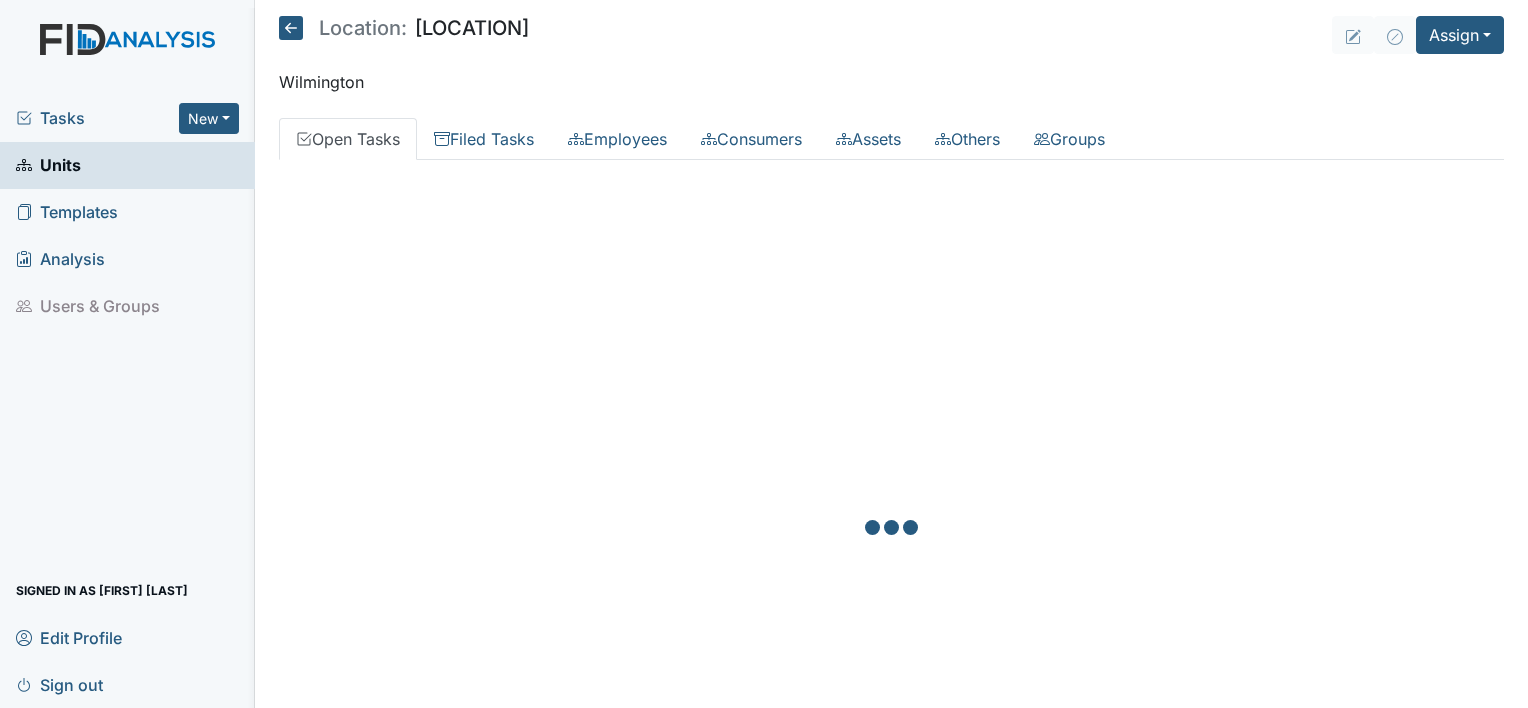 scroll, scrollTop: 0, scrollLeft: 0, axis: both 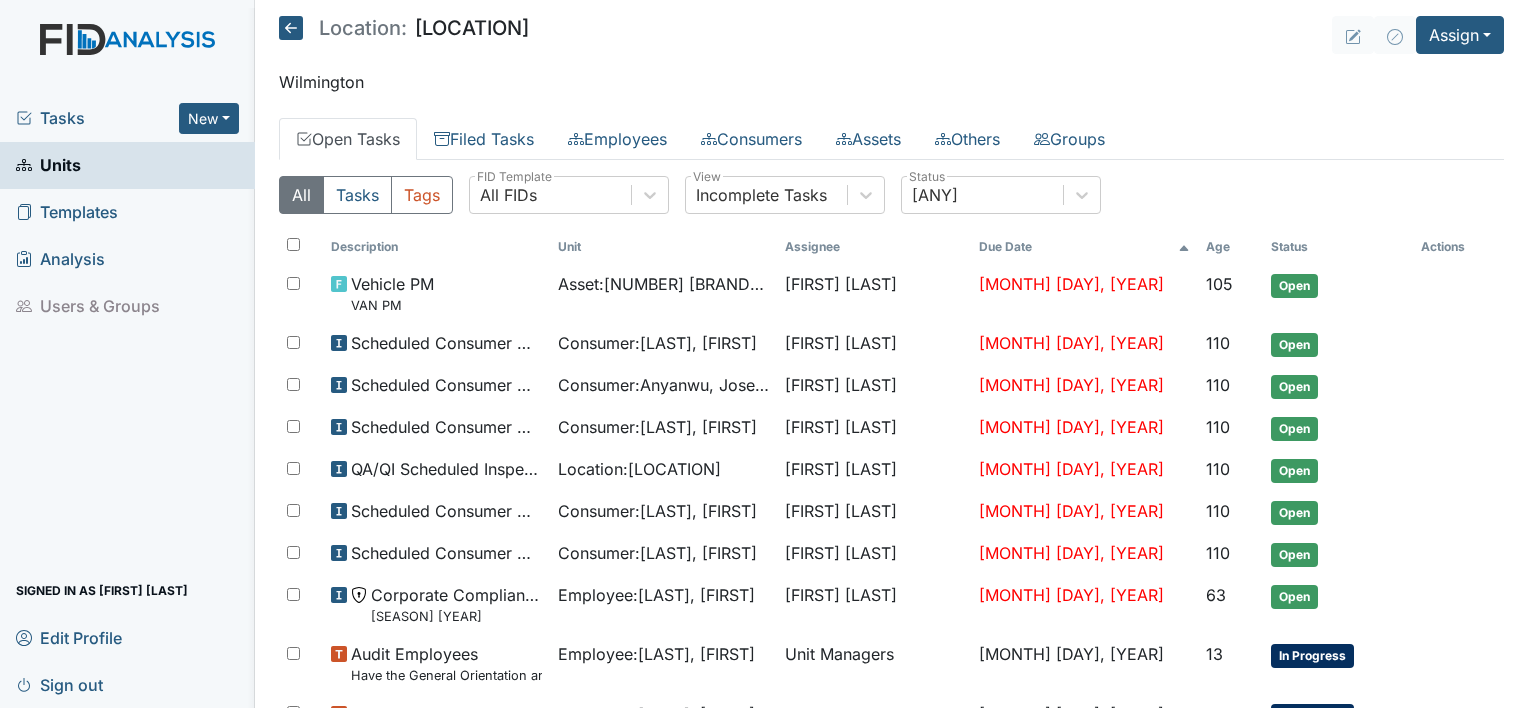 click on "Templates" at bounding box center (67, 212) 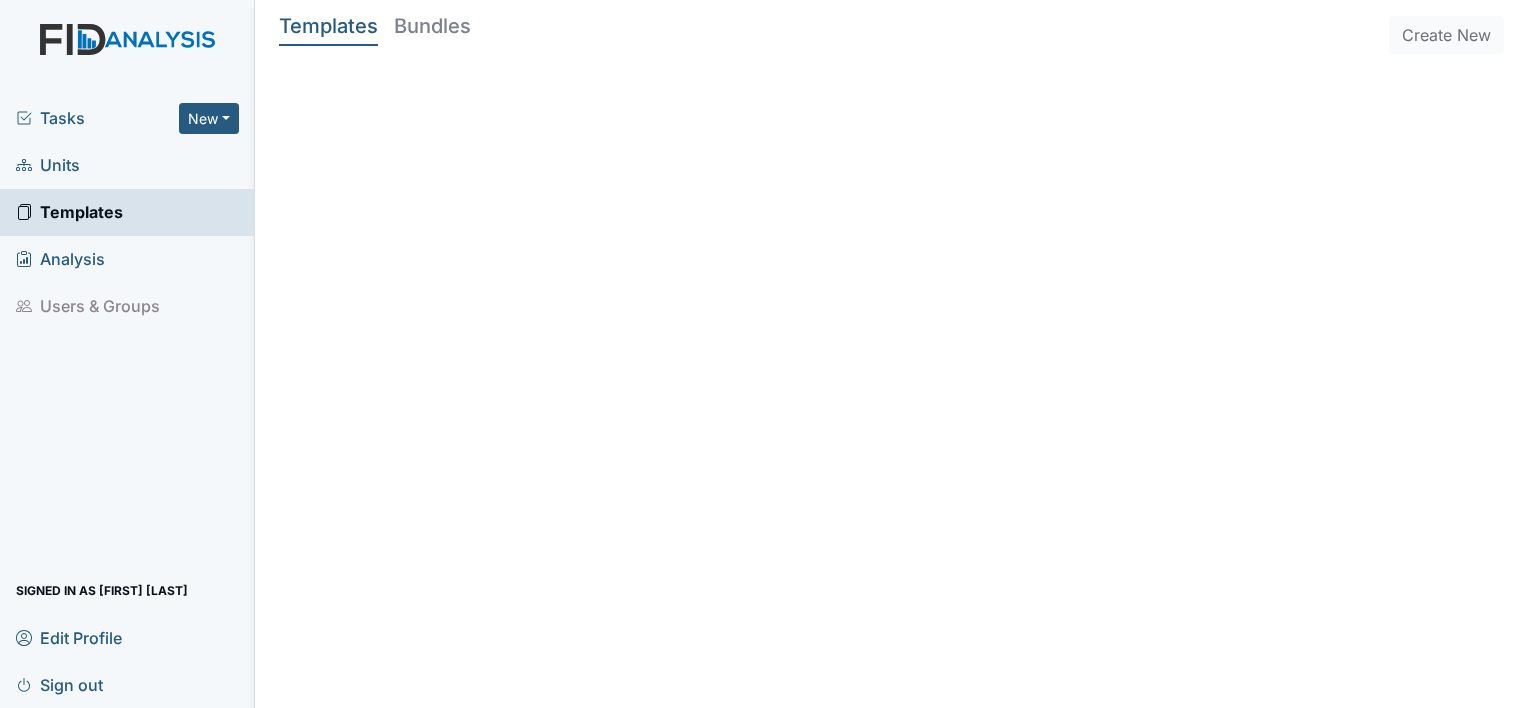 scroll, scrollTop: 0, scrollLeft: 0, axis: both 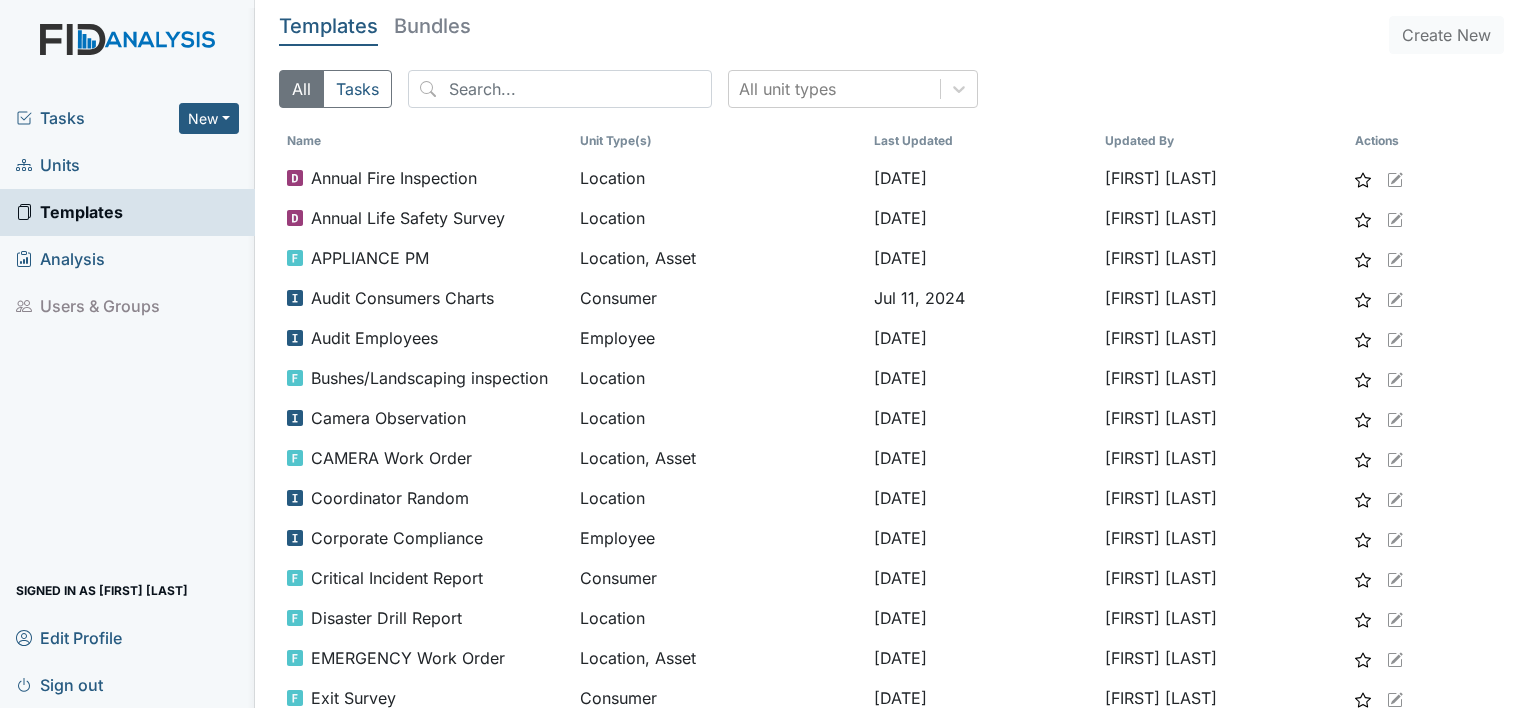 click on "Units" at bounding box center [48, 165] 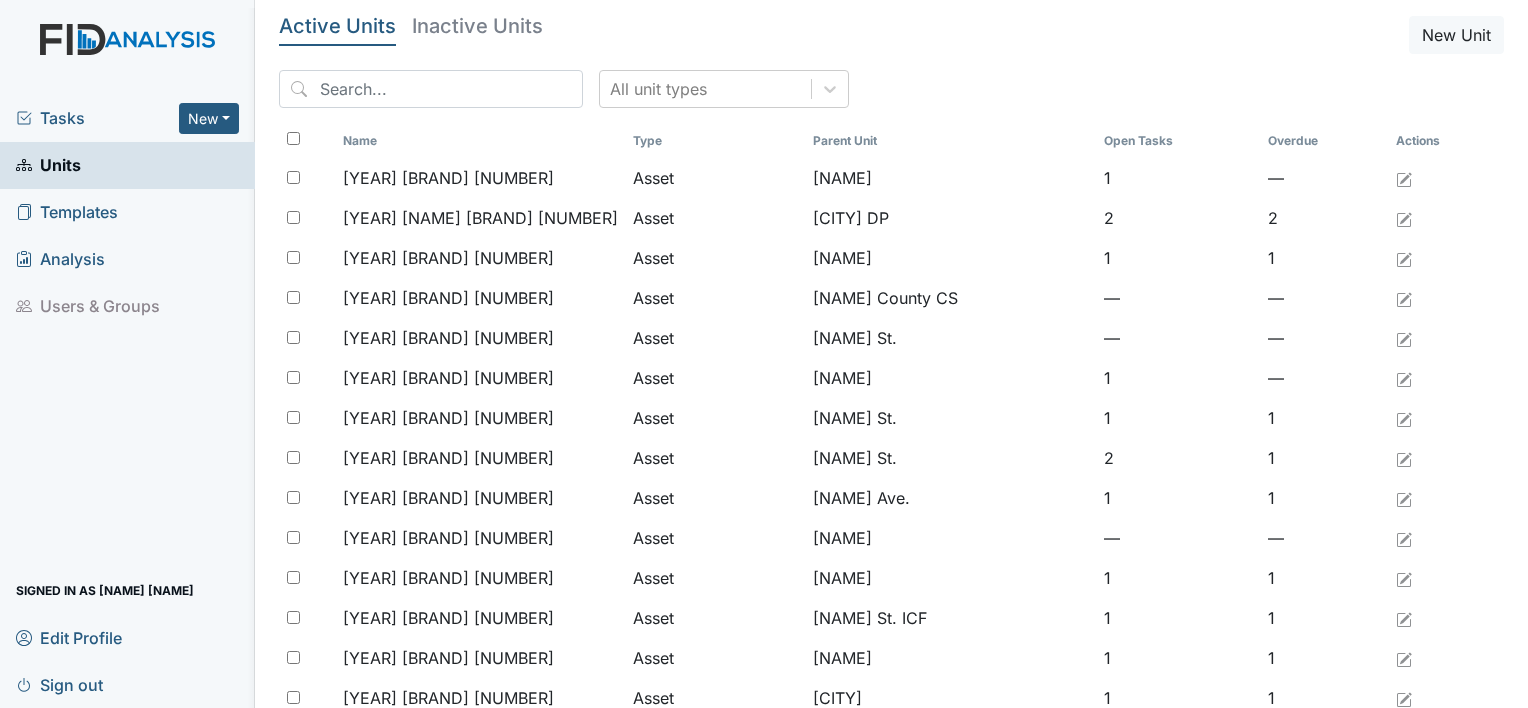 scroll, scrollTop: 0, scrollLeft: 0, axis: both 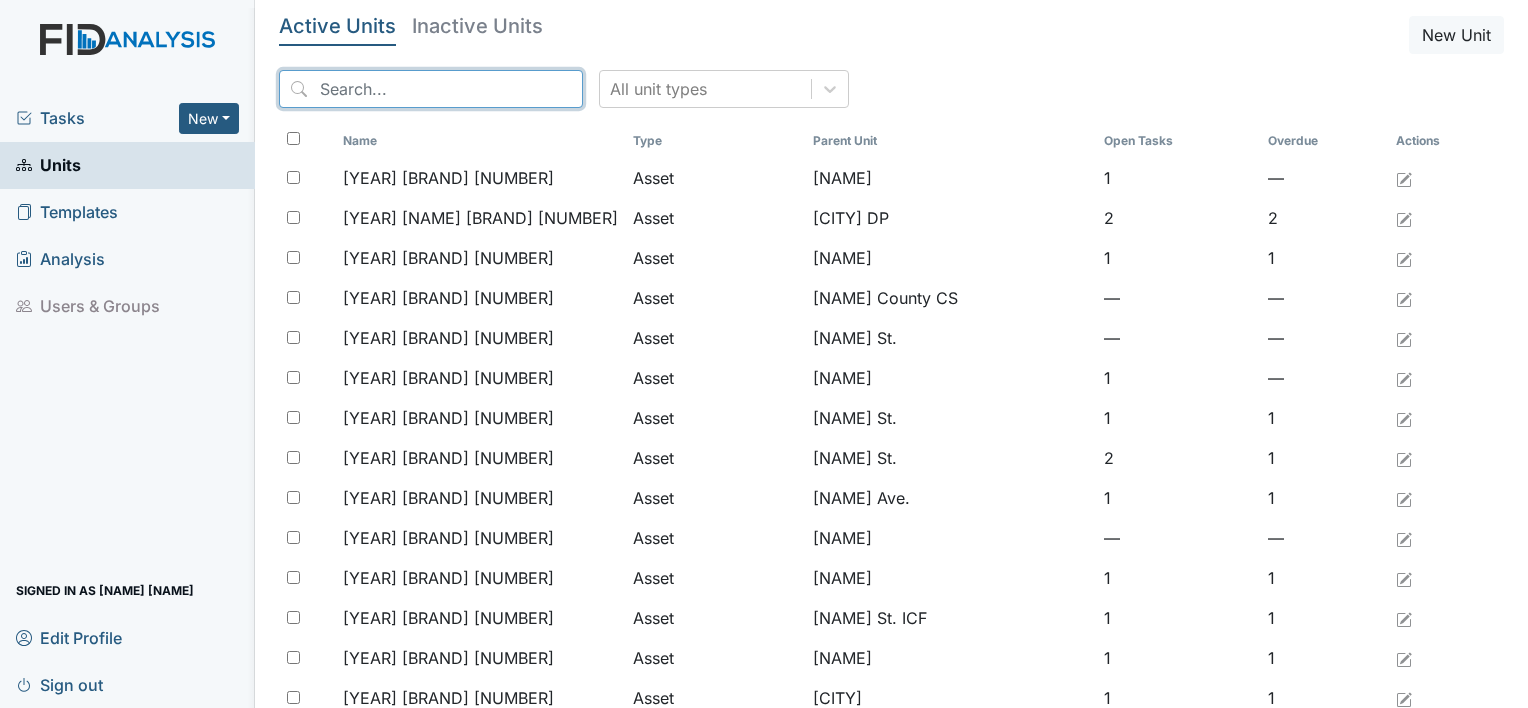 click at bounding box center [431, 89] 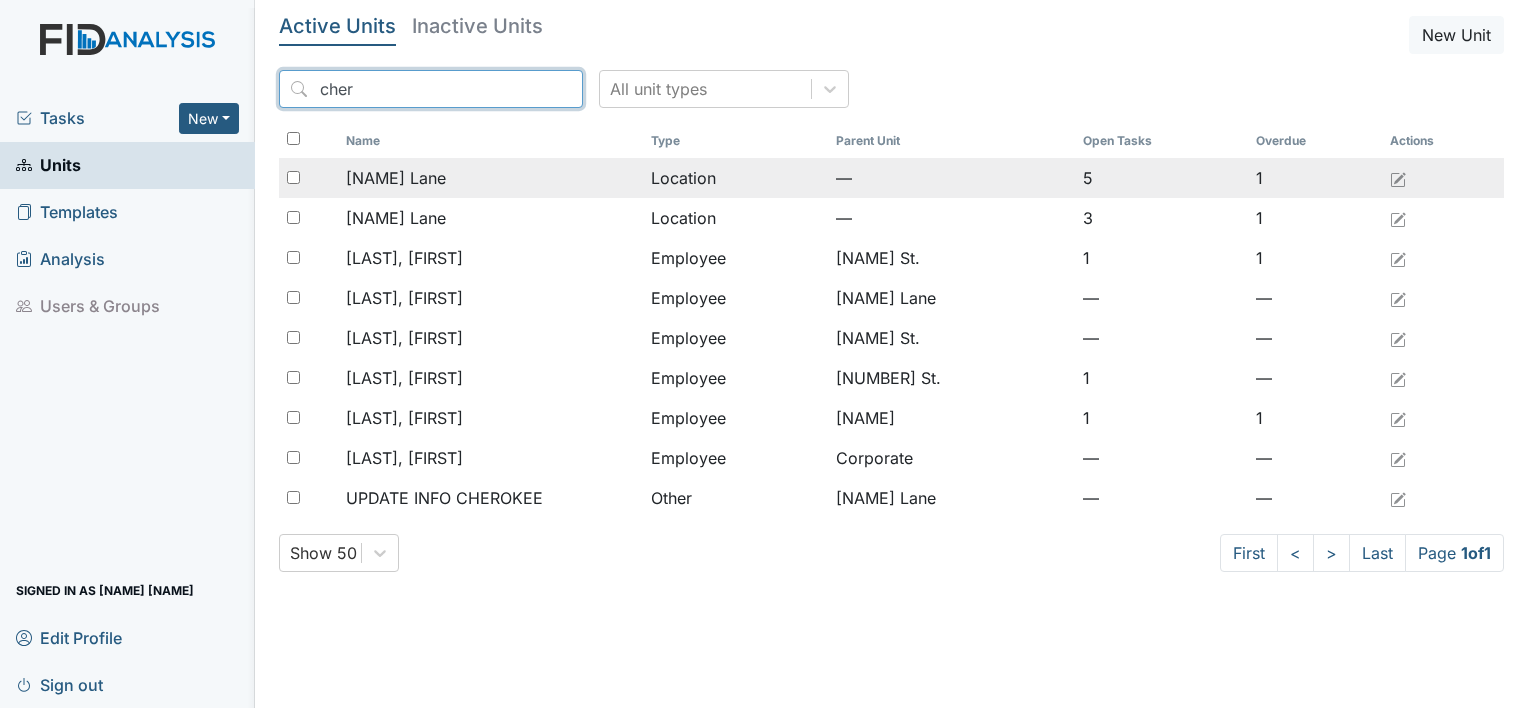 type on "cher" 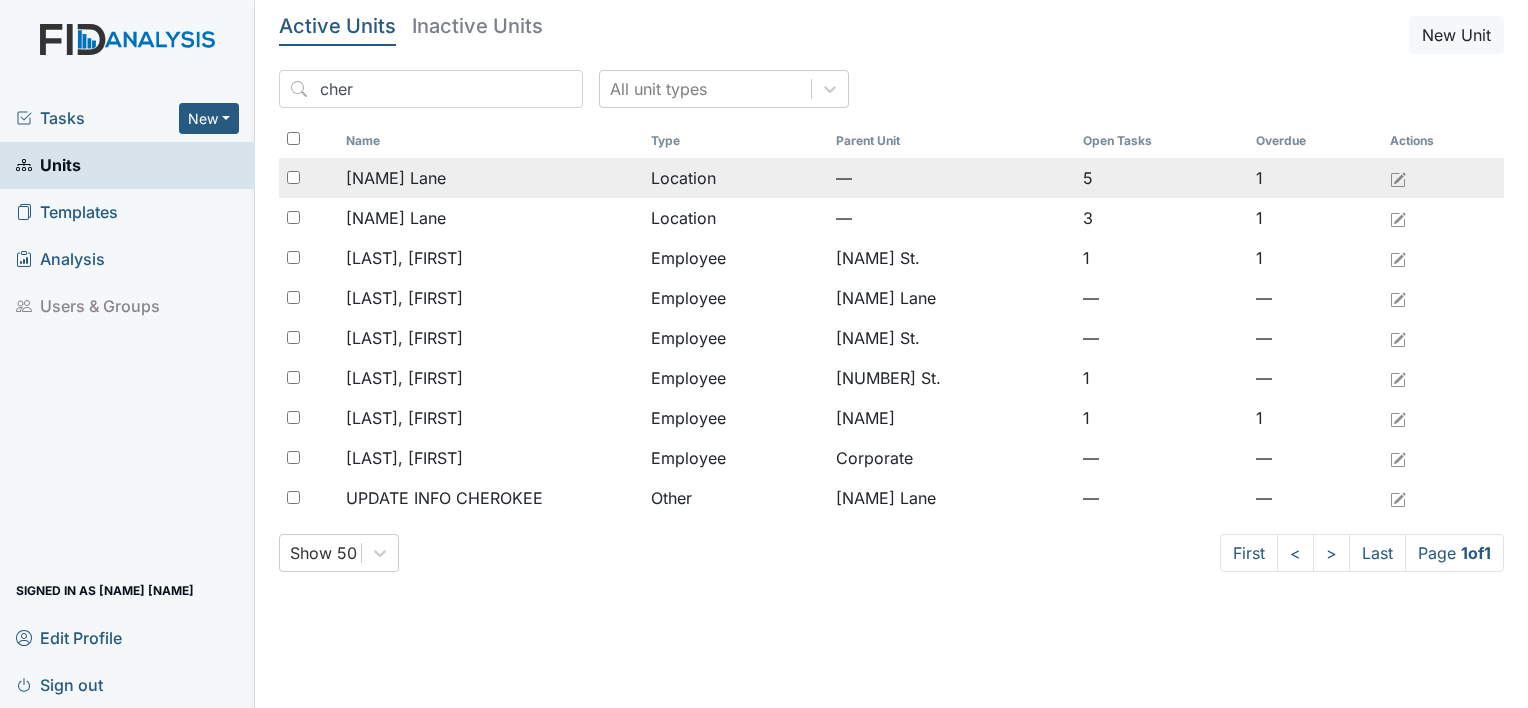 click on "[NAME] Lane" at bounding box center (396, 178) 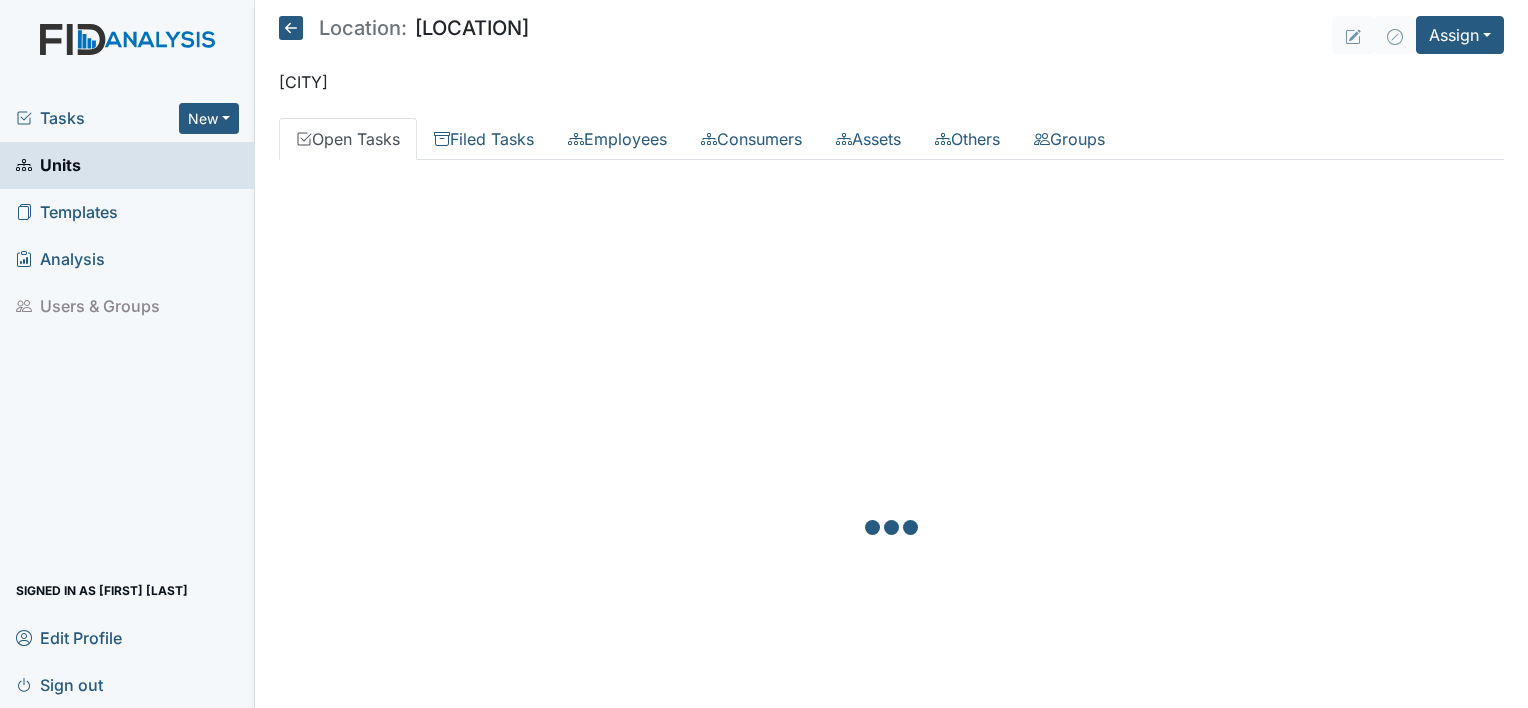 scroll, scrollTop: 0, scrollLeft: 0, axis: both 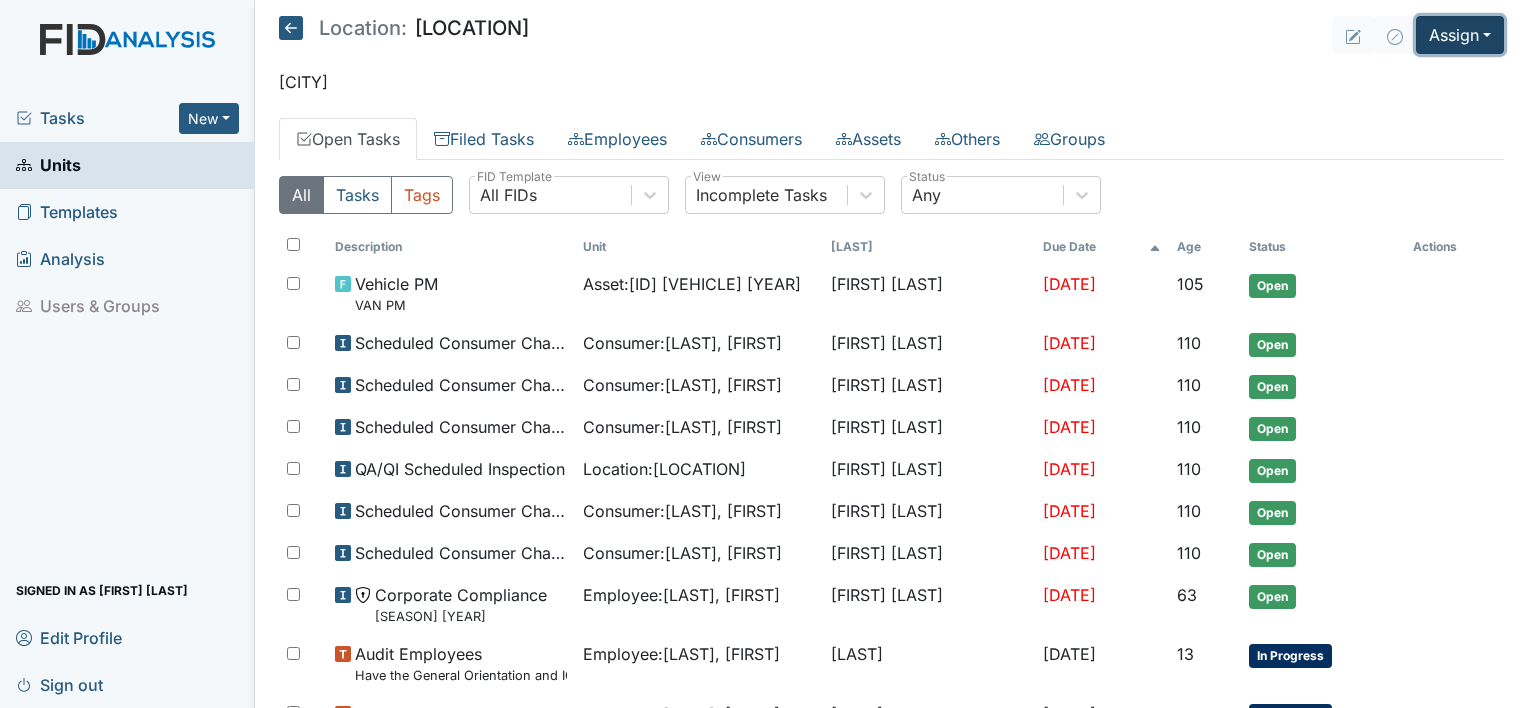 click on "Assign" at bounding box center [1460, 35] 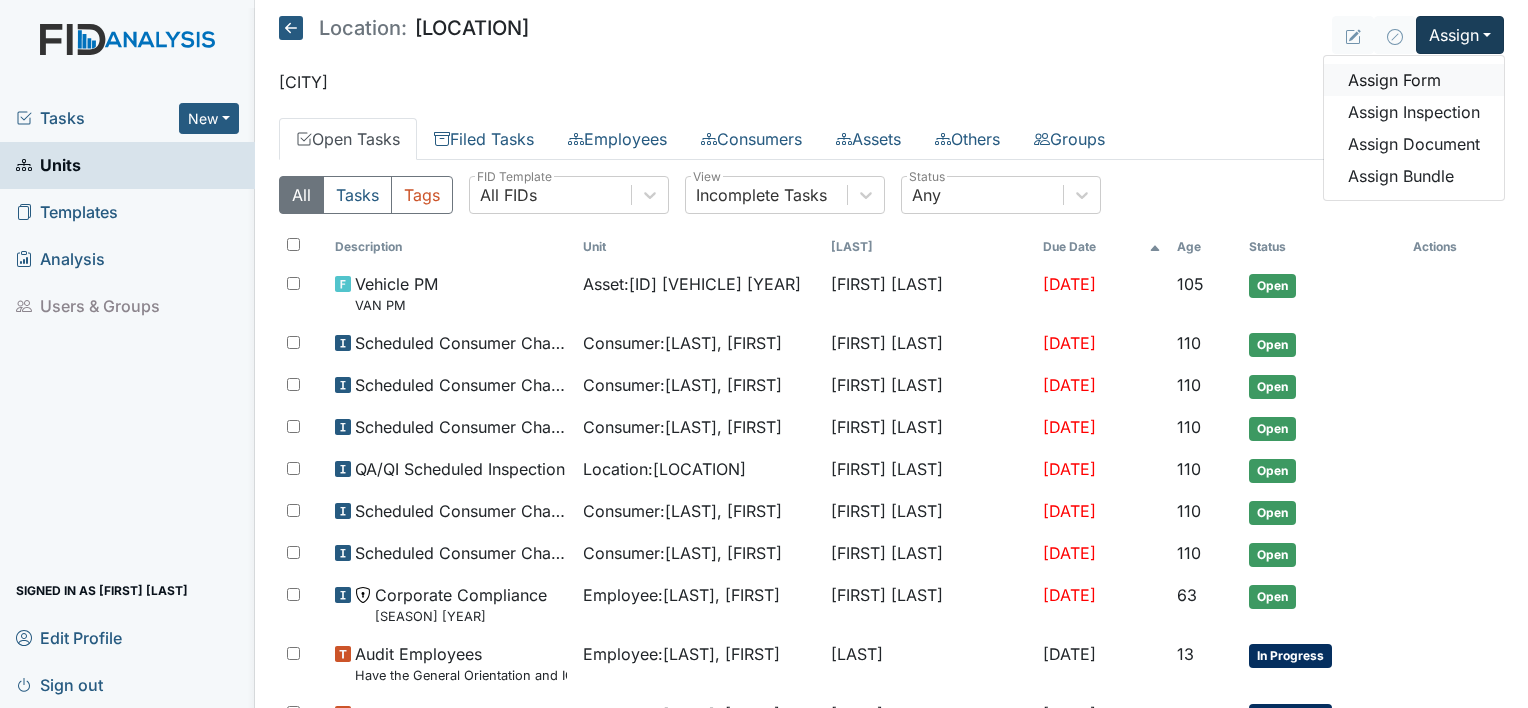 click on "Assign Form" at bounding box center (1414, 80) 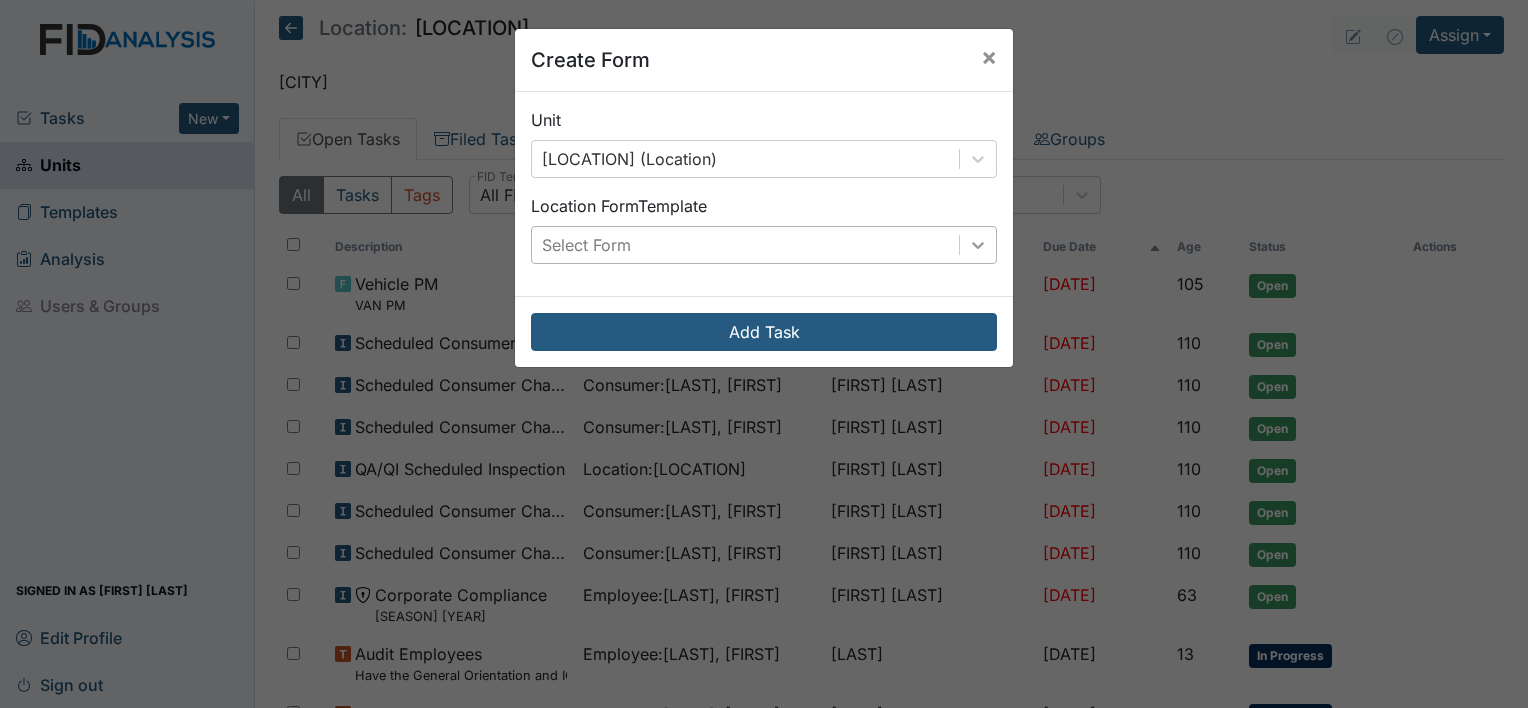 click at bounding box center (978, 159) 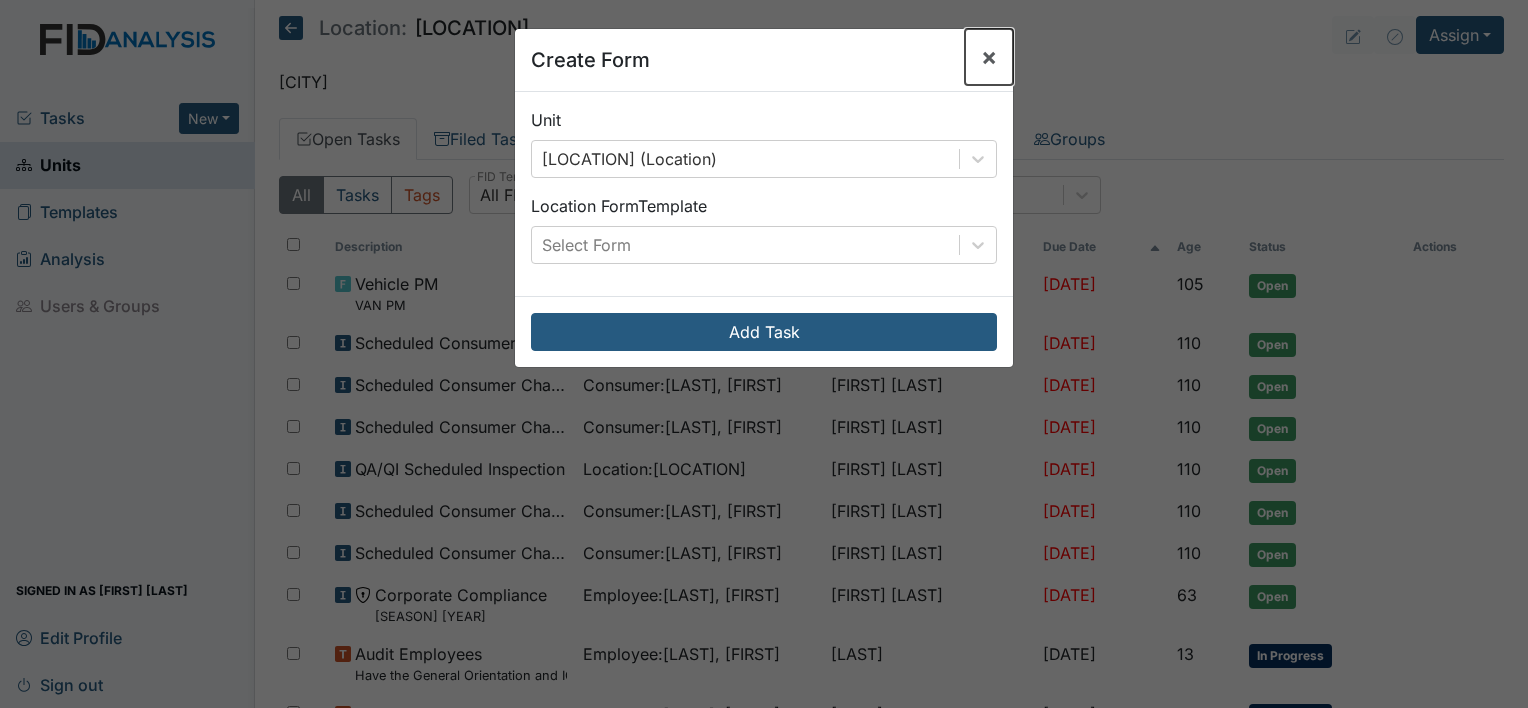 click on "×" at bounding box center (989, 56) 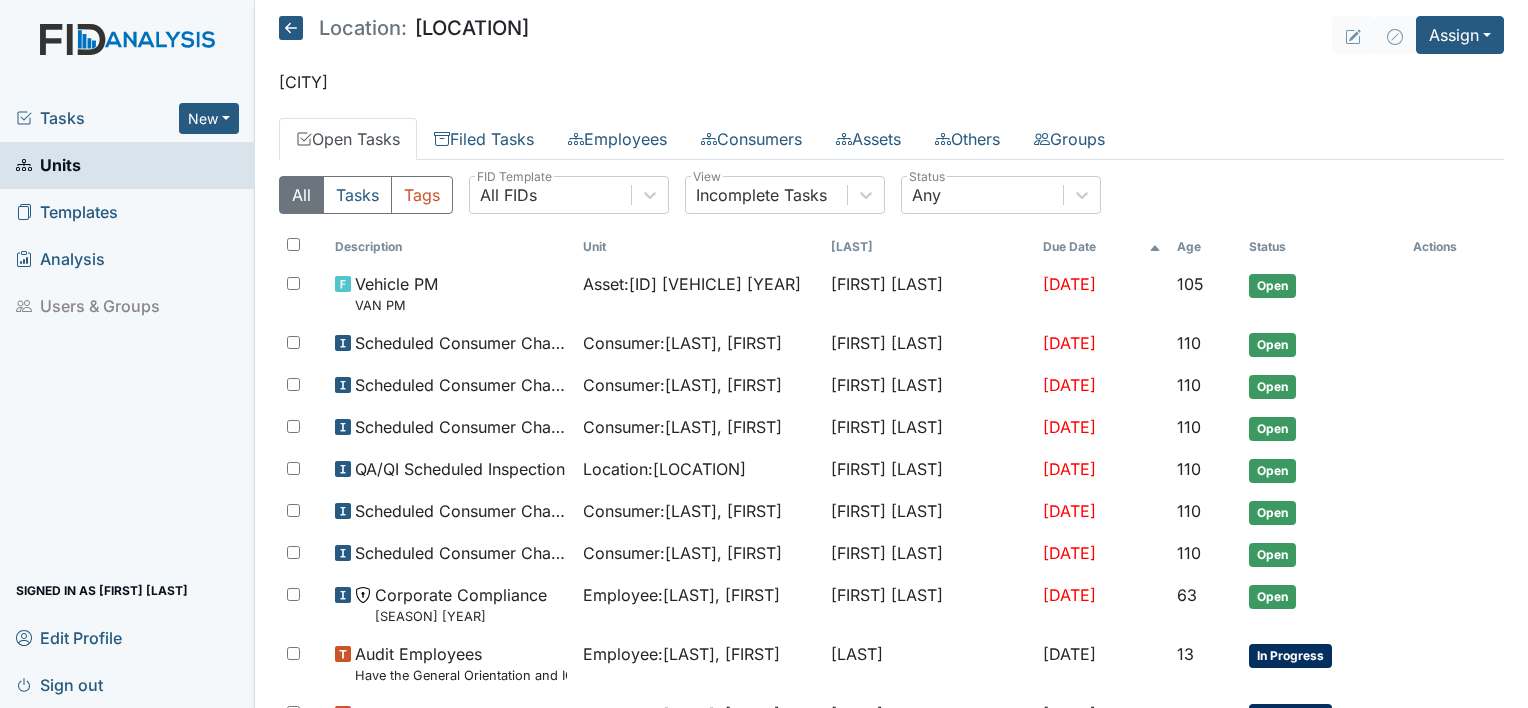 click on "Location:
Cherokee Trail
Assign
Assign Form
Assign Inspection
Assign Document
Assign Bundle
Wilmington
Open Tasks
Filed Tasks
Employees
Consumers
Assets
Others
Groups
All   Tasks   Tags   All FIDs FID Template Incomplete Tasks View Any Status Description Unit Assignee Due Date Age Status Actions Vehicle PM VAN PM Asset :  64882 ford 2016 James Bryant Mar 27, 2025 105 Open Scheduled Consumer Chart Review Consumer :  Cohen, Maxwell Tonya Battle Apr 29, 2025 110 Open Scheduled Consumer Chart Review Consumer :  Anyanwu, Joseph Tonya Battle Apr 29, 2025 110 Open Scheduled Consumer Chart Review Consumer :  Callis, Derrick Tonya Battle Apr 29, 2025 110 Open QA/QI Scheduled Inspection Location :  Cherokee Trail Tonya Battle Apr 29, 2025 110 Open Scheduled Consumer Chart Review :  110" at bounding box center [891, 354] 